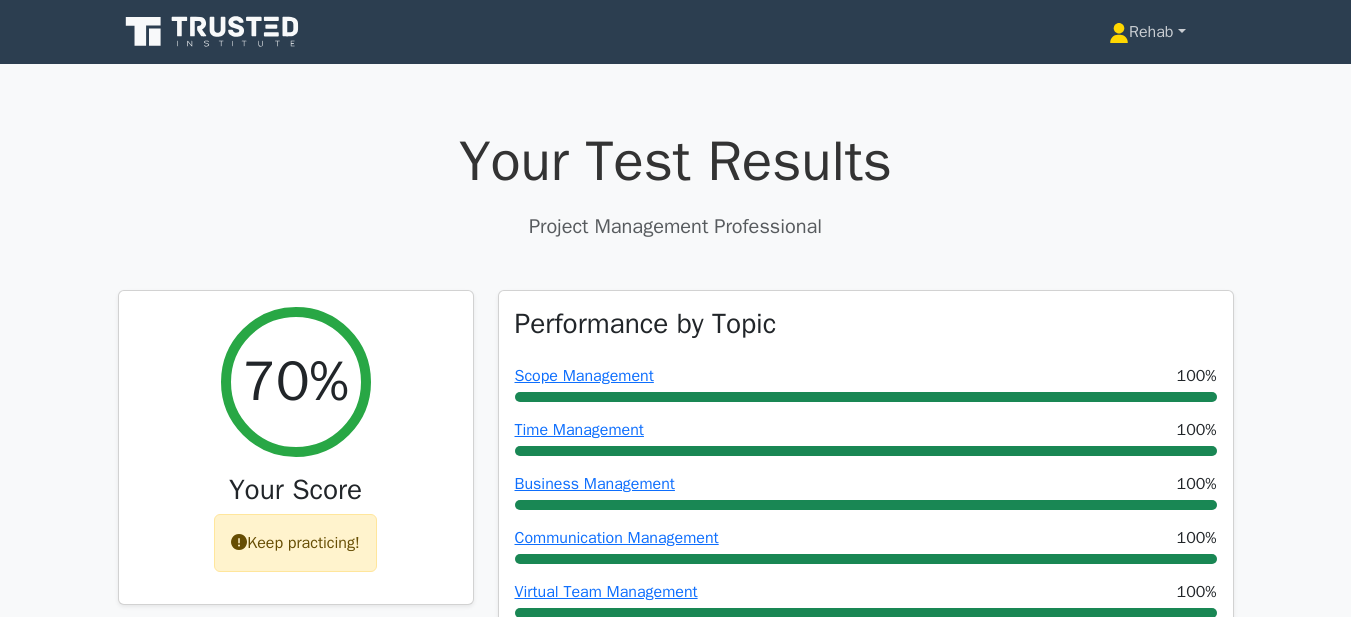 click on "Rehab" at bounding box center [1147, 32] 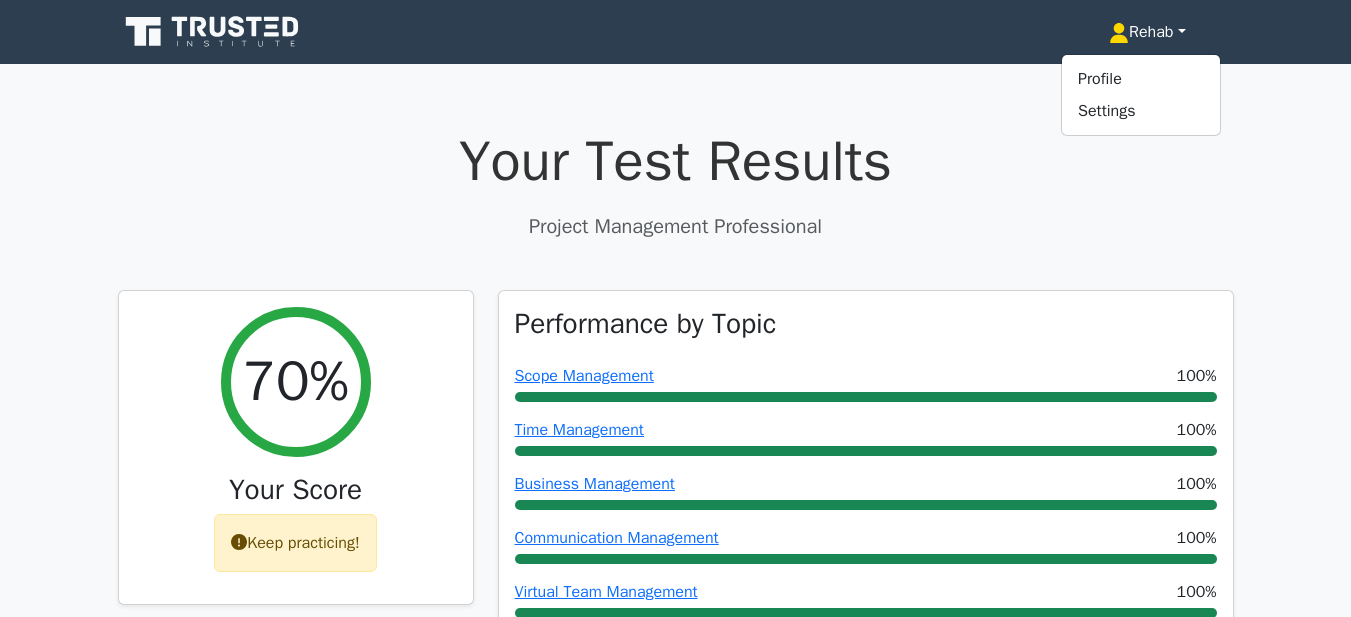 scroll, scrollTop: 0, scrollLeft: 0, axis: both 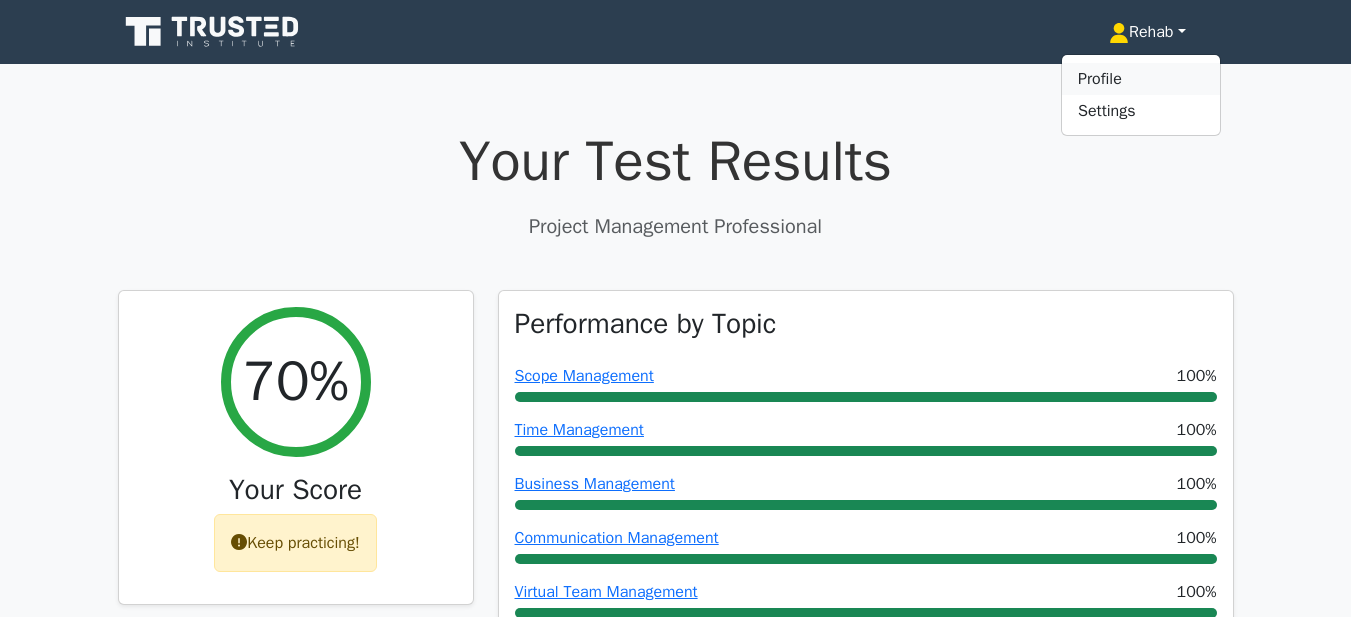 click on "Profile" at bounding box center (1141, 79) 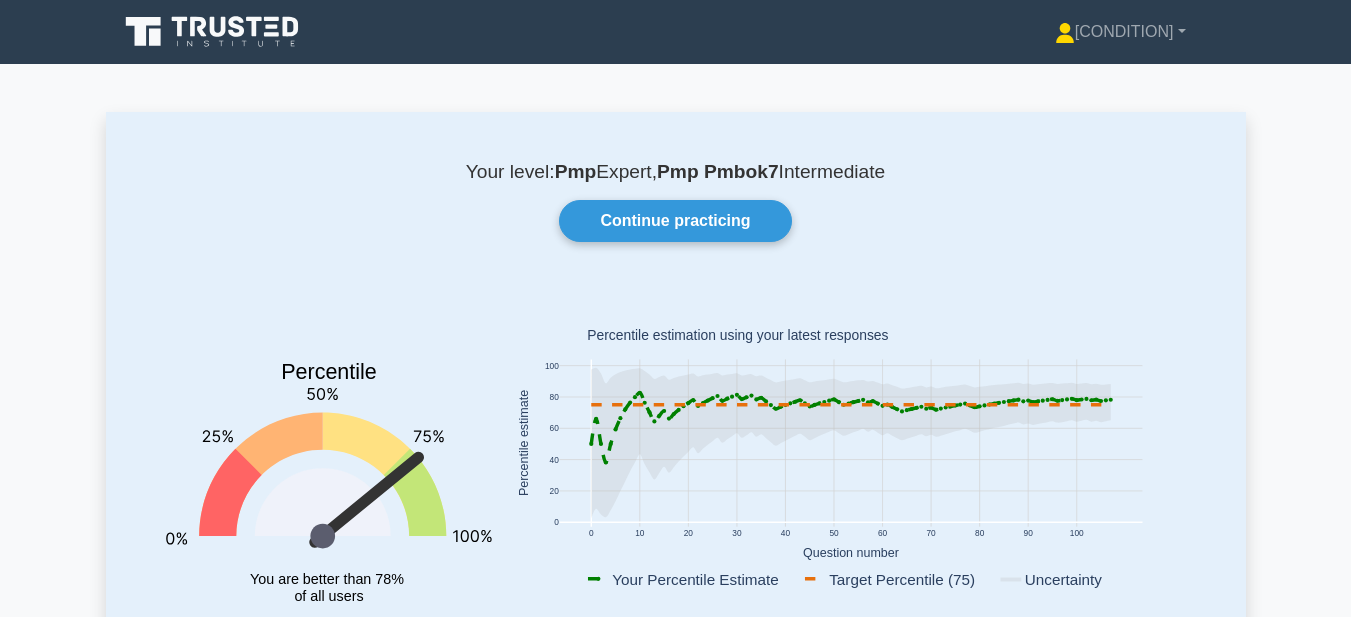 click on "Continue practicing" at bounding box center (675, 221) 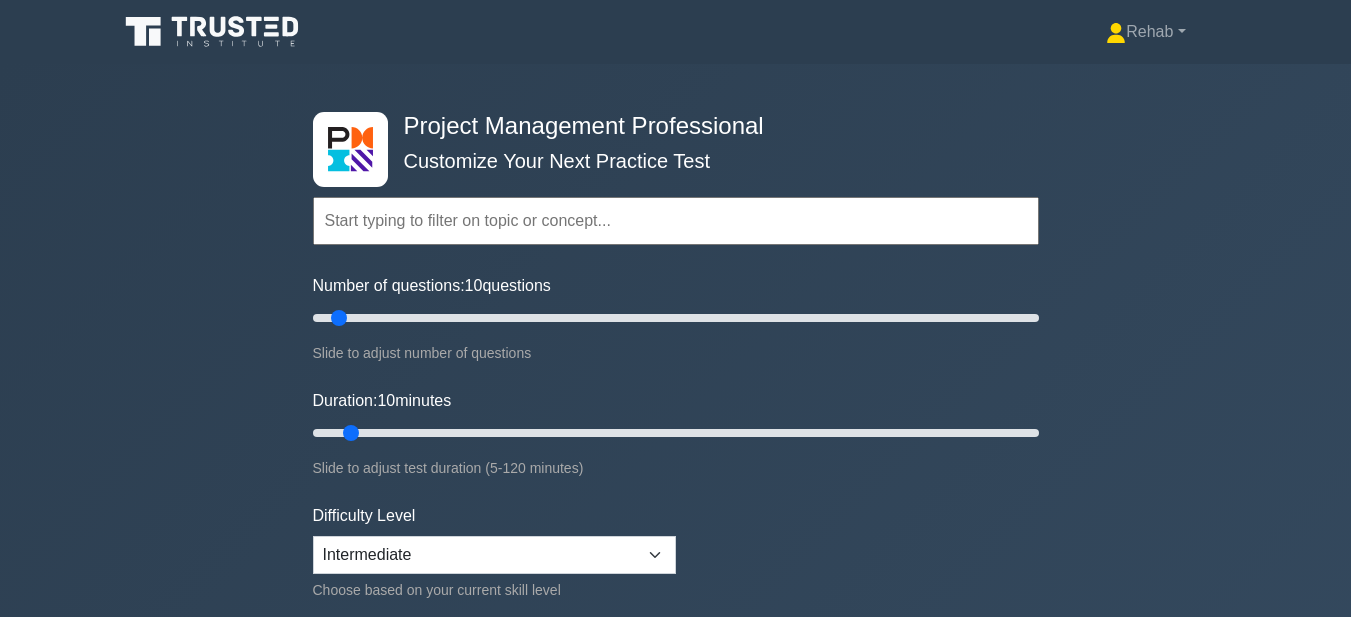 scroll, scrollTop: 300, scrollLeft: 0, axis: vertical 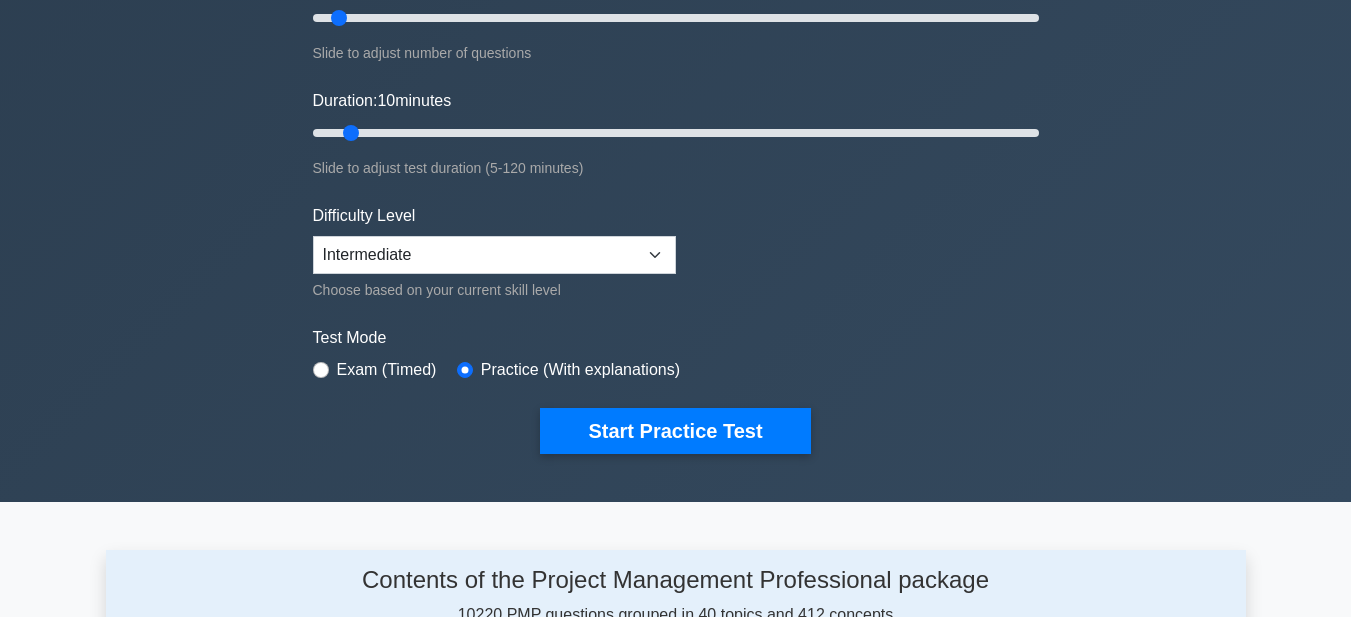 click on "Beginner
Intermediate
Expert" at bounding box center (494, 255) 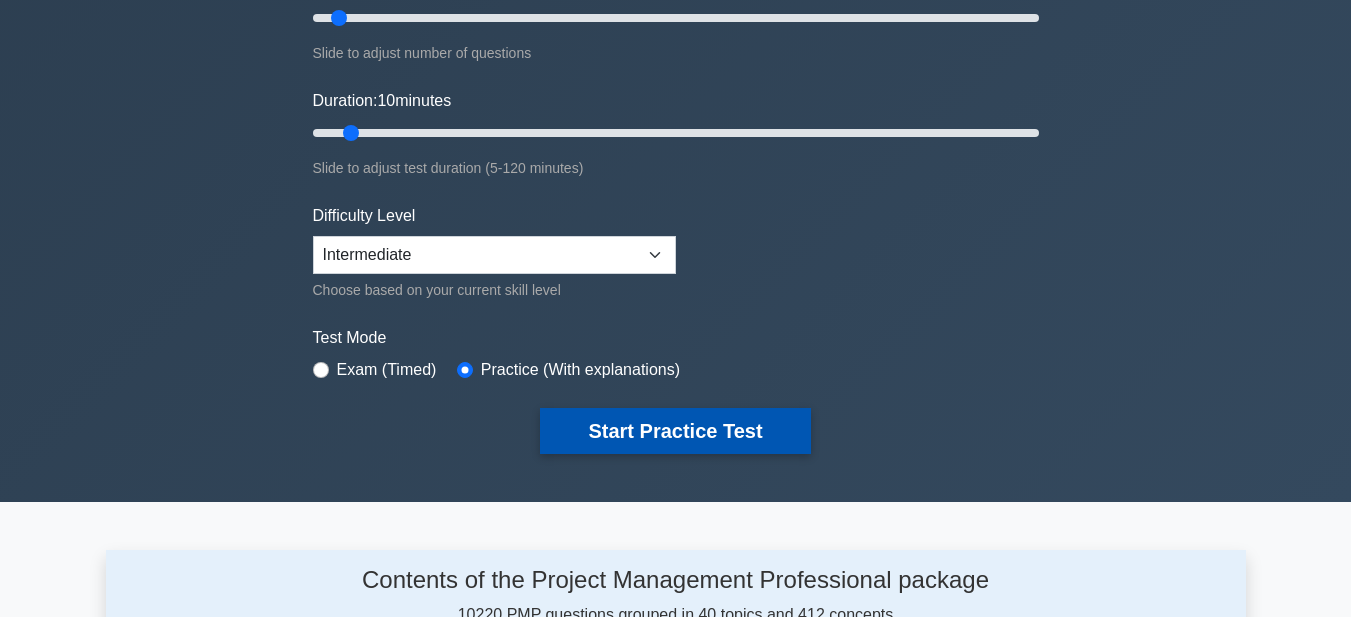 click on "Start Practice Test" at bounding box center (675, 431) 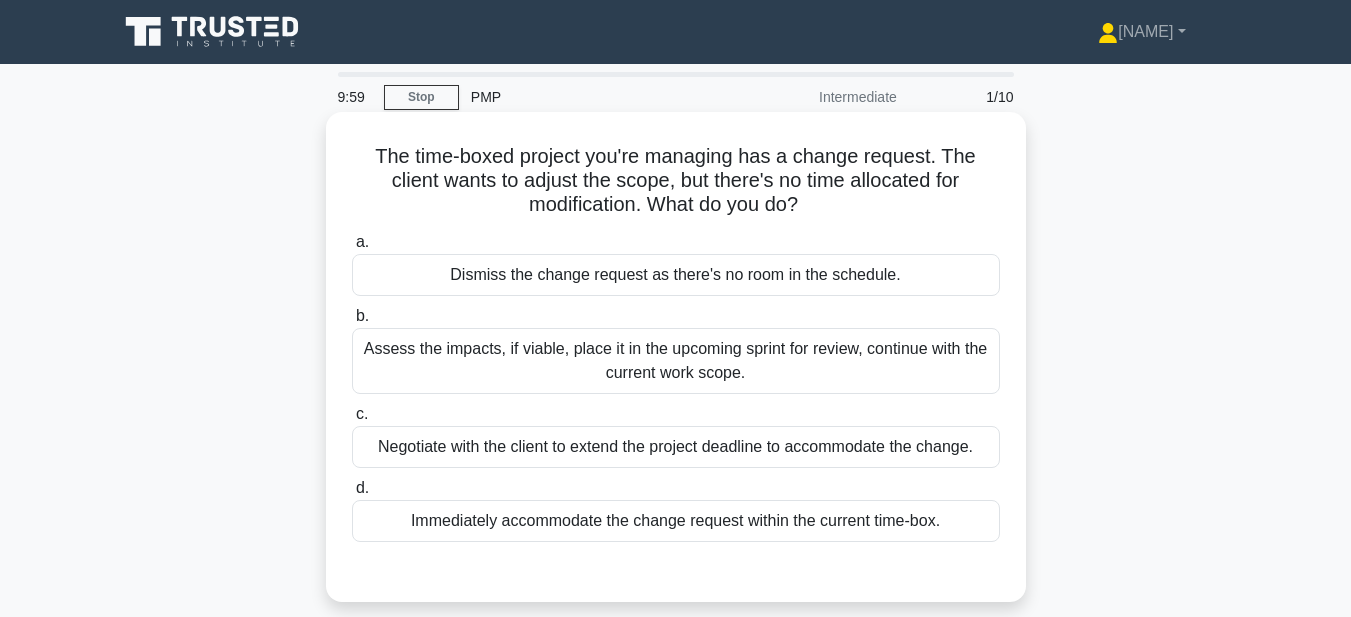 scroll, scrollTop: 0, scrollLeft: 0, axis: both 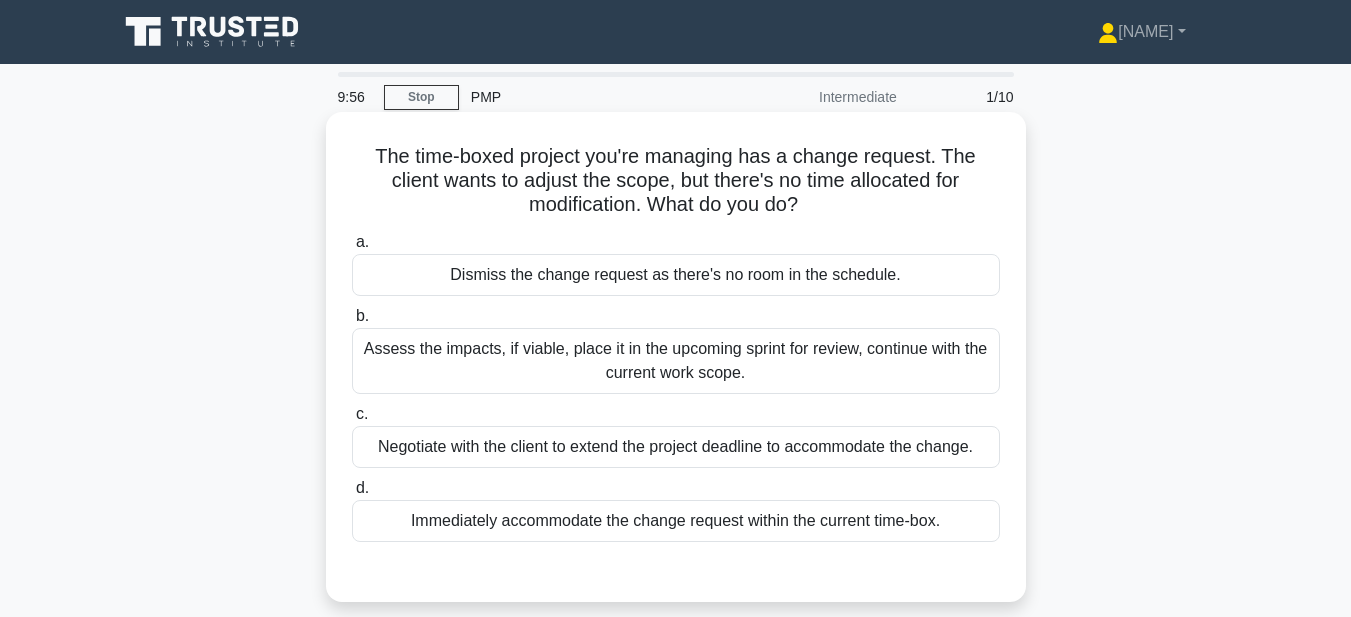 drag, startPoint x: 362, startPoint y: 152, endPoint x: 991, endPoint y: 536, distance: 736.9512 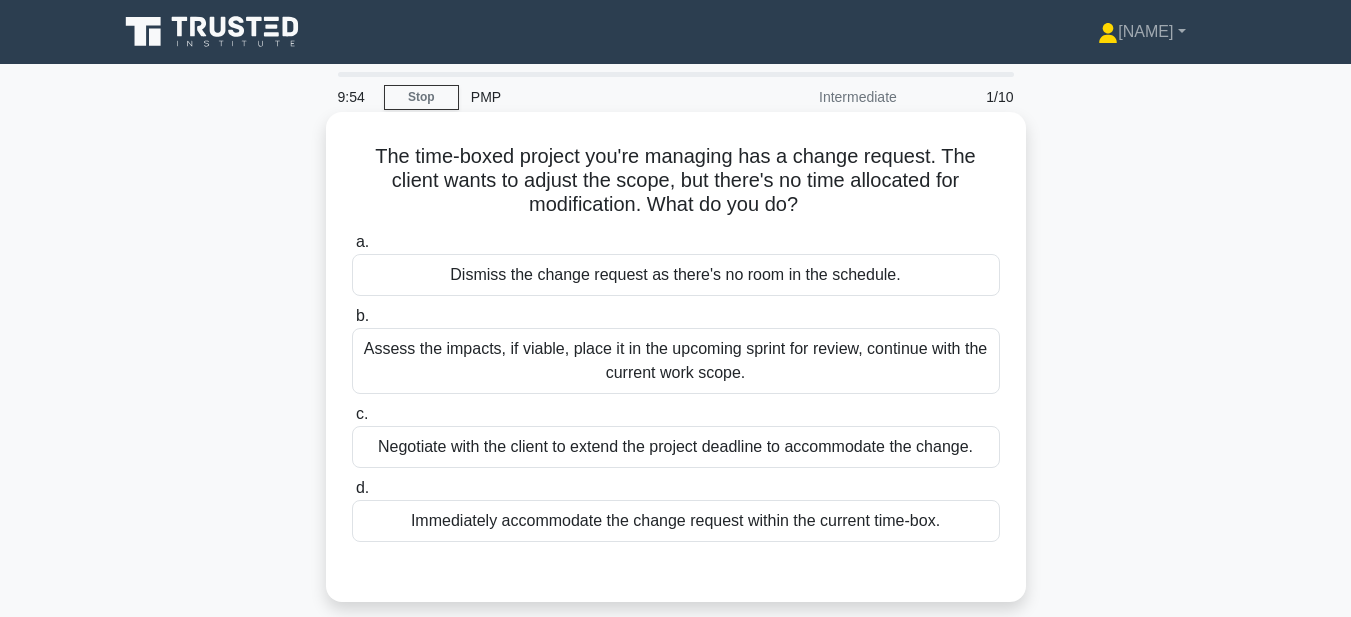 drag, startPoint x: 718, startPoint y: 172, endPoint x: 739, endPoint y: 173, distance: 21.023796 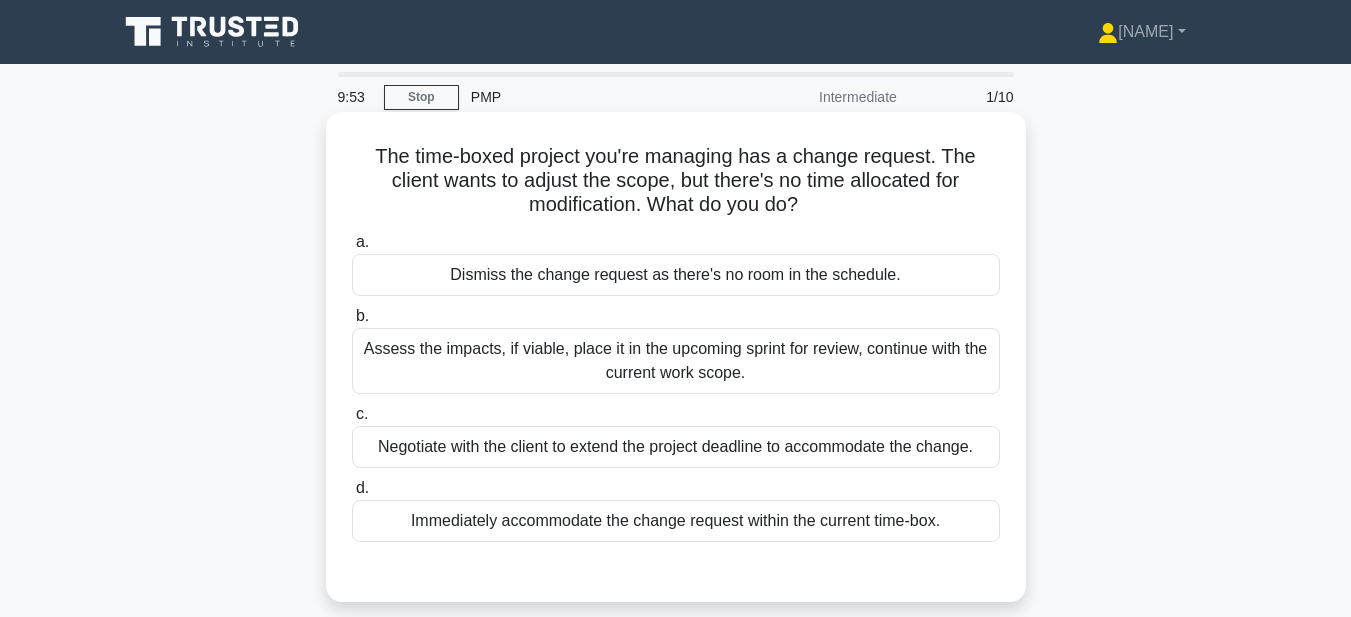 copy on "The time-boxed project you're managing has a change request. The client wants to adjust the scope, but there's no time allocated for modification. What do you do?
.spinner_0XTQ{transform-origin:center;animation:spinner_y6GP .75s linear infinite}@keyframes spinner_y6GP{100%{transform:rotate(360deg)}}
a.
Dismiss the change request as there's no room in the schedule.
b.
Assess the impacts, if viable, place it in the upcoming sprint for review, continue with the current work scope.
c.
Negotiate with the client to extend the project deadline to accommodate the change.
d.
Immediately accommodate the change request within the current time-box." 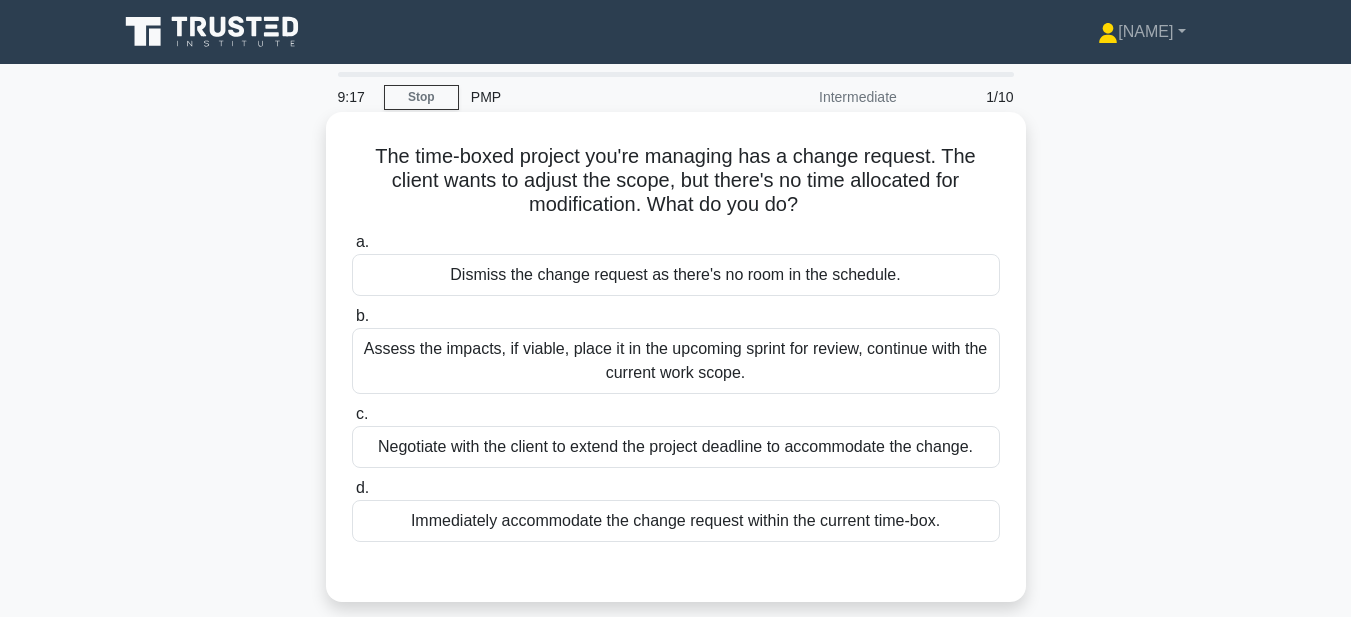 click on "Assess the impacts, if viable, place it in the upcoming sprint for review, continue with the current work scope." at bounding box center [676, 361] 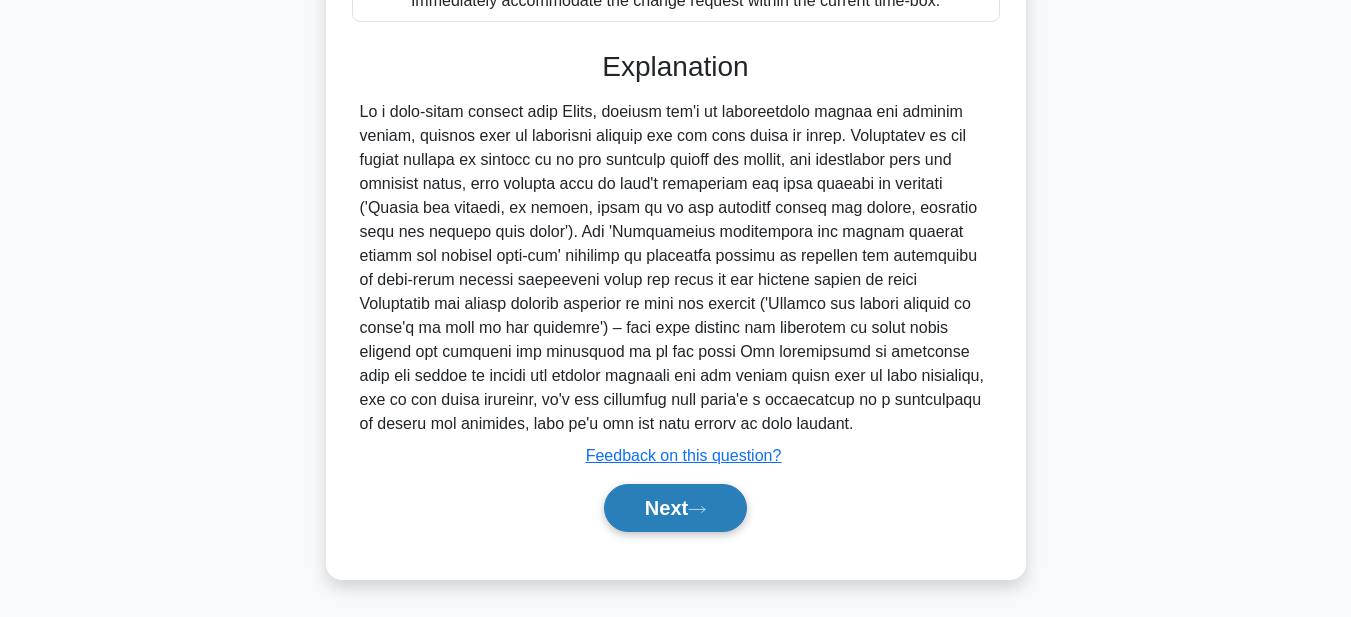 click on "Next" at bounding box center [675, 508] 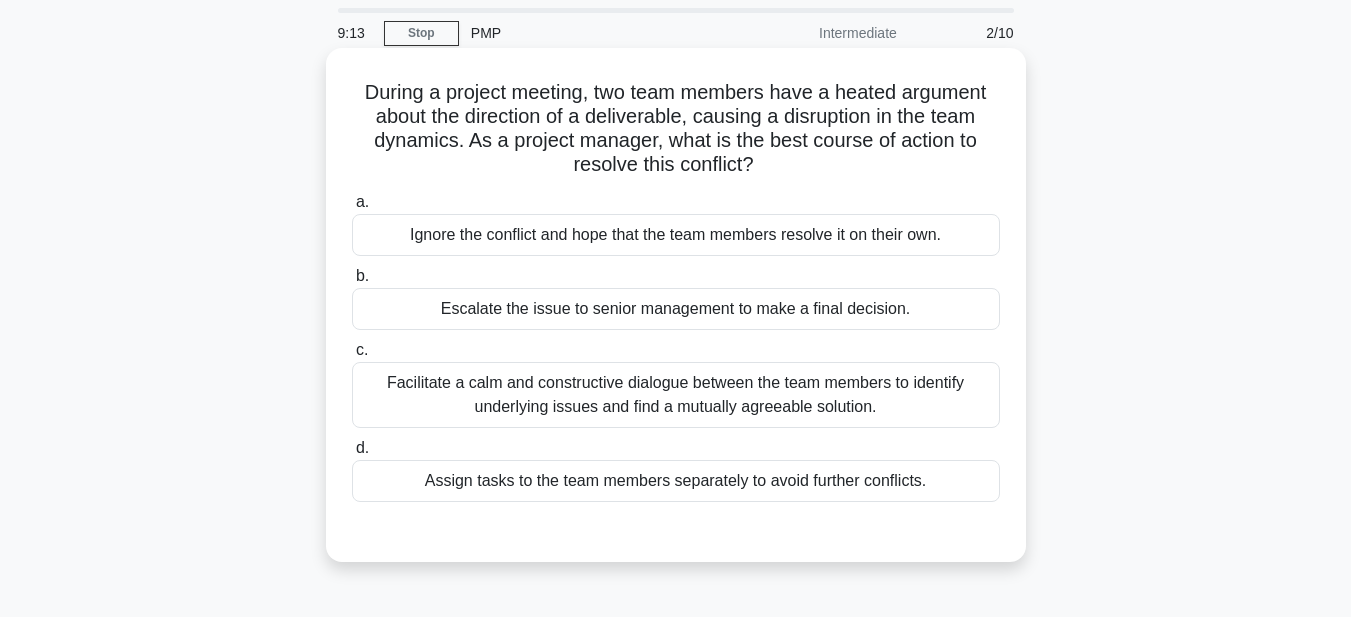 scroll, scrollTop: 63, scrollLeft: 0, axis: vertical 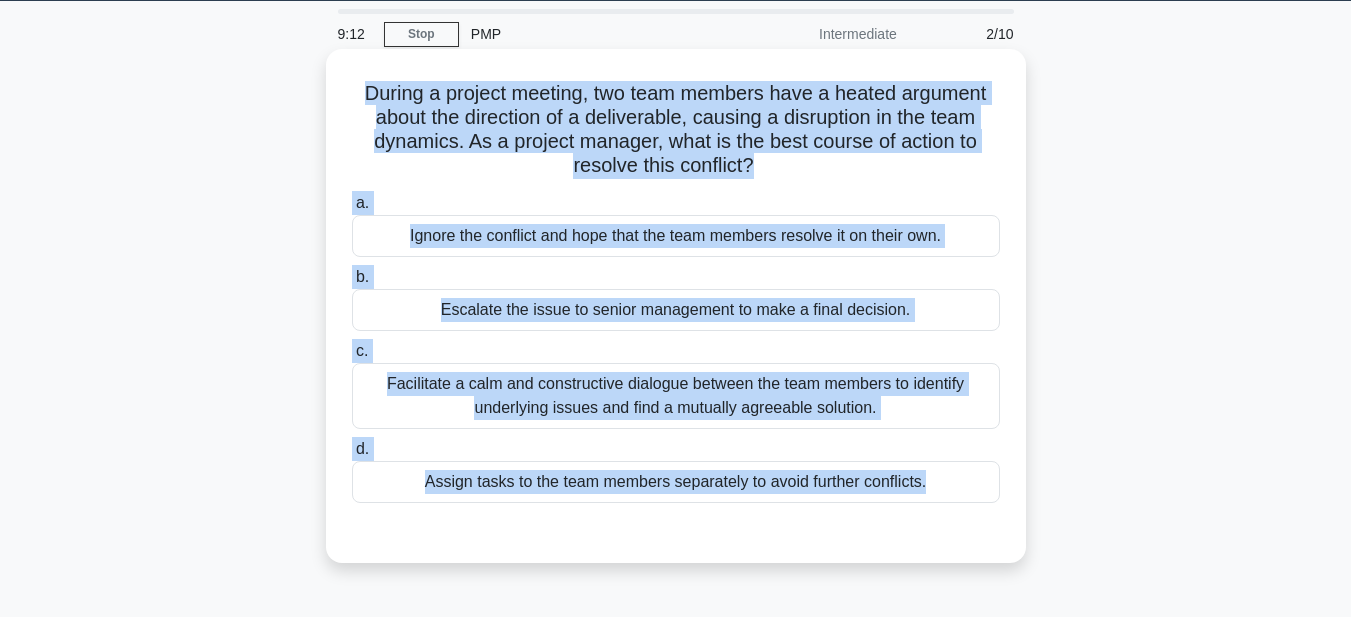drag, startPoint x: 338, startPoint y: 81, endPoint x: 961, endPoint y: 542, distance: 775.0161 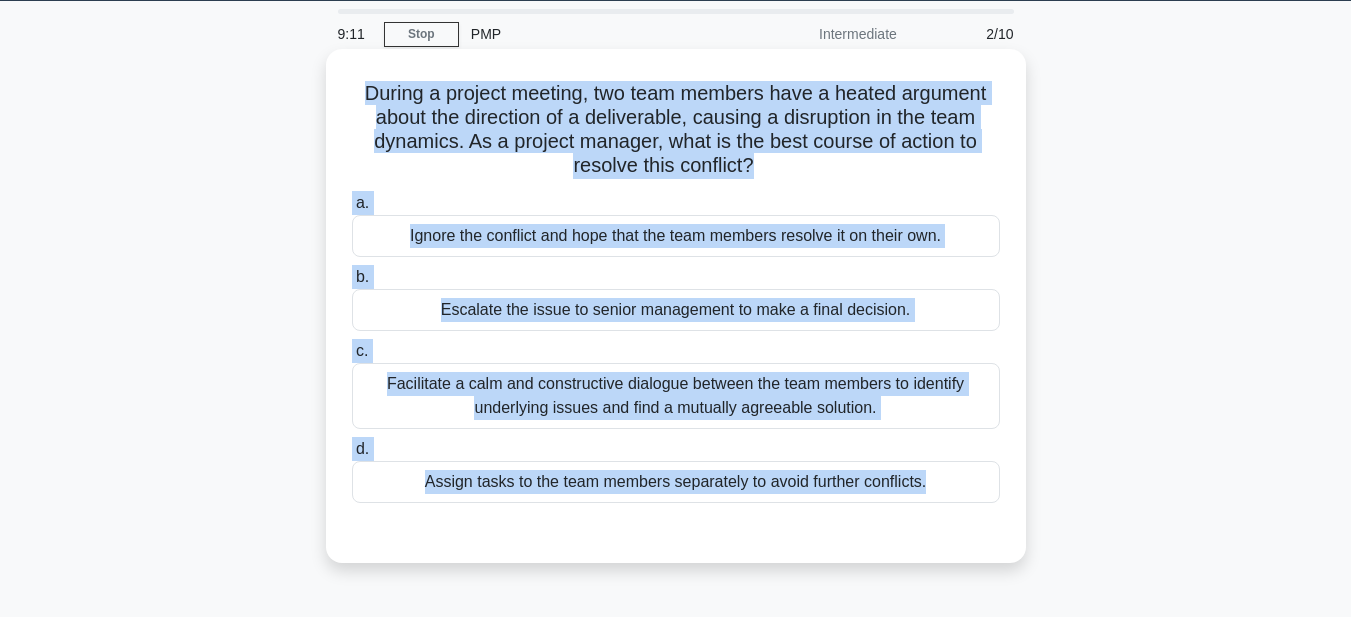 copy on "During a project meeting, two team members have a heated argument about the direction of a deliverable, causing a disruption in the team dynamics. As a project manager, what is the best course of action to resolve this conflict?
.spinner_0XTQ{transform-origin:center;animation:spinner_y6GP .75s linear infinite}@keyframes spinner_y6GP{100%{transform:rotate(360deg)}}
a.
Ignore the conflict and hope that the team members resolve it on their own.
b.
Escalate the issue to senior management to make a final decision.
c.
Facilitate a calm and constructive dialogue between the team members to identify underlying issues and find a mutually agreeable solution.
d.
Assign tasks to the team members separately to avoid fu..." 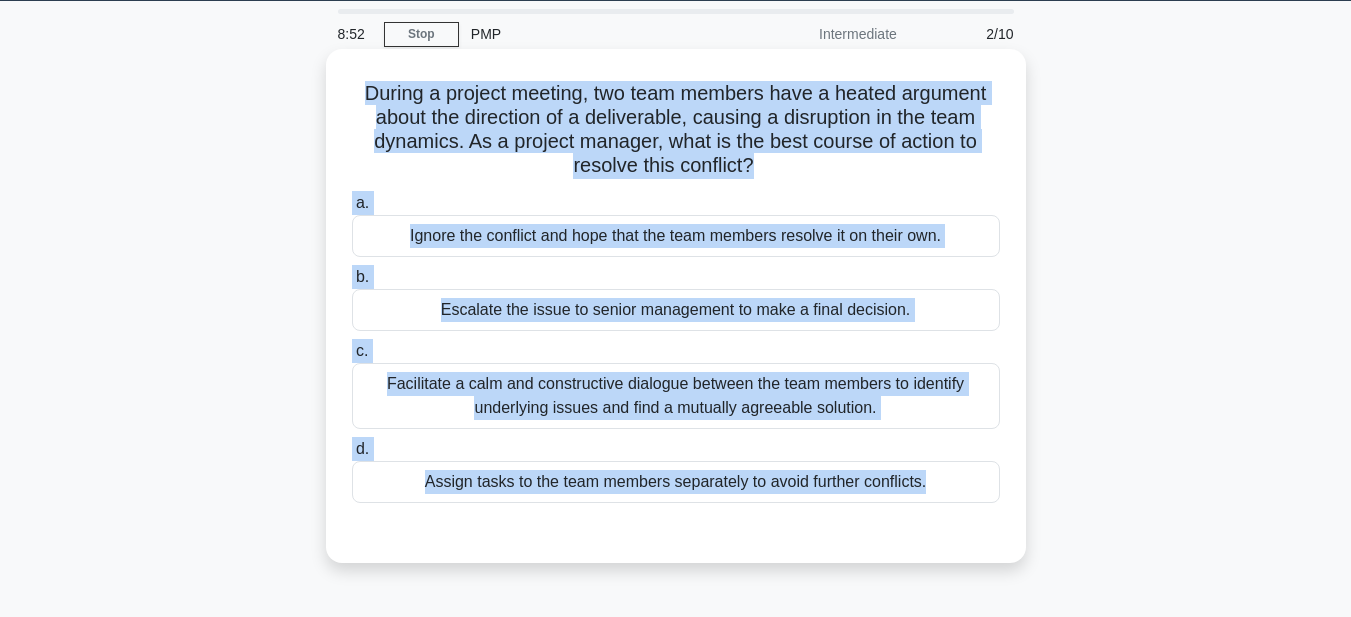 click on "Facilitate a calm and constructive dialogue between the team members to identify underlying issues and find a mutually agreeable solution." at bounding box center (676, 396) 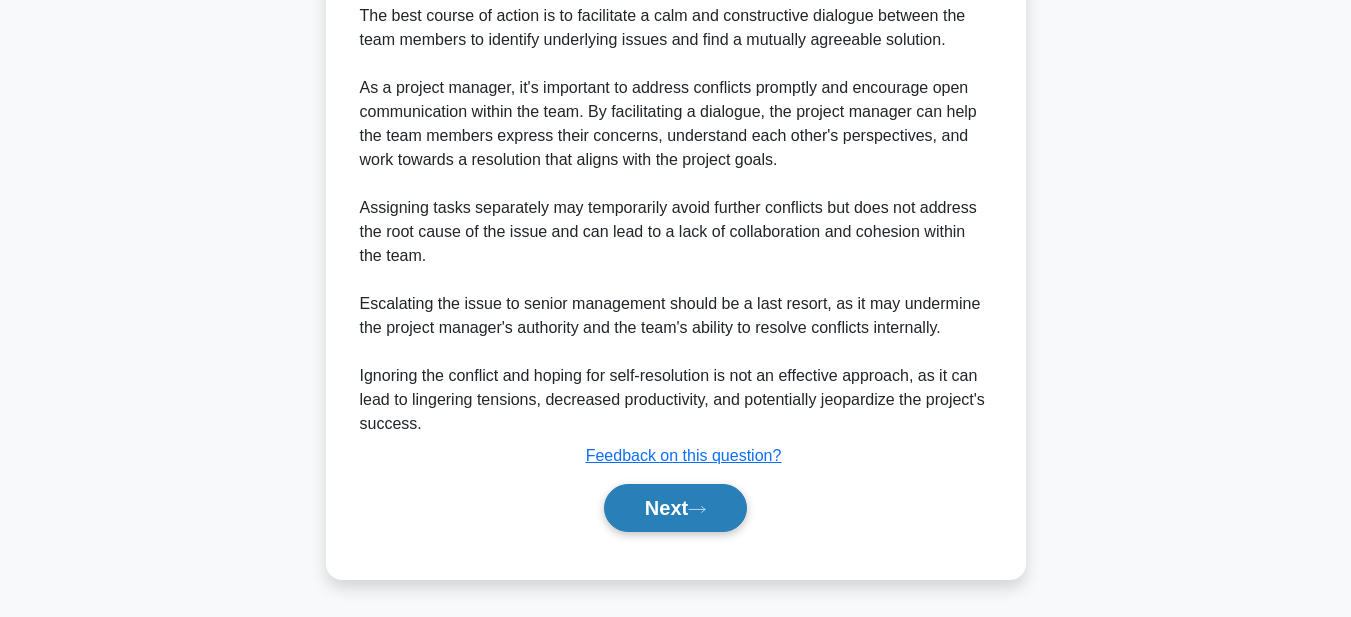 click on "Next" at bounding box center (675, 508) 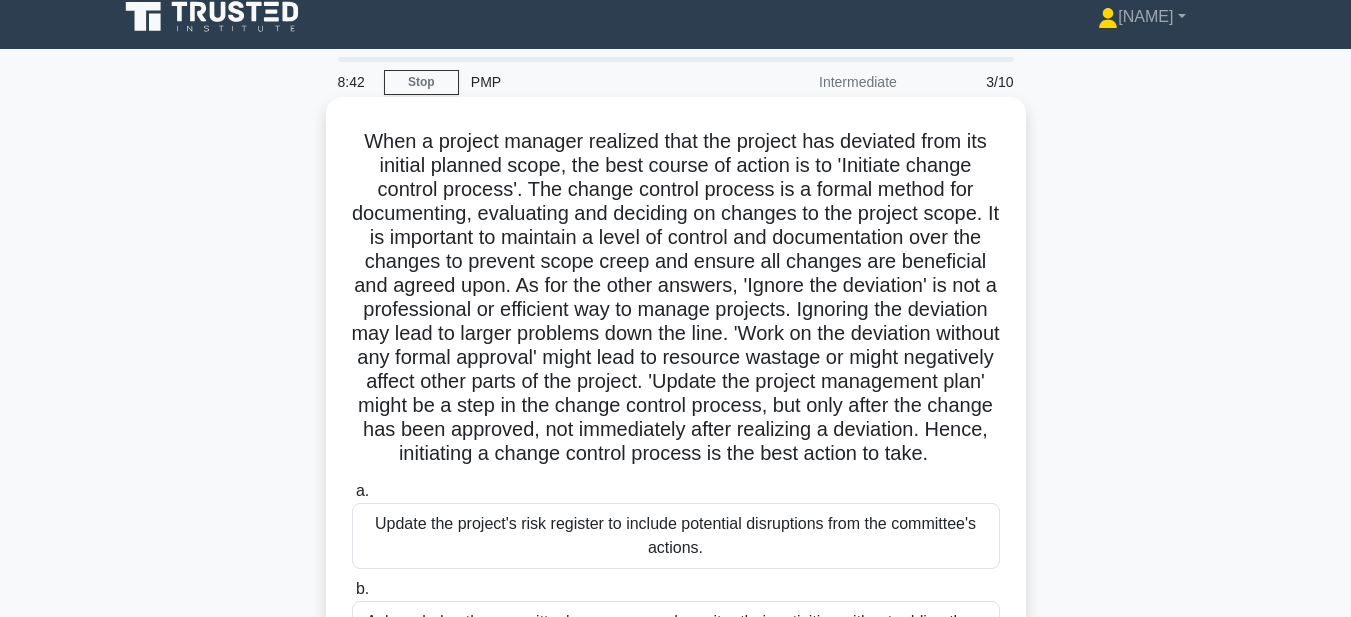 scroll, scrollTop: 0, scrollLeft: 0, axis: both 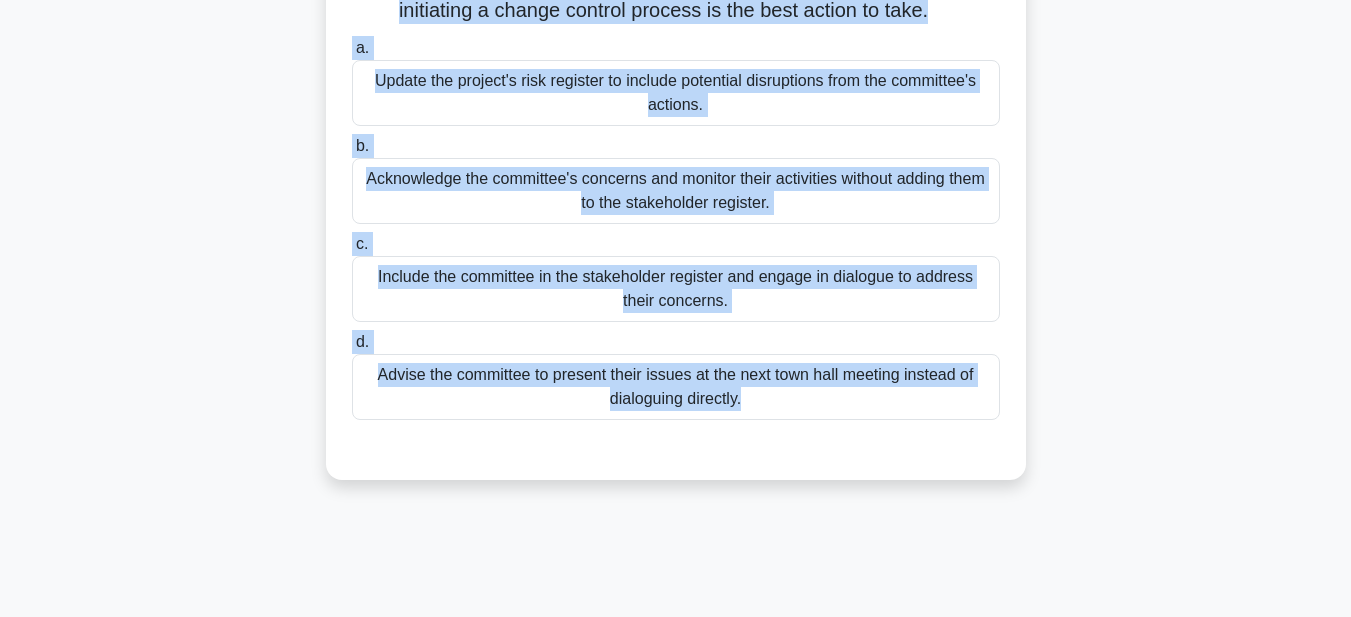 drag, startPoint x: 357, startPoint y: 150, endPoint x: 948, endPoint y: 642, distance: 768.9896 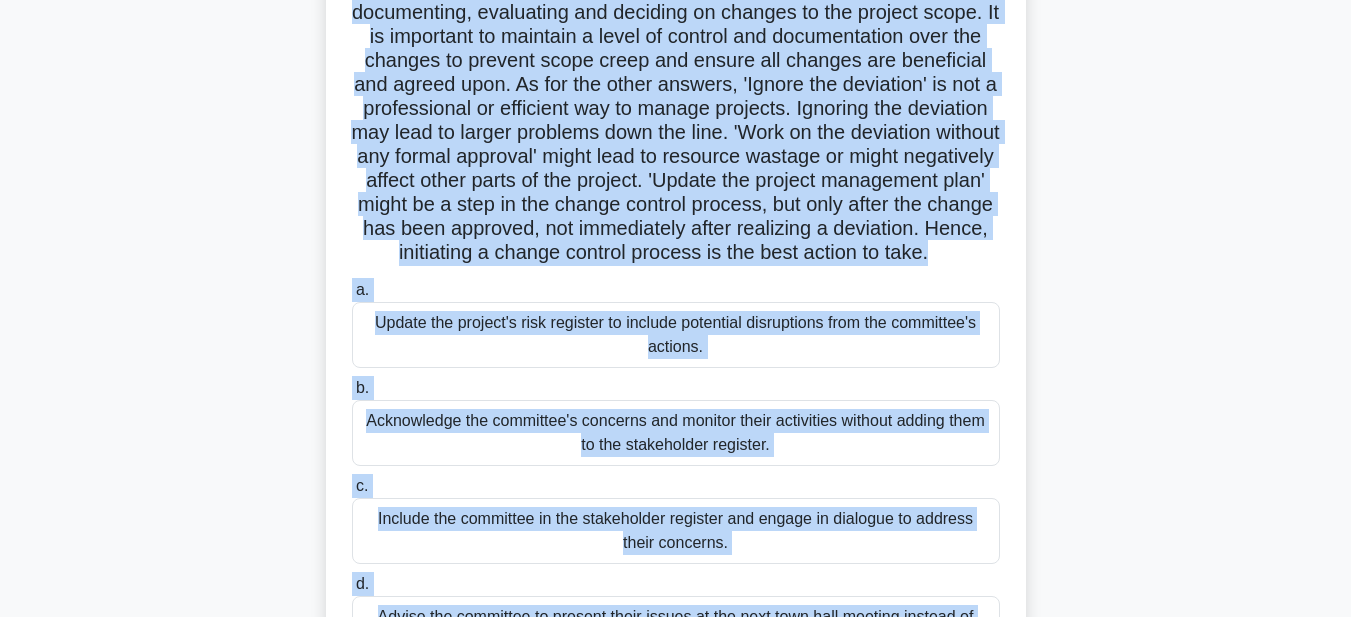 scroll, scrollTop: 163, scrollLeft: 0, axis: vertical 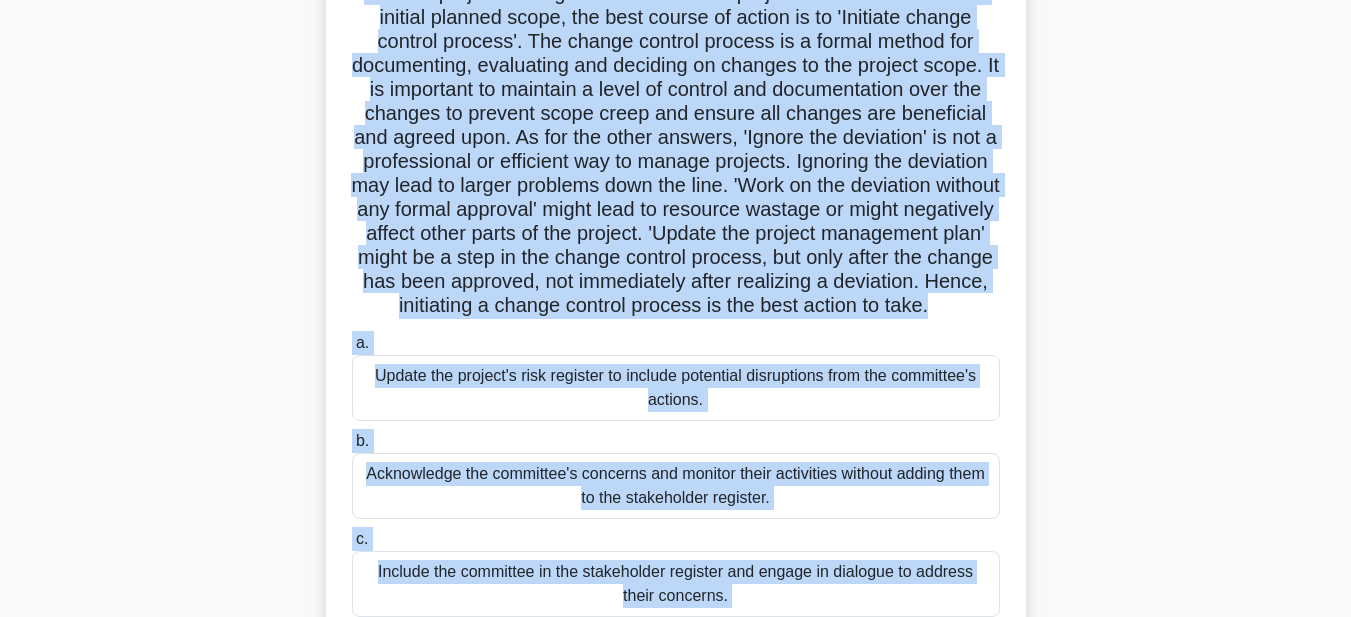 copy on "While managing the construction of a new community hall, you become aware of a local neighborhood committee that has substantial concerns about the project's noise levels and construction waste management, despite not being originally identified as a stakeholder. Considering their potential to influence the project's community acceptance, what should be the most appropriate action taken by the project manager?
.spinner_0XTQ{transform-origin:center;animation:spinner_y6GP .75s linear infinite}@keyframes spinner_y6GP{100%{transform:rotate(360deg)}}
a.
Update the project's risk register to include potential disruptions from the committee's actions.
b.
Acknowledge the committee's concerns and monitor their activities without adding them to the stakeholder register.
c.
Include the..." 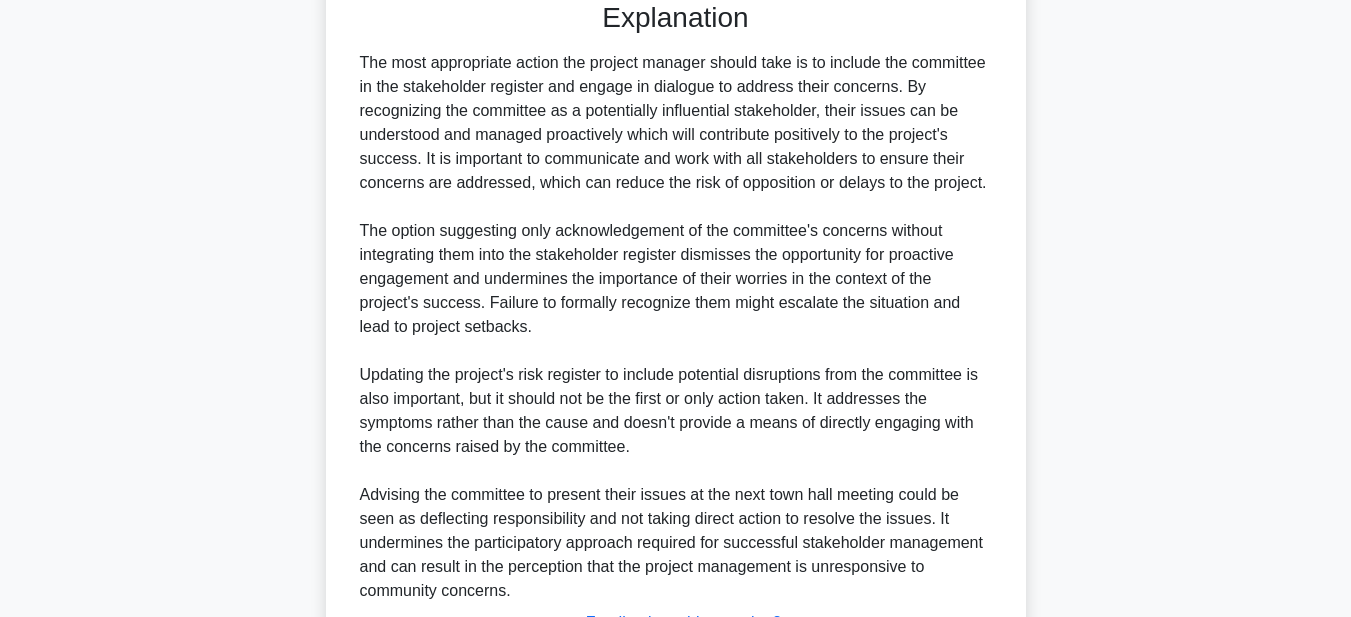 click on "Next" at bounding box center (675, 675) 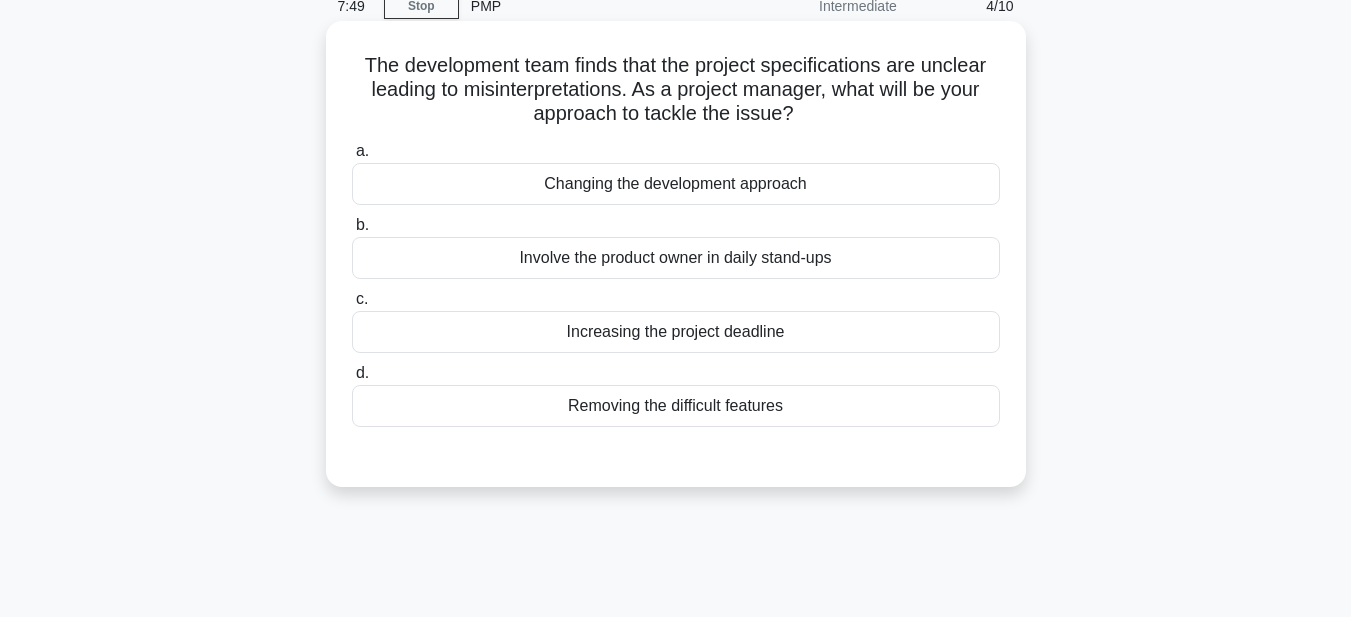 scroll, scrollTop: 0, scrollLeft: 0, axis: both 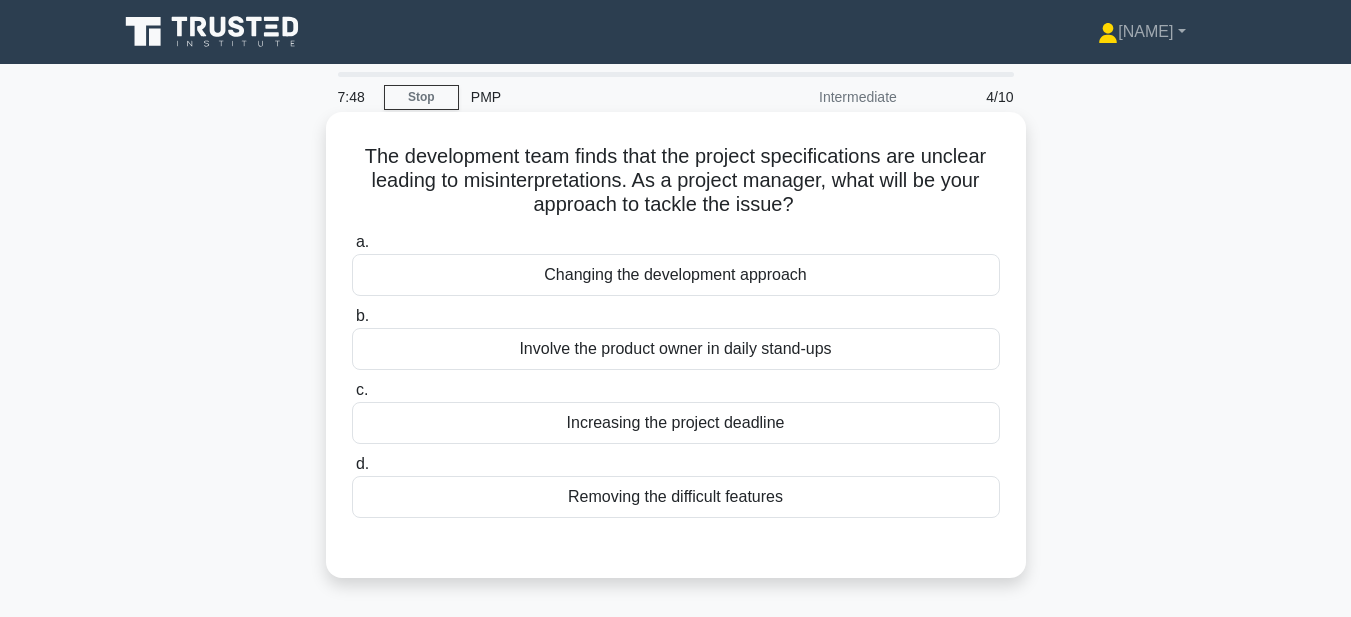 drag, startPoint x: 346, startPoint y: 160, endPoint x: 828, endPoint y: 484, distance: 580.7753 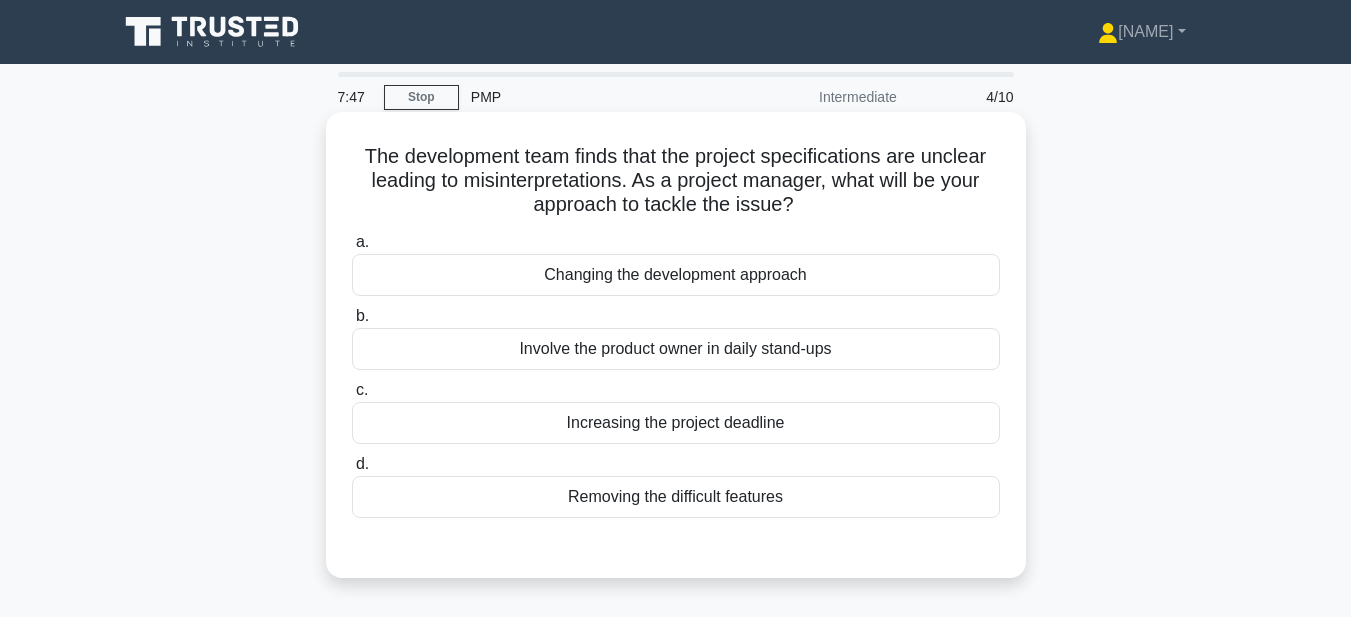 copy on "The development team finds that the project specifications are unclear leading to misinterpretations. As a project manager, what will be your approach to tackle the issue?
.spinner_0XTQ{transform-origin:center;animation:spinner_y6GP .75s linear infinite}@keyframes spinner_y6GP{100%{transform:rotate(360deg)}}
a.
Changing the development approach
b.
Involve the product owner in daily stand-ups
c.
Increasing the project deadline
d.
Removing the difficult features" 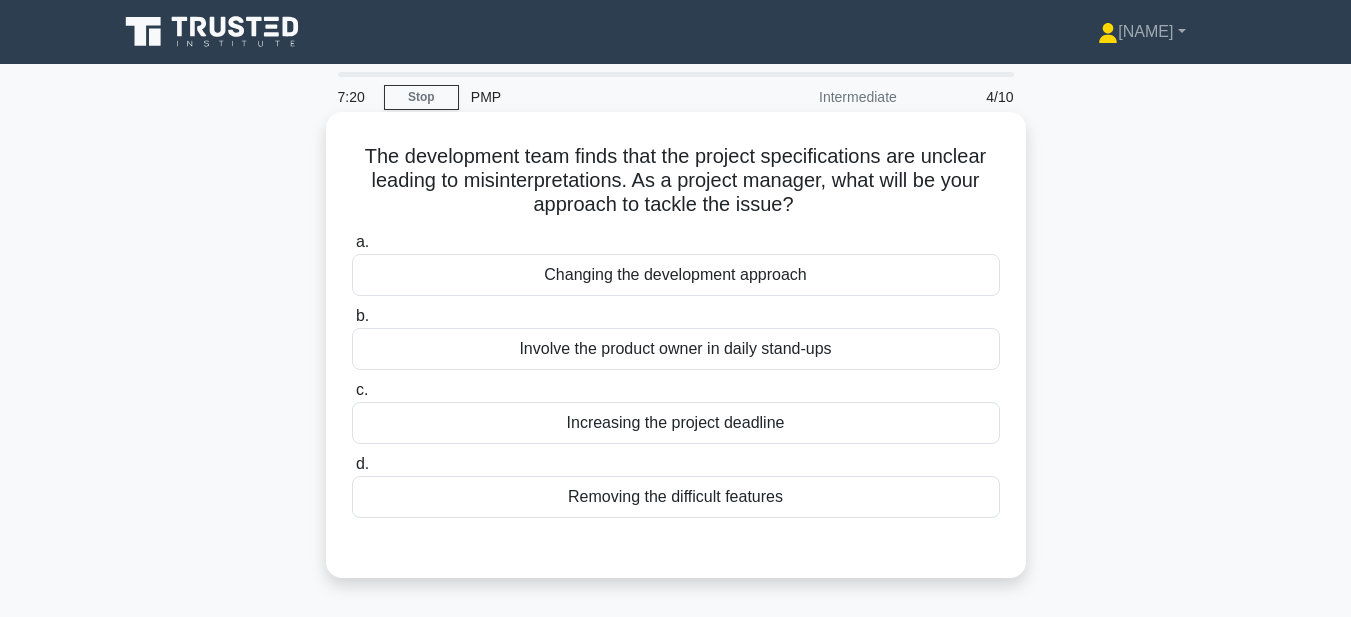 click on "Involve the product owner in daily stand-ups" at bounding box center [676, 349] 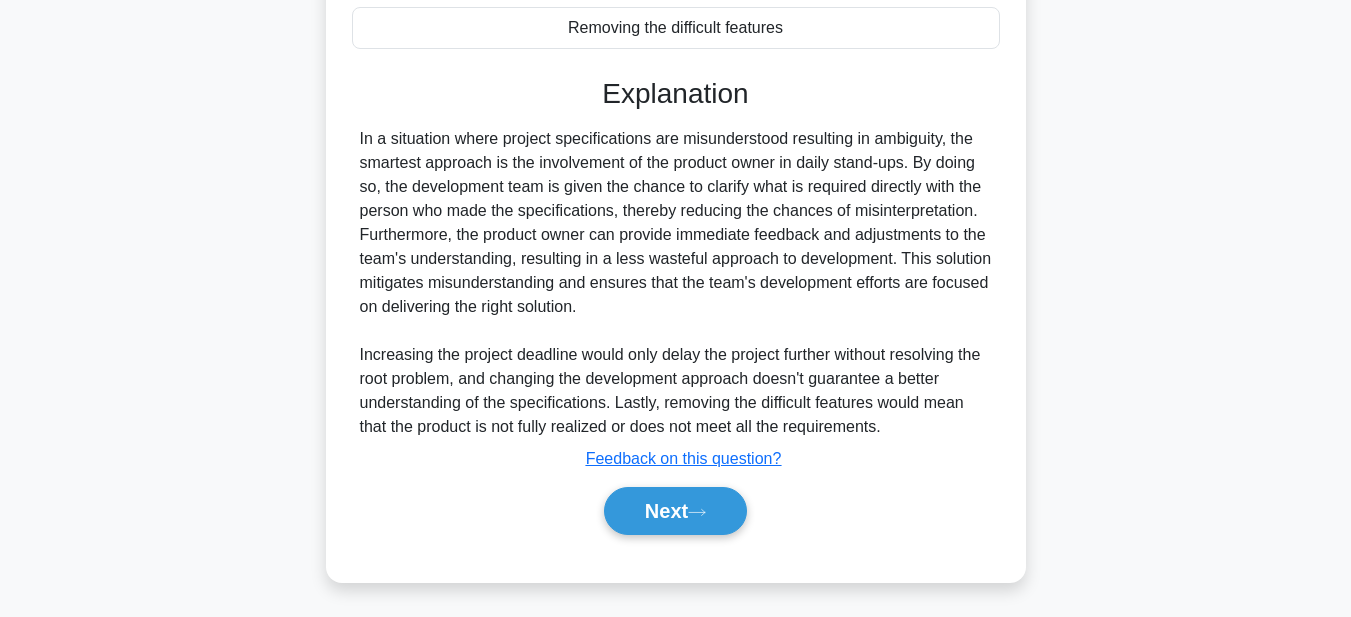 scroll, scrollTop: 473, scrollLeft: 0, axis: vertical 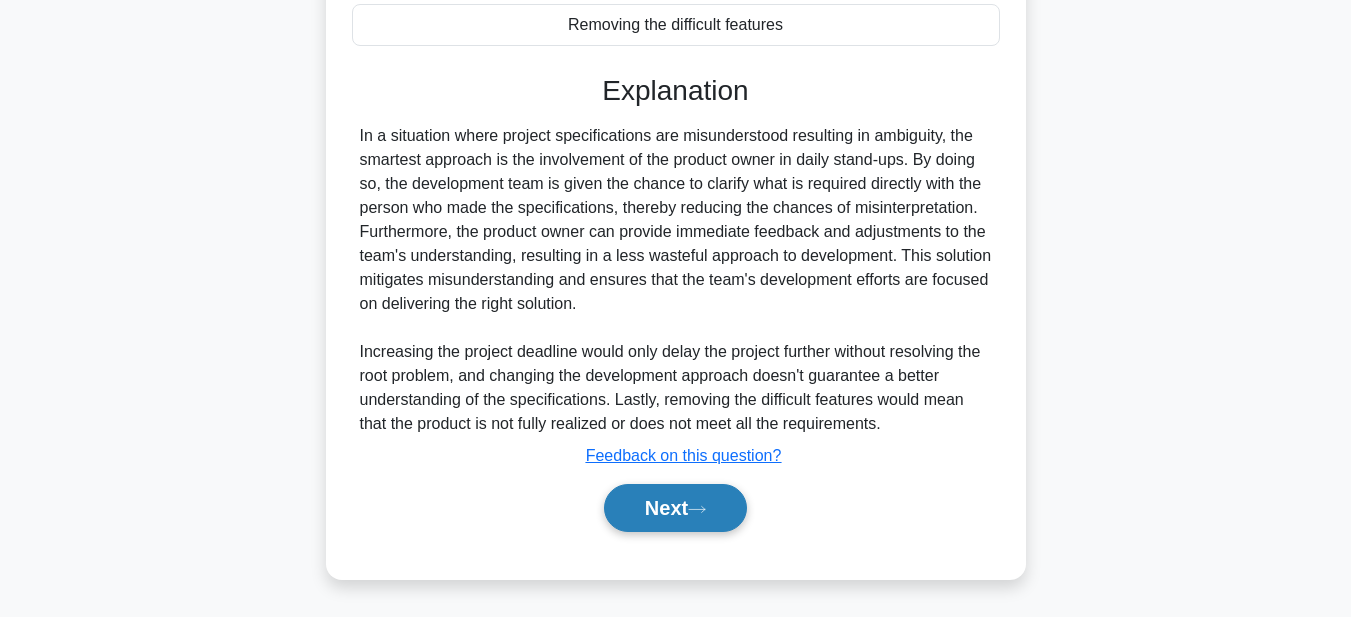 click on "Next" at bounding box center [675, 508] 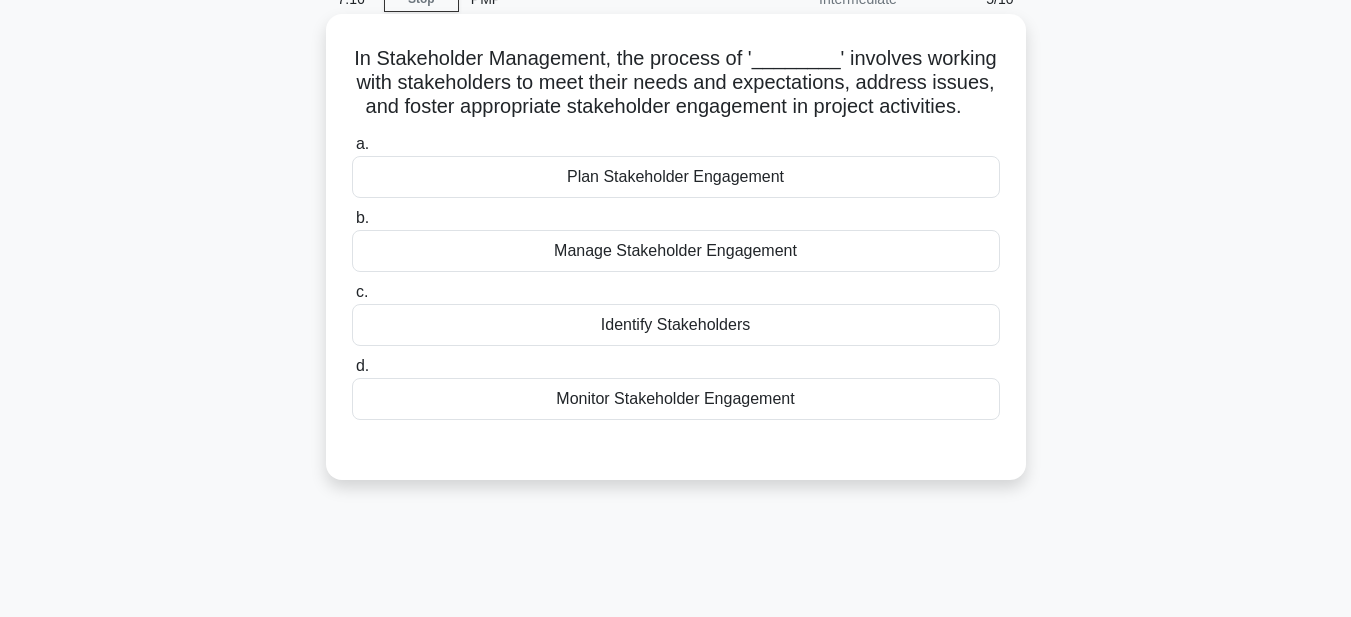 scroll, scrollTop: 63, scrollLeft: 0, axis: vertical 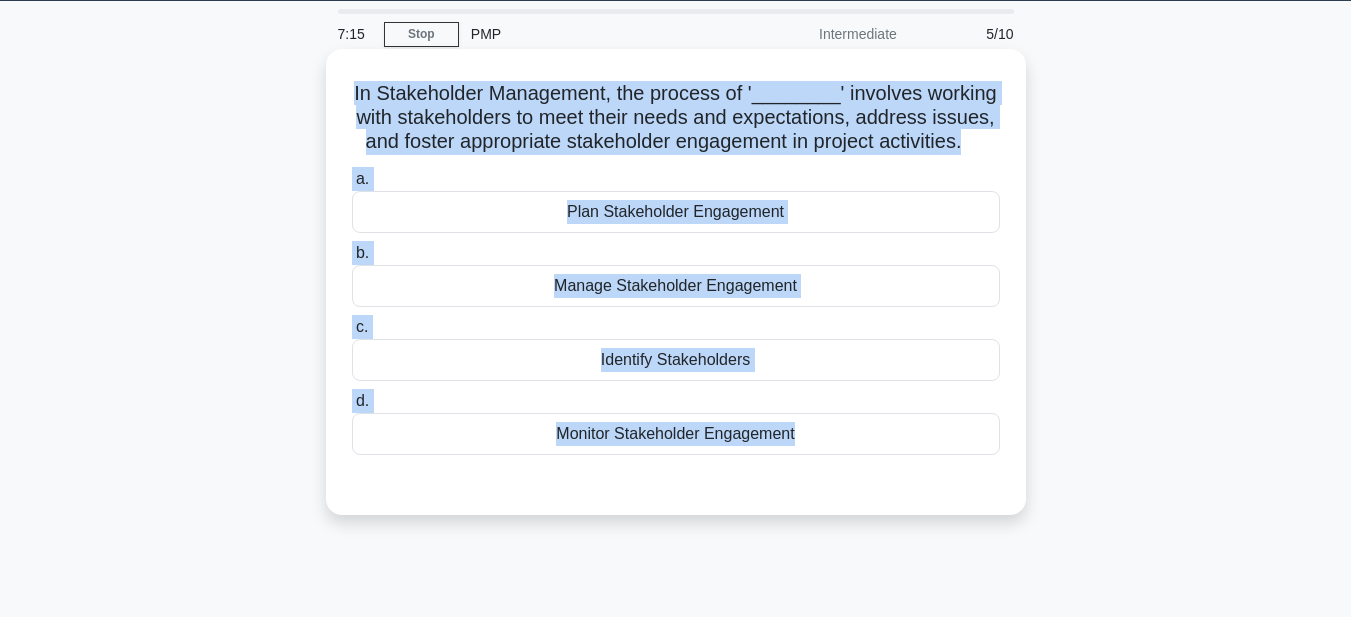 drag, startPoint x: 340, startPoint y: 93, endPoint x: 836, endPoint y: 462, distance: 618.20465 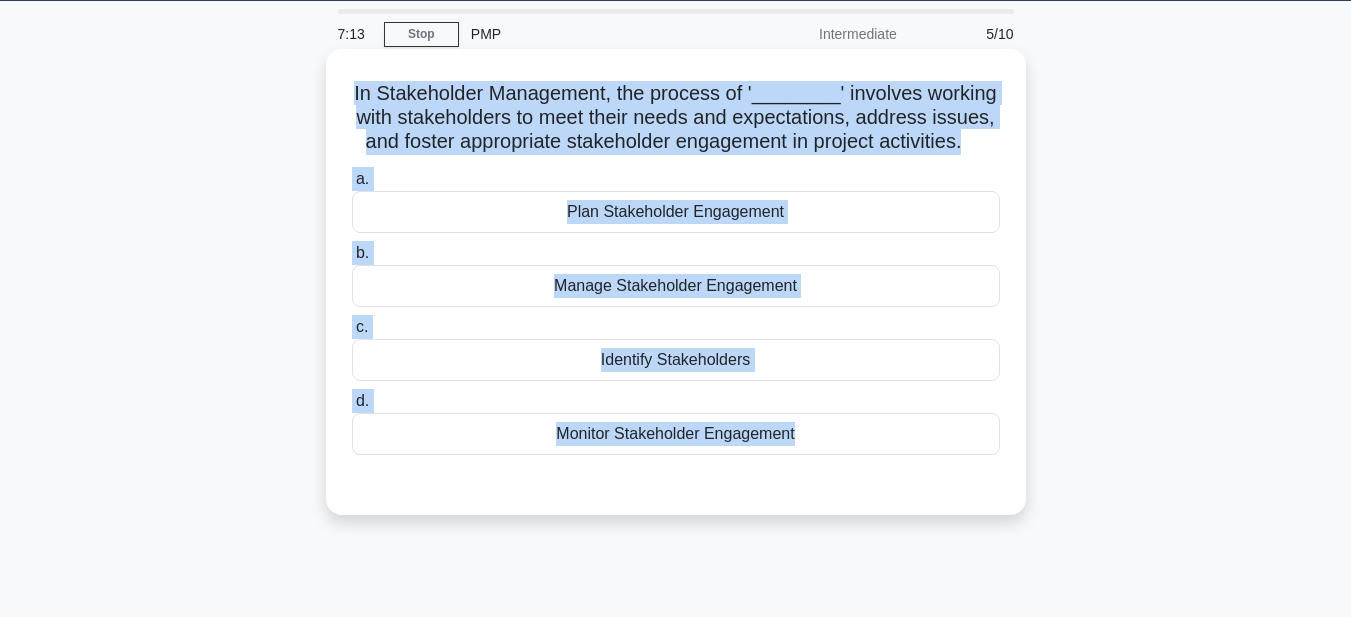copy on "In Stakeholder Management, the process of '________' involves working with stakeholders to meet their needs and expectations, address issues, and foster appropriate stakeholder engagement in project activities.
.spinner_0XTQ{transform-origin:center;animation:spinner_y6GP .75s linear infinite}@keyframes spinner_y6GP{100%{transform:rotate(360deg)}}
a.
Plan Stakeholder Engagement
b.
Manage Stakeholder Engagement
c.
Identify Stakeholders
d.
Monitor Stakeholder Engagement" 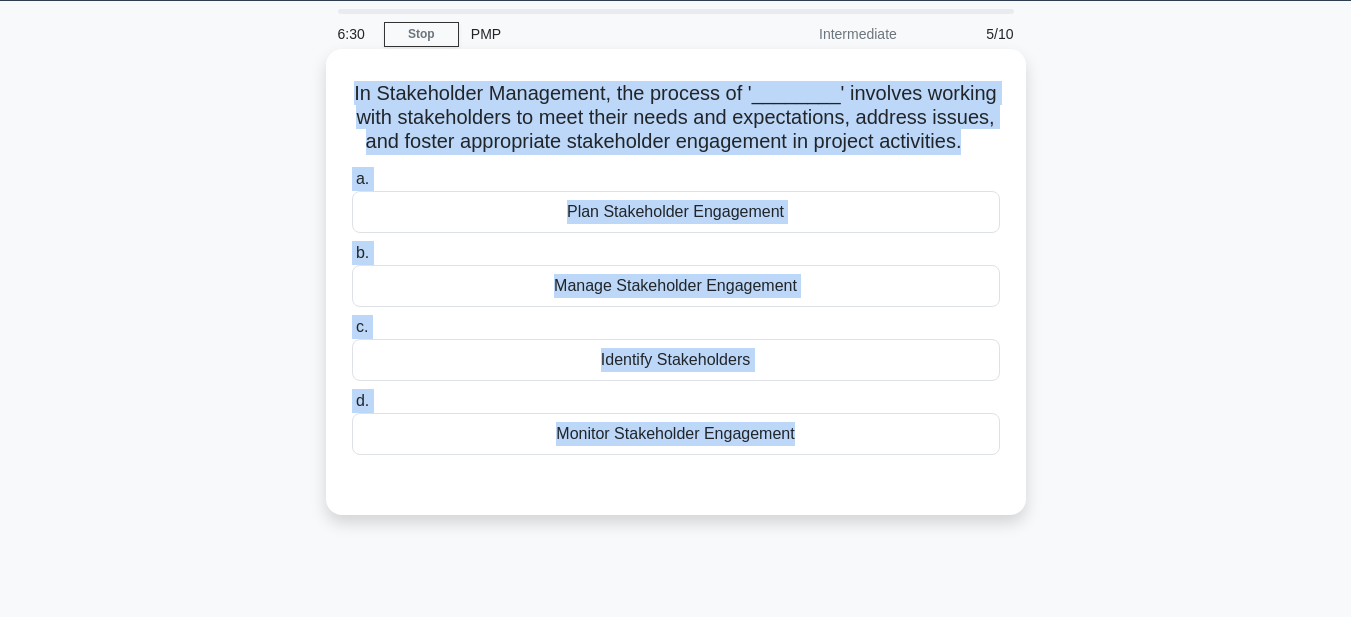 click on "Manage Stakeholder Engagement" at bounding box center (676, 286) 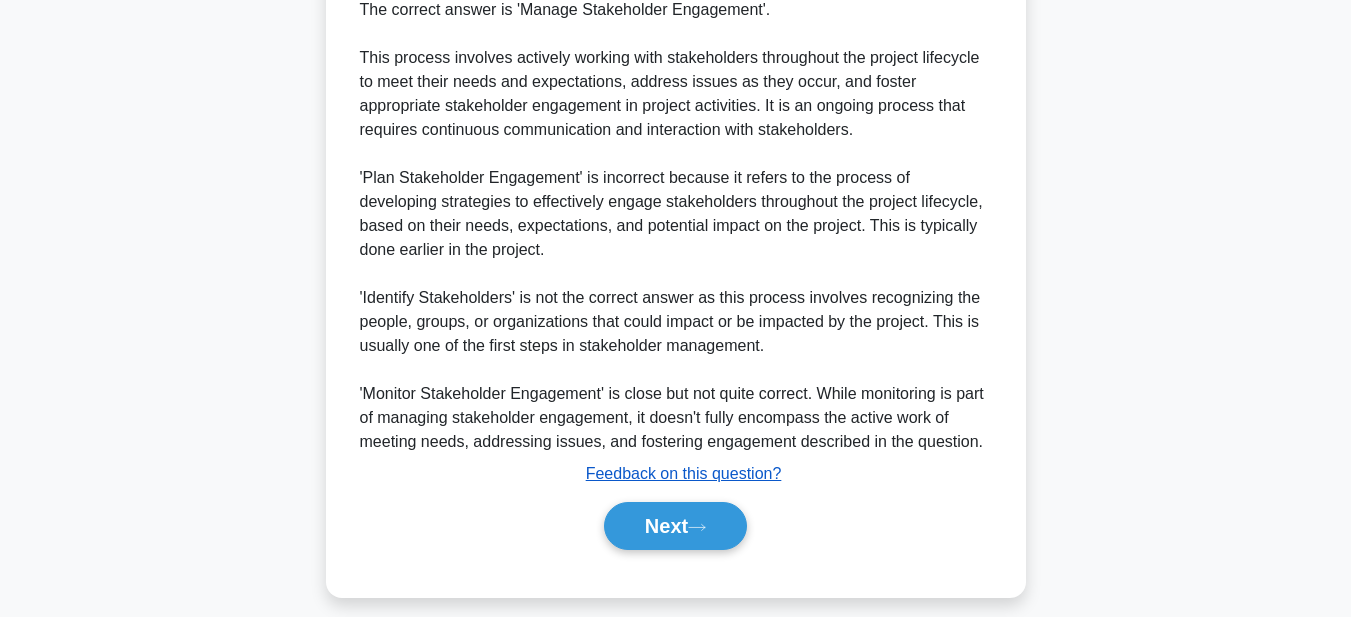 scroll, scrollTop: 617, scrollLeft: 0, axis: vertical 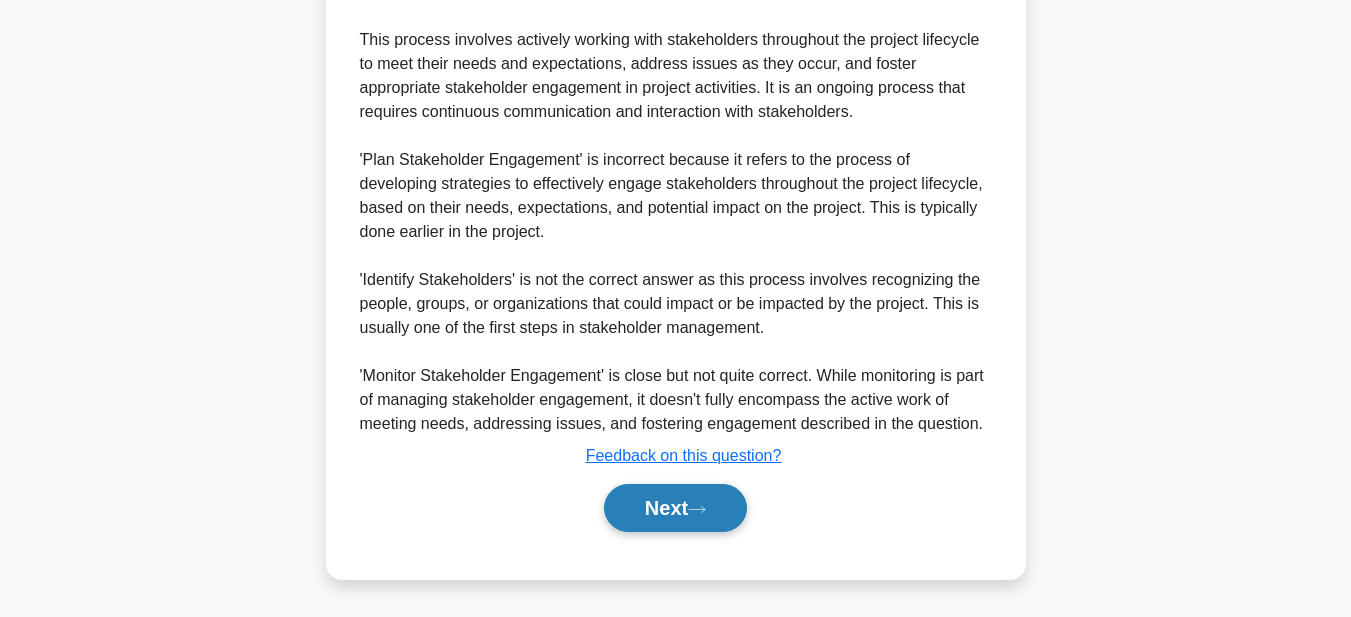 click on "Next" at bounding box center [675, 508] 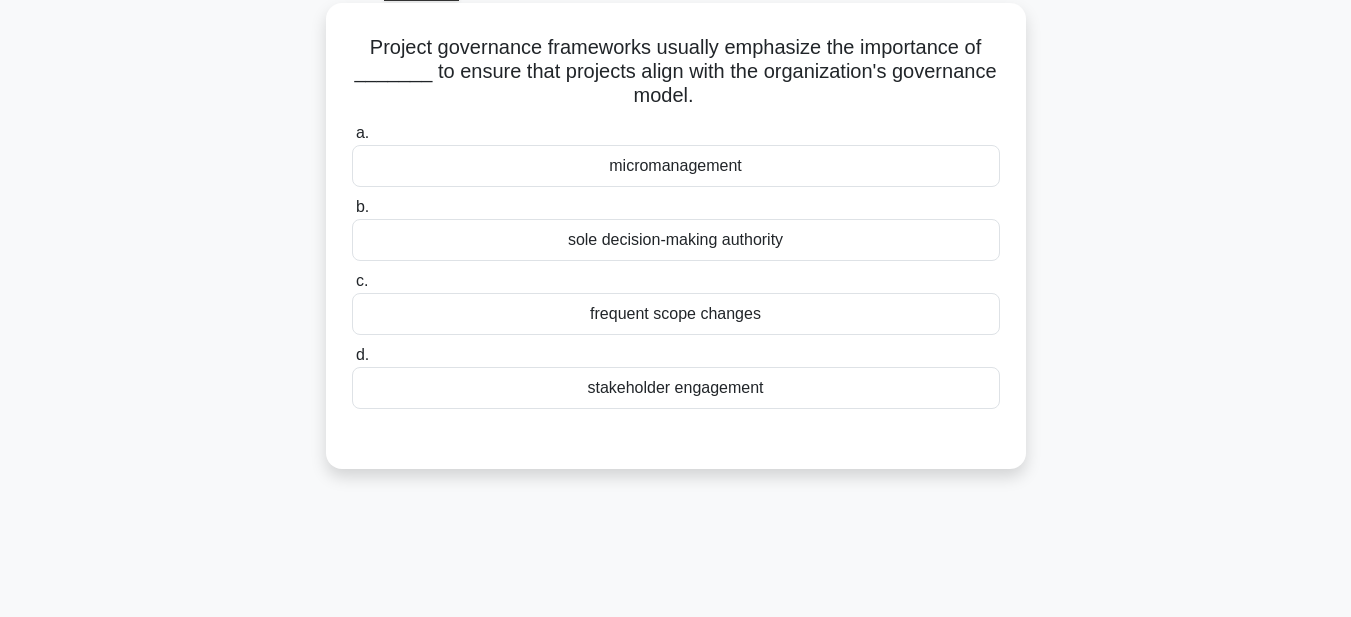 scroll, scrollTop: 63, scrollLeft: 0, axis: vertical 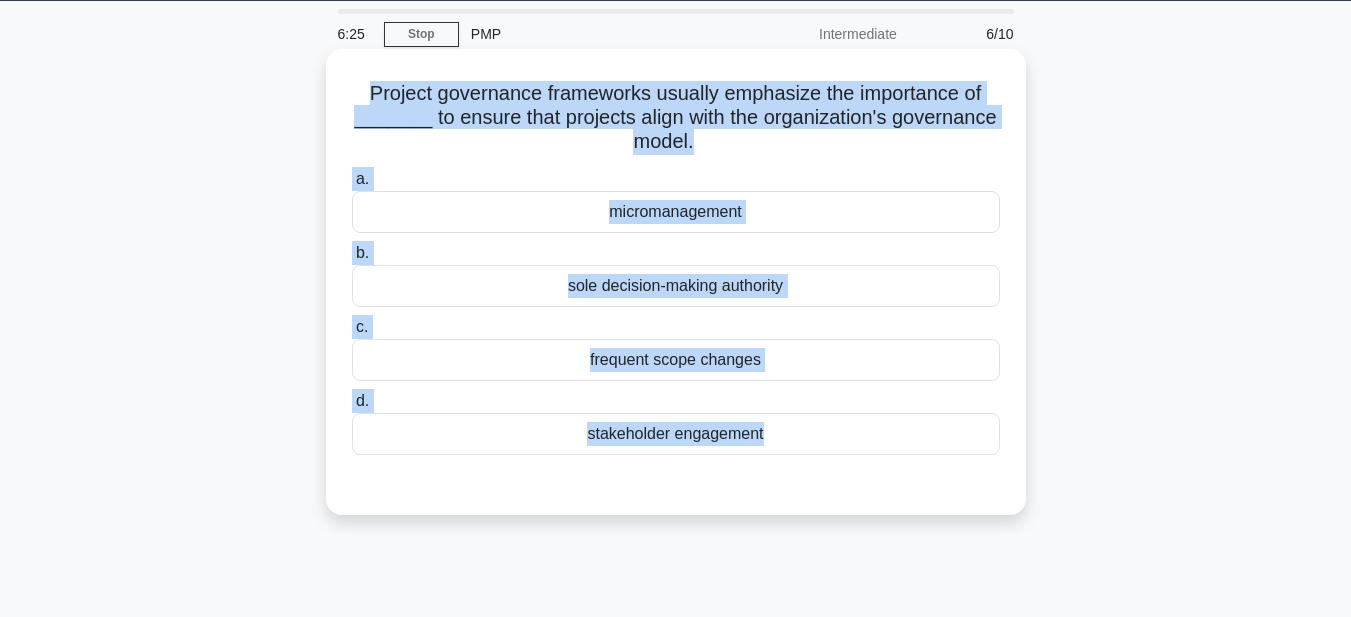drag, startPoint x: 321, startPoint y: 100, endPoint x: 840, endPoint y: 473, distance: 639.1322 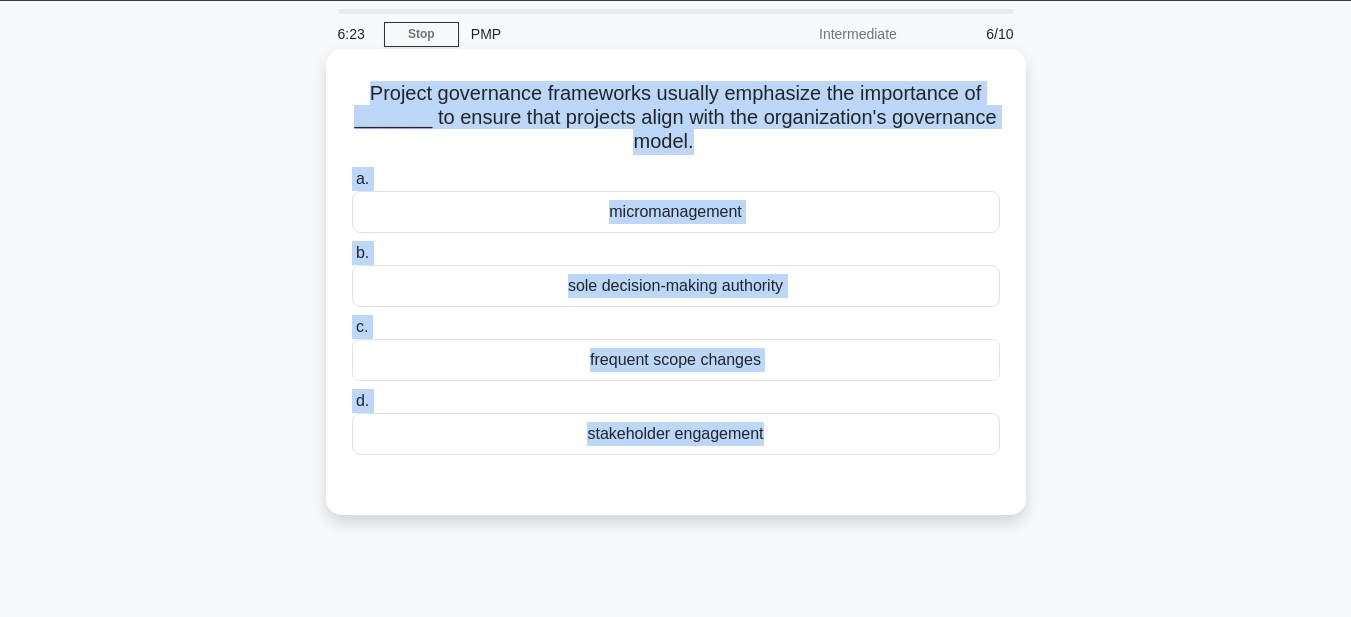 copy on "Project governance frameworks usually emphasize the importance of _______ to ensure that projects align with the organization's governance model.
.spinner_0XTQ{transform-origin:center;animation:spinner_y6GP .75s linear infinite}@keyframes spinner_y6GP{100%{transform:rotate(360deg)}}
a.
micromanagement
b.
sole decision-making authority
c.
frequent scope changes
d.
stakeholder engagement" 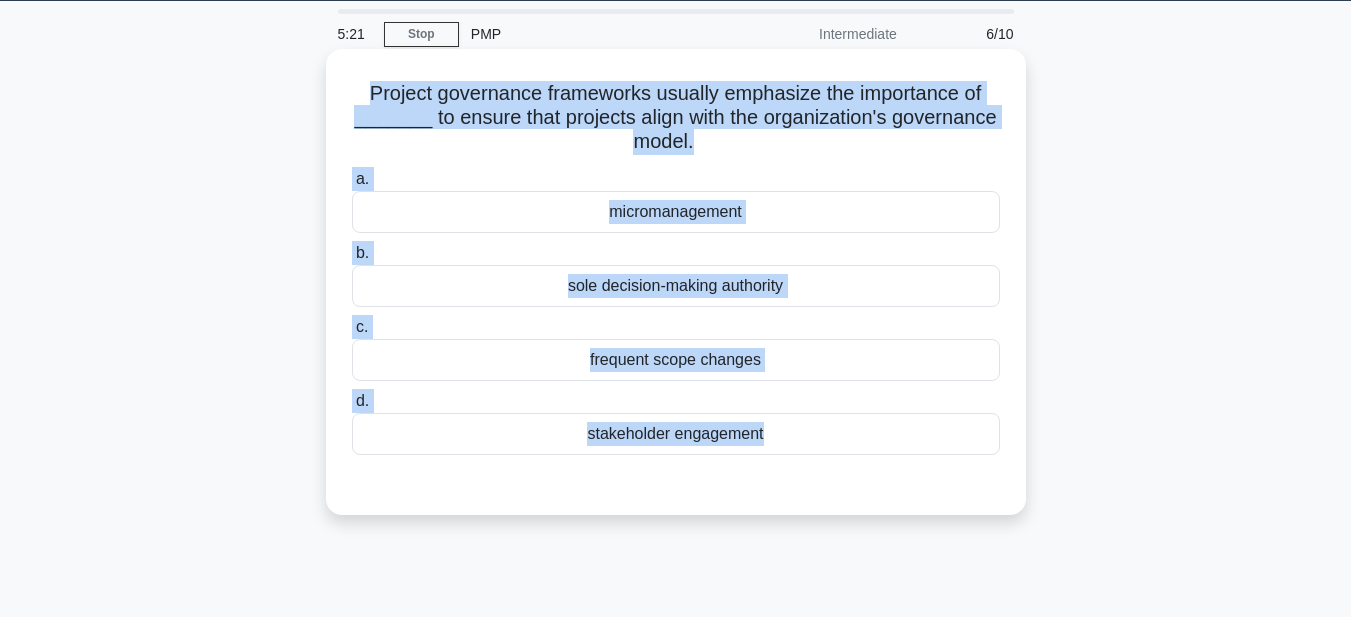 click on "micromanagement" at bounding box center [676, 212] 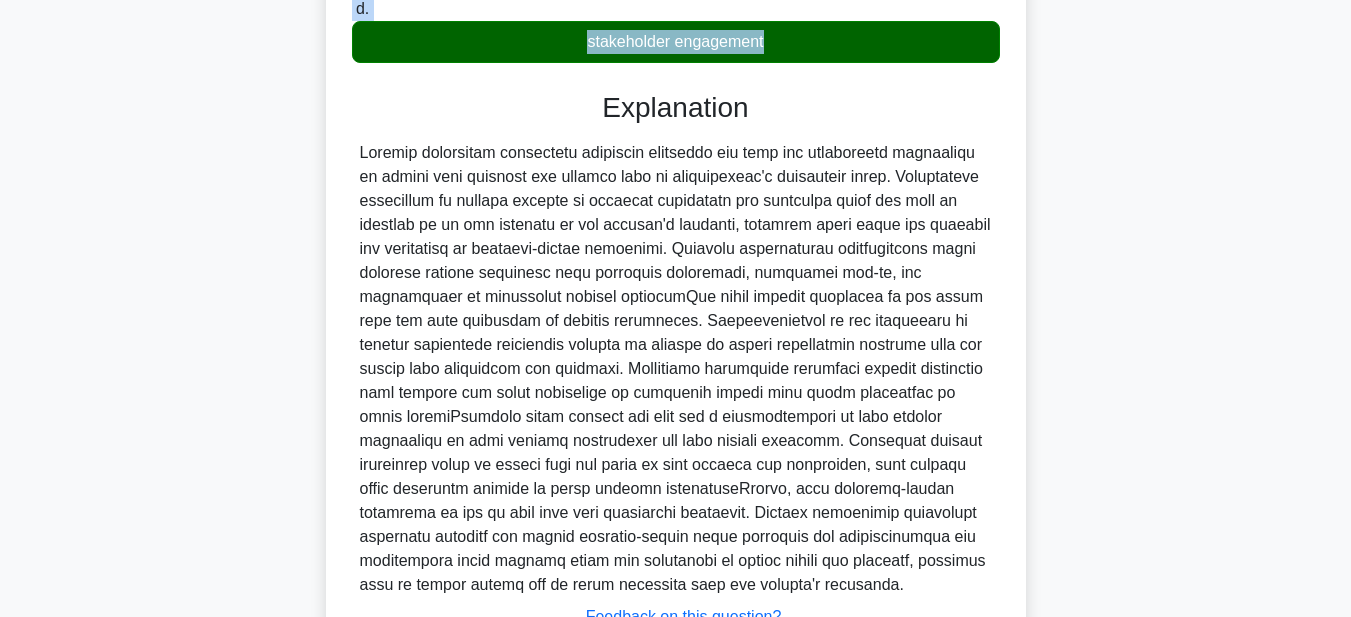 scroll, scrollTop: 619, scrollLeft: 0, axis: vertical 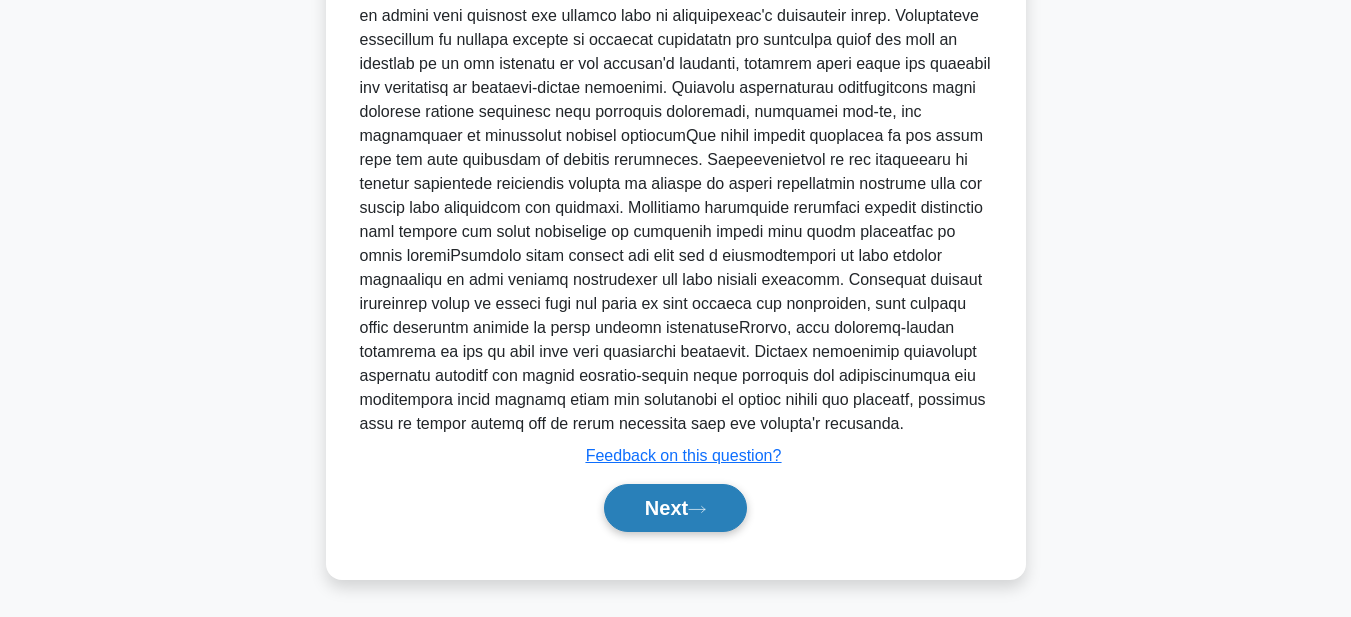 click on "Next" at bounding box center [675, 508] 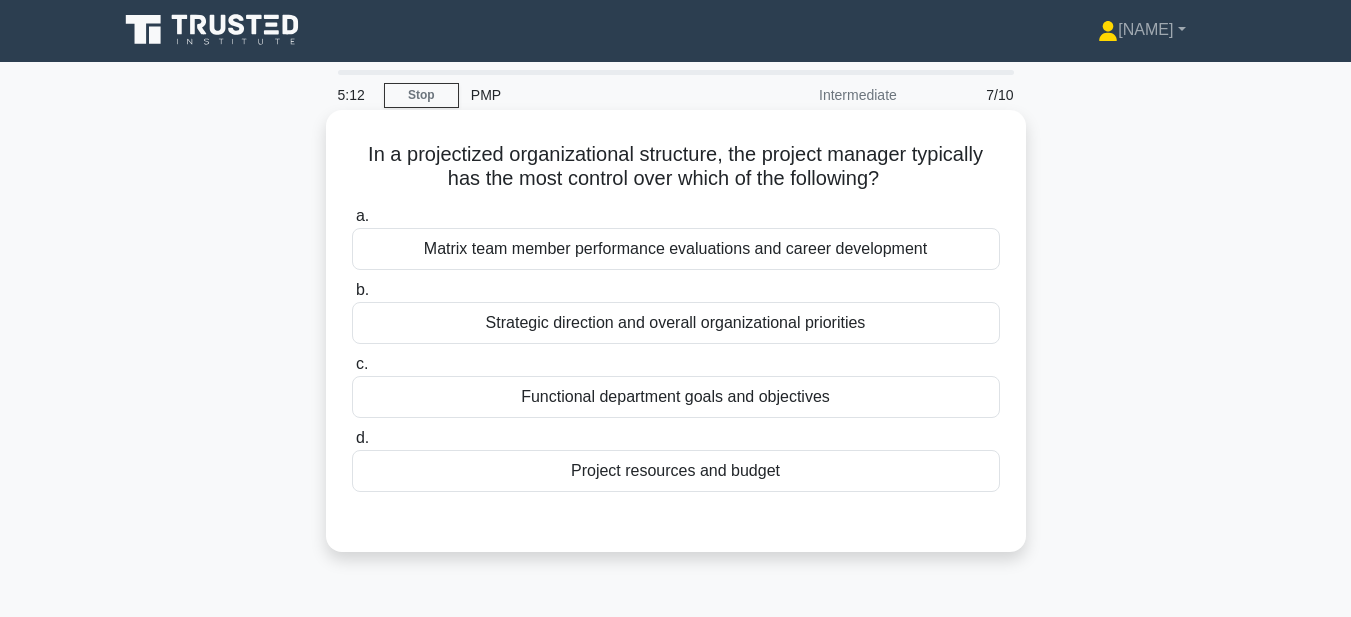 scroll, scrollTop: 0, scrollLeft: 0, axis: both 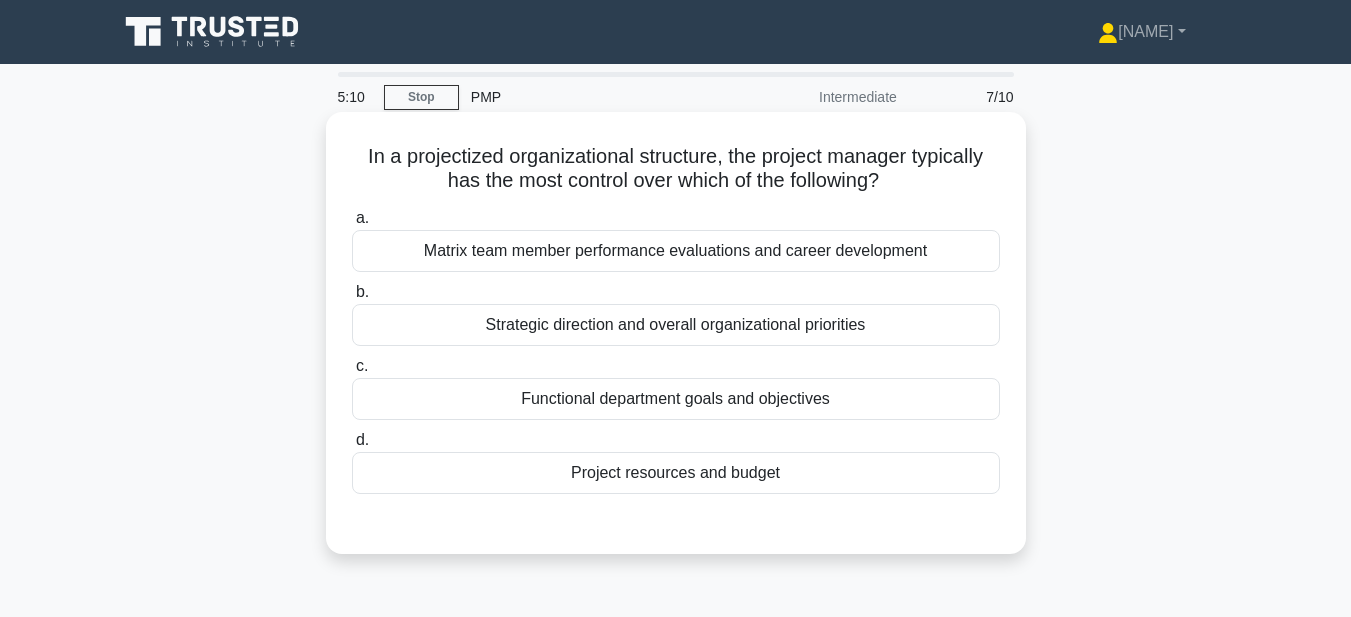 drag, startPoint x: 345, startPoint y: 150, endPoint x: 823, endPoint y: 483, distance: 582.5573 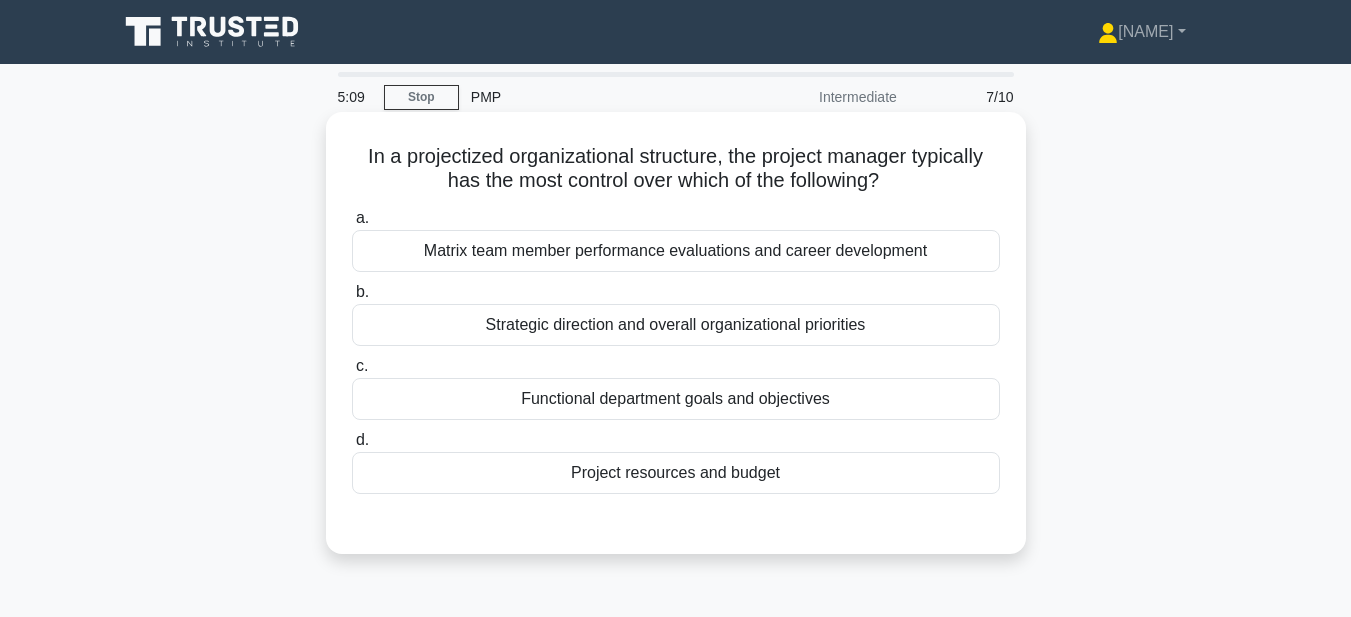 copy on "In a projectized organizational structure, the project manager typically has the most control over which of the following?
.spinner_0XTQ{transform-origin:center;animation:spinner_y6GP .75s linear infinite}@keyframes spinner_y6GP{100%{transform:rotate(360deg)}}
a.
Matrix team member performance evaluations and career development
b.
Strategic direction and overall organizational priorities
c.
Functional department goals and objectives
d.
Project resources and budget" 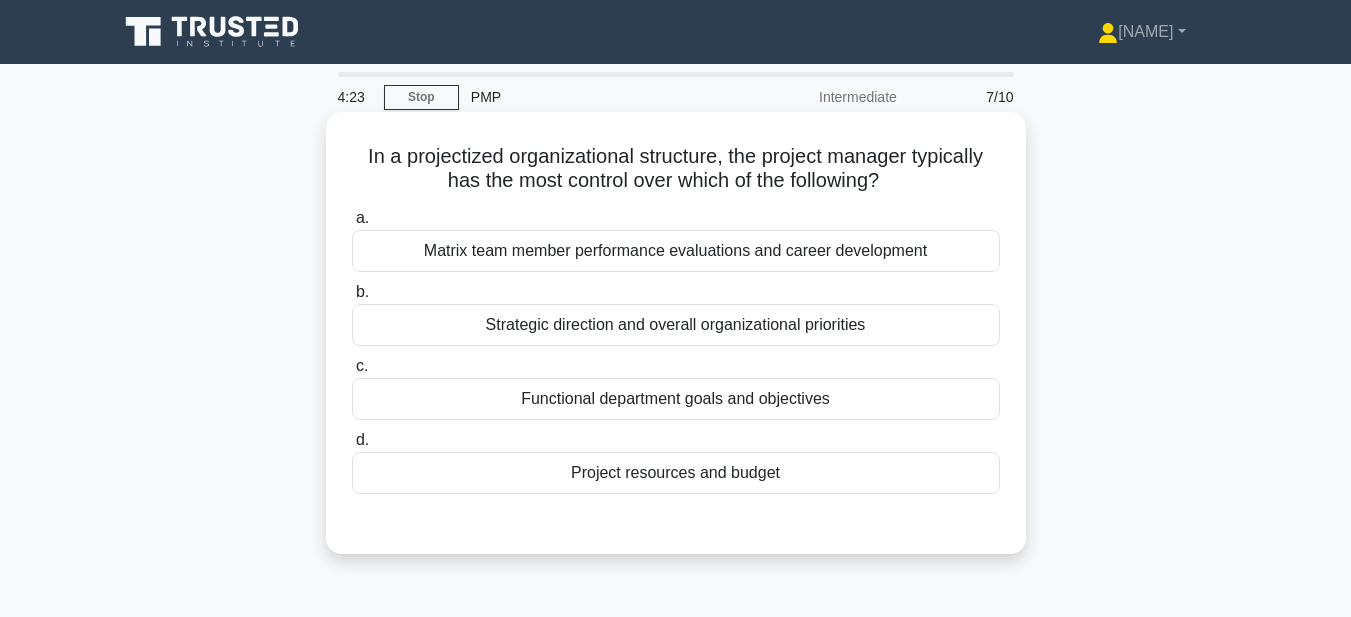 click on "Project resources and budget" at bounding box center (676, 473) 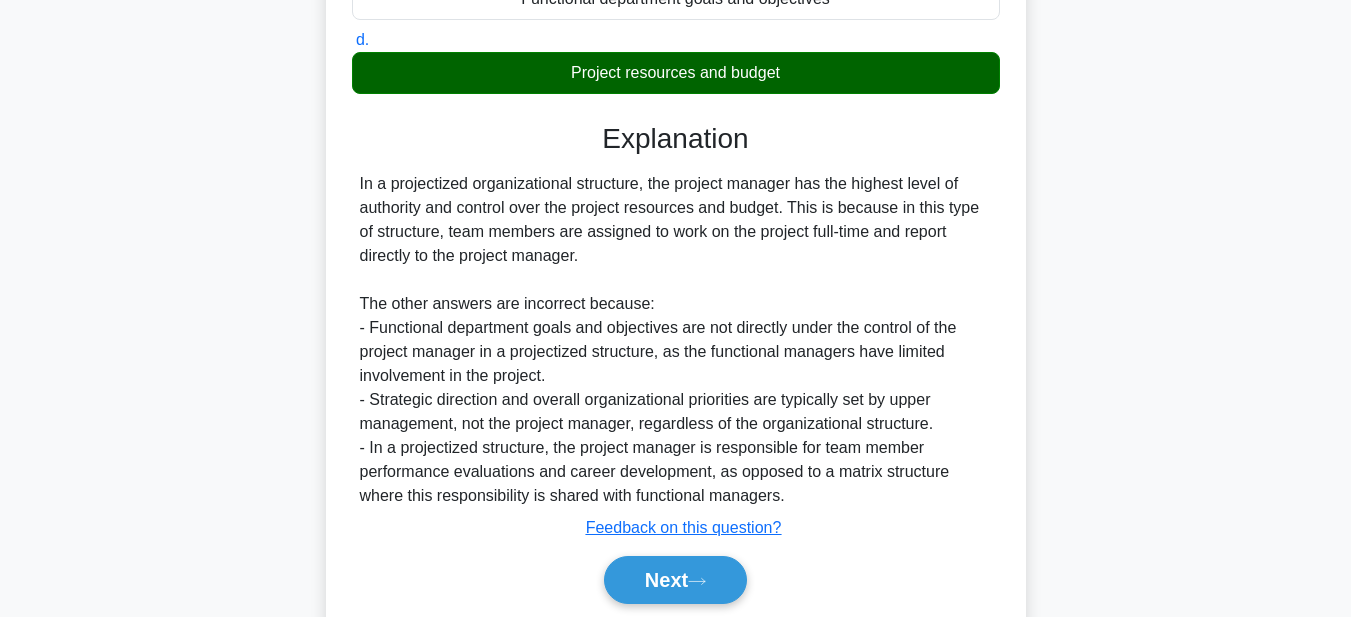 scroll, scrollTop: 473, scrollLeft: 0, axis: vertical 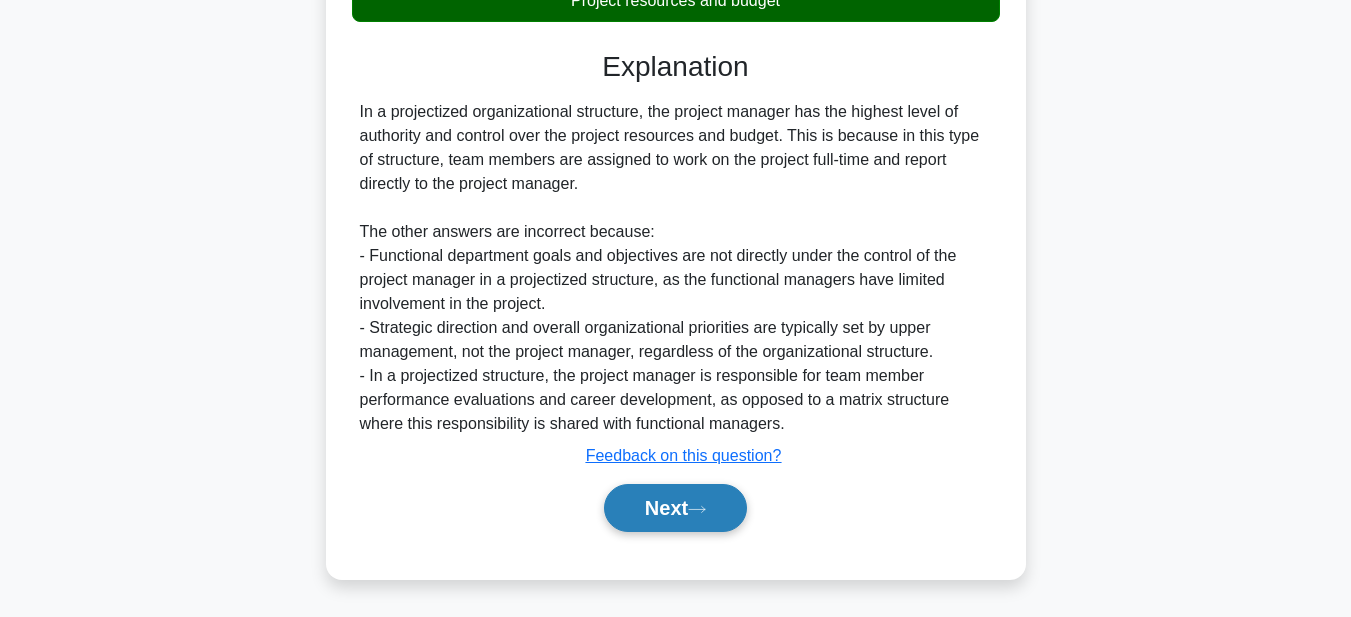 click on "Next" at bounding box center (675, 508) 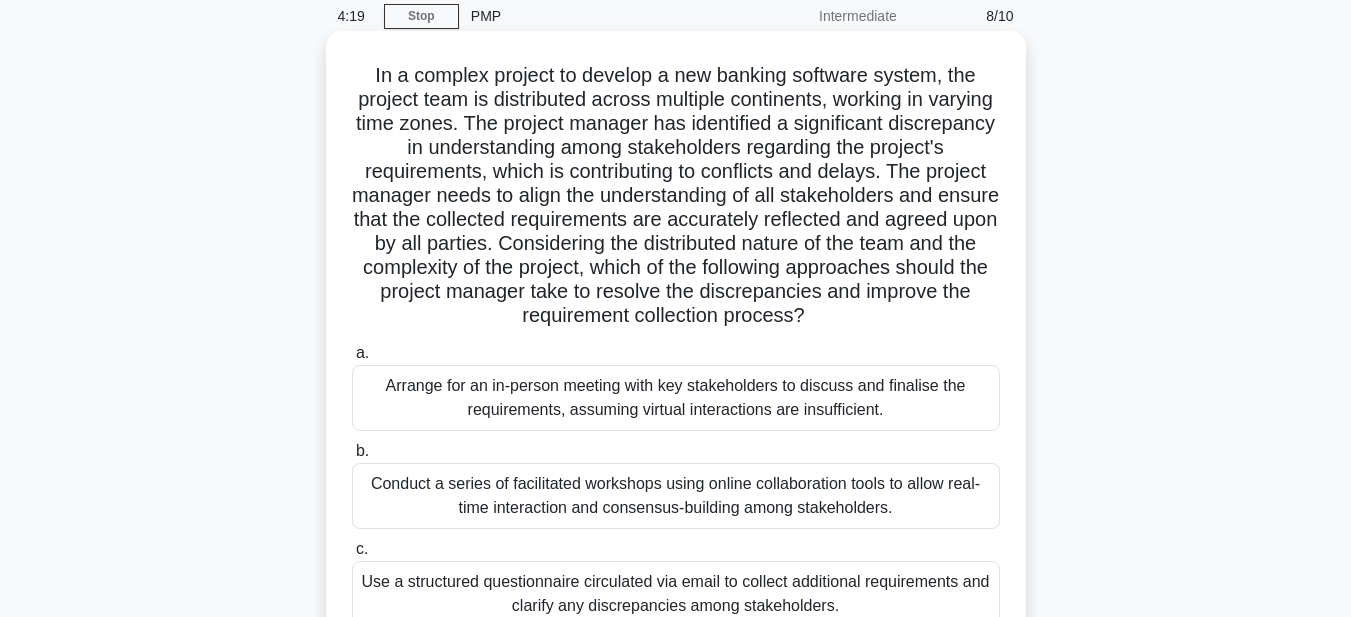 scroll, scrollTop: 0, scrollLeft: 0, axis: both 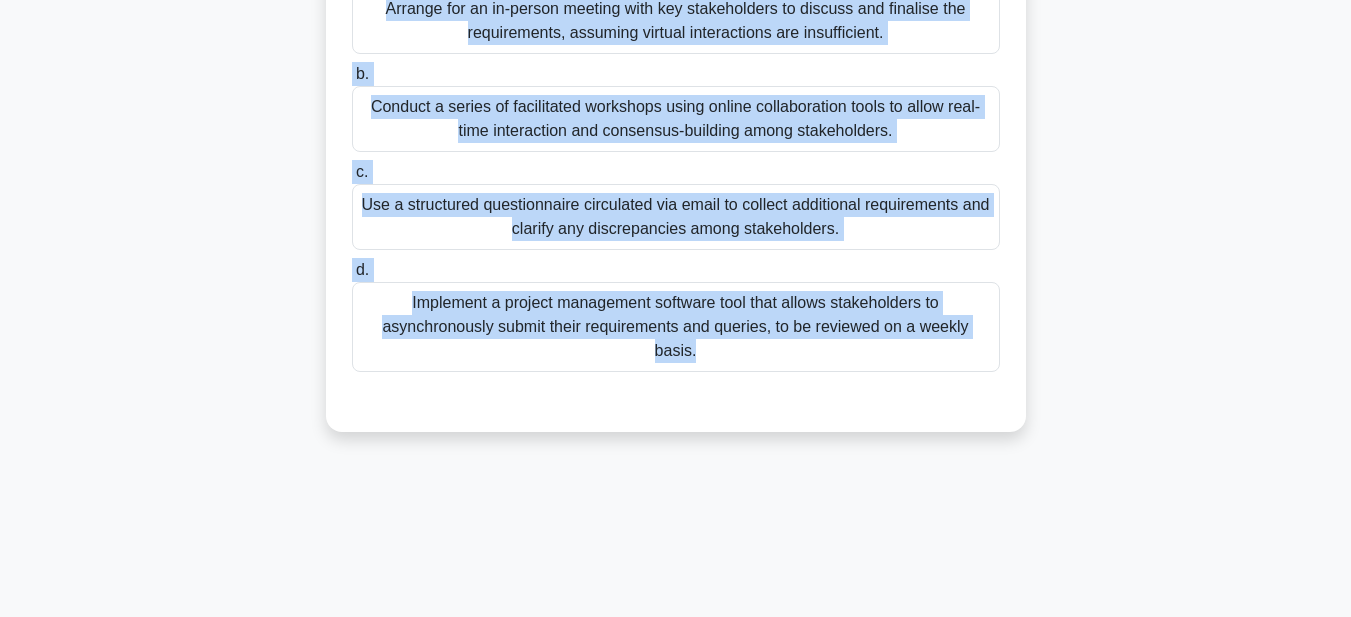 drag, startPoint x: 363, startPoint y: 149, endPoint x: 921, endPoint y: 646, distance: 747.2436 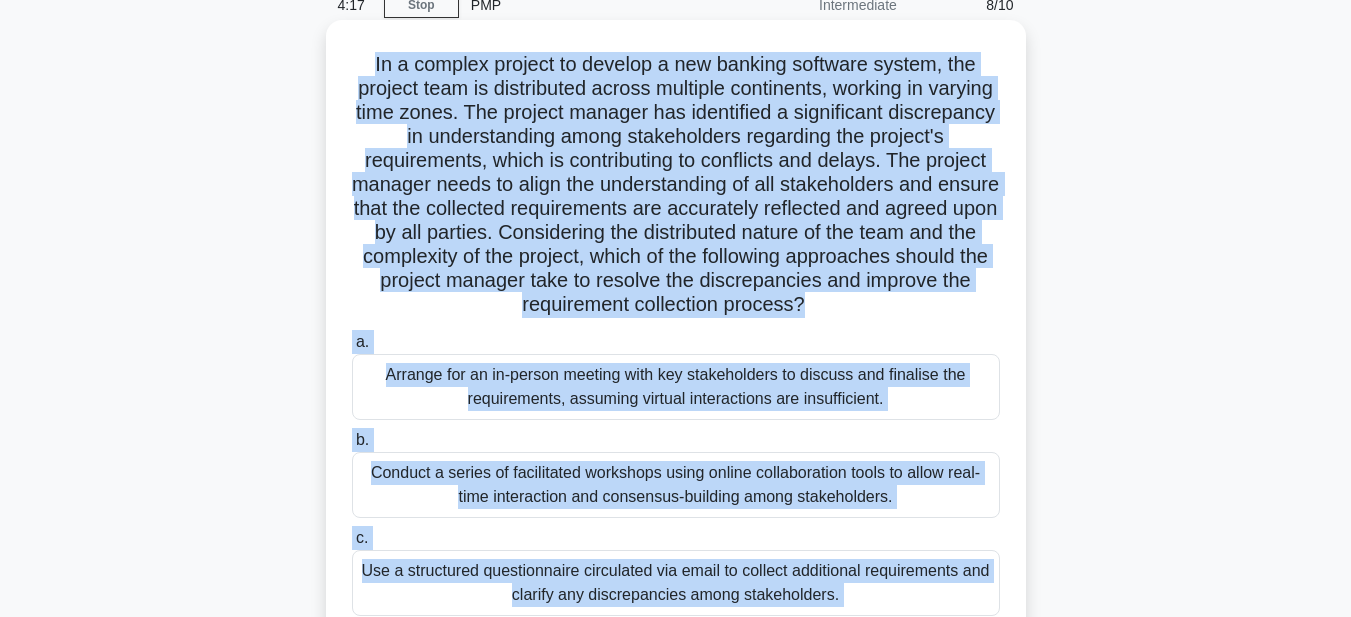 scroll, scrollTop: 63, scrollLeft: 0, axis: vertical 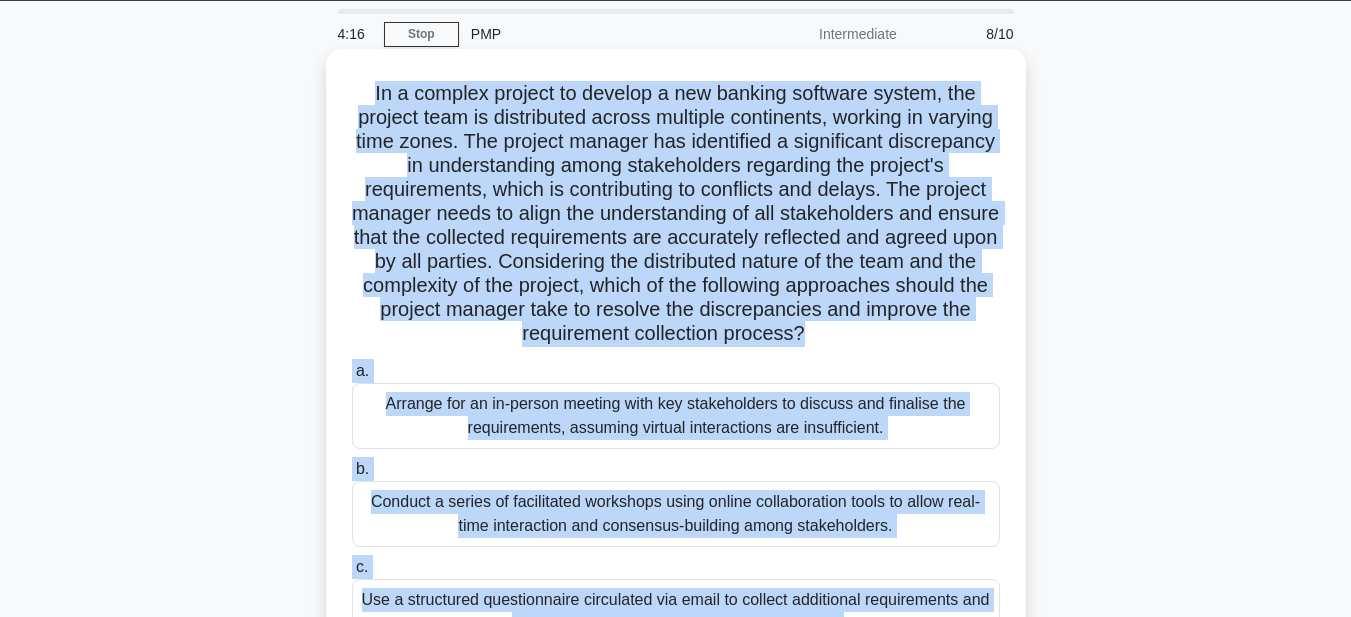 copy on "In a complex project to develop a new banking software system, the project team is distributed across multiple continents, working in varying time zones. The project manager has identified a significant discrepancy in understanding among stakeholders regarding the project's requirements, which is contributing to conflicts and delays. The project manager needs to align the understanding of all stakeholders and ensure that the collected requirements are accurately reflected and agreed upon by all parties. Considering the distributed nature of the team and the complexity of the project, which of the following approaches should the project manager take to resolve the discrepancies and improve the requirement collection process?
.spinner_0XTQ{transform-origin:center;animation:spinner_y6GP .75s linear infinite}@keyframes spinner_y6GP{100%{transform:rotate(360deg)}}
a.
Arrange for an in-person meeting with key stakehol..." 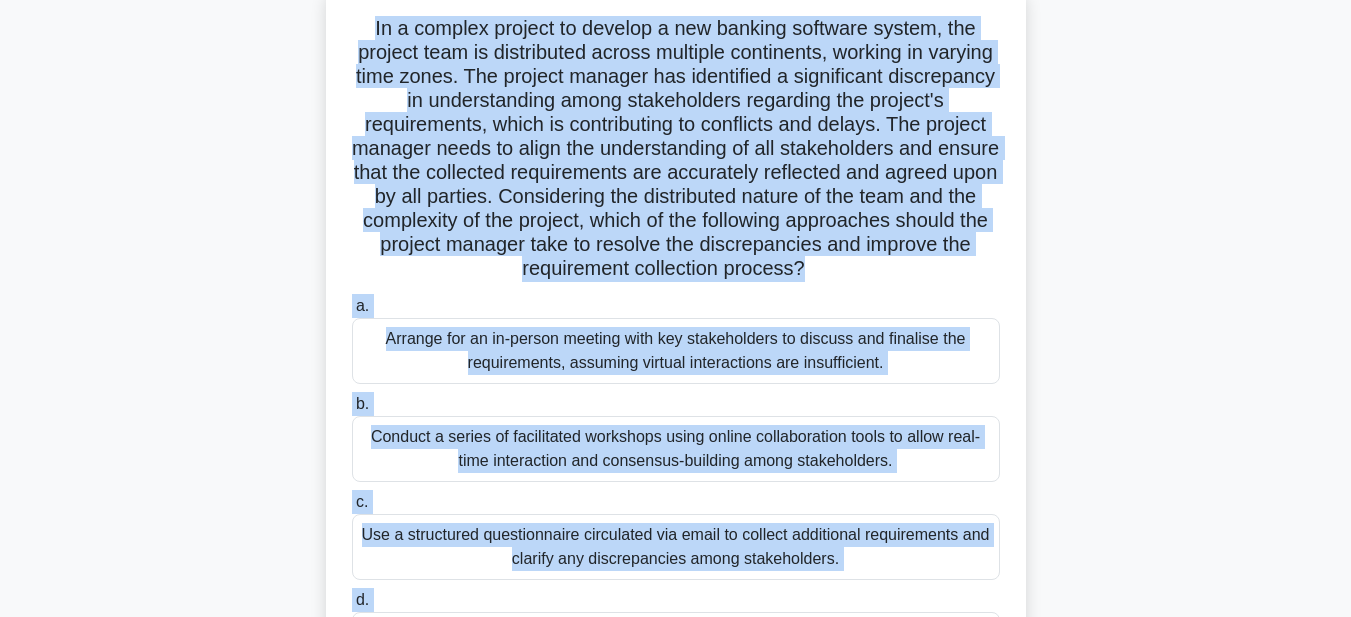 scroll, scrollTop: 163, scrollLeft: 0, axis: vertical 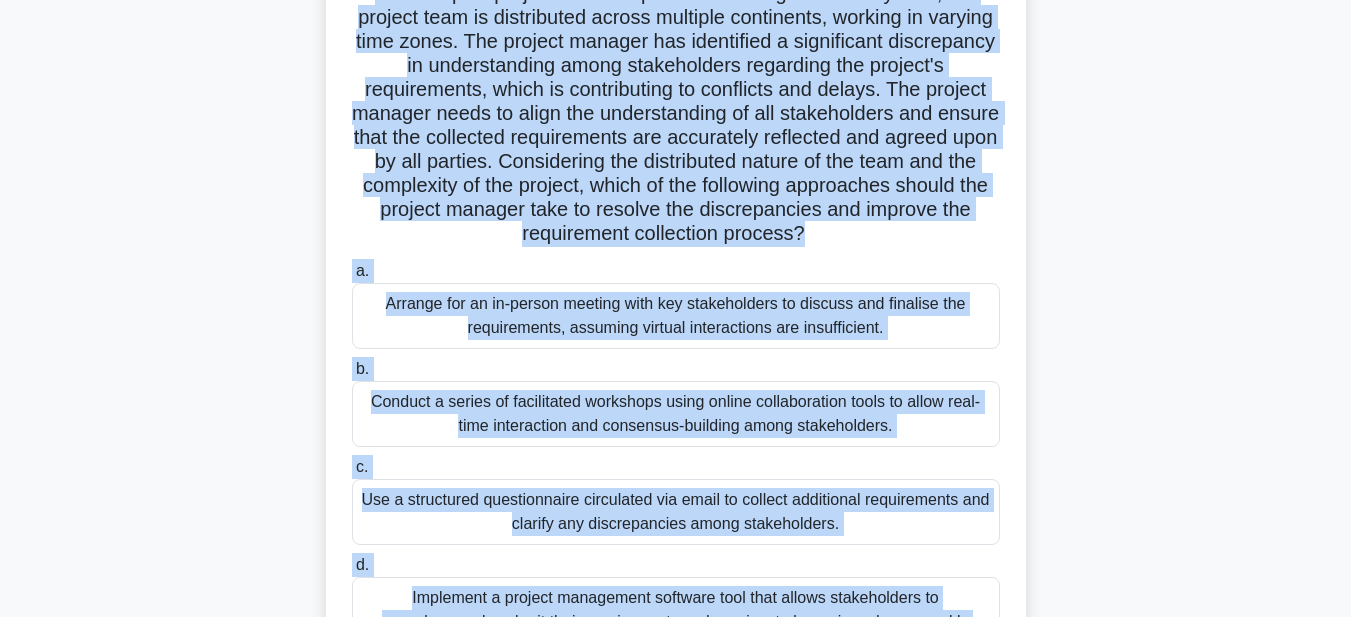 click on "Use a structured questionnaire circulated via email to collect additional requirements and clarify any discrepancies among stakeholders." at bounding box center (676, 512) 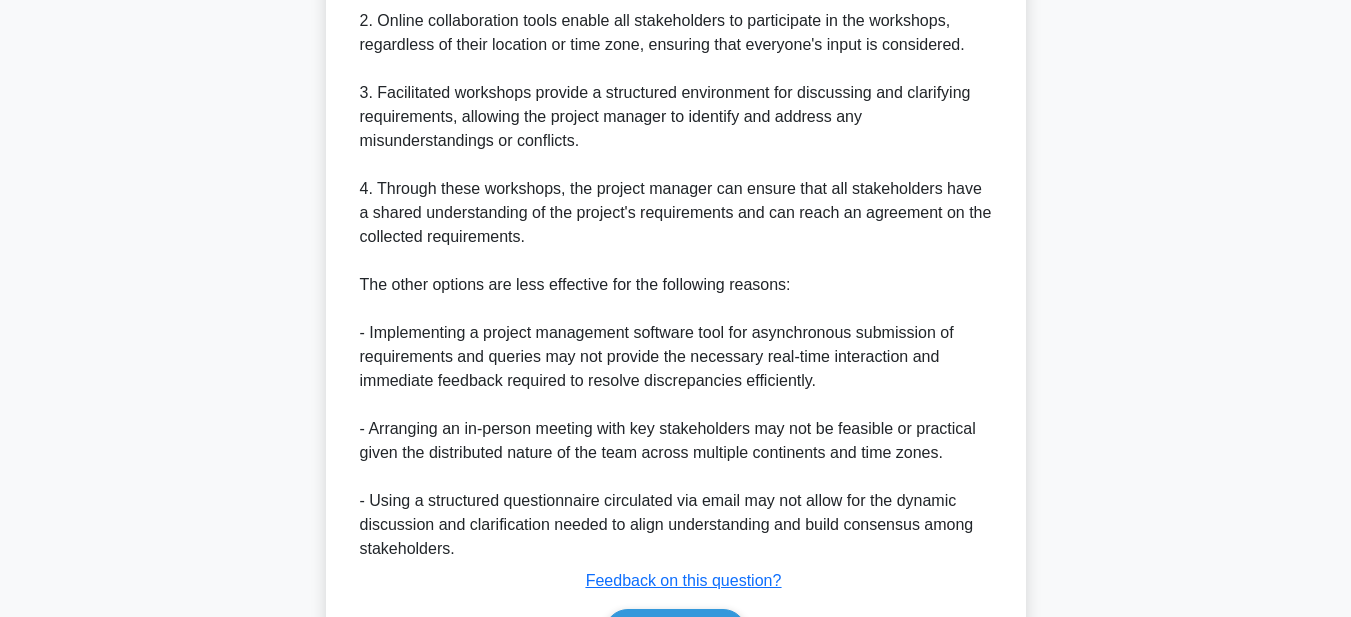 scroll, scrollTop: 1171, scrollLeft: 0, axis: vertical 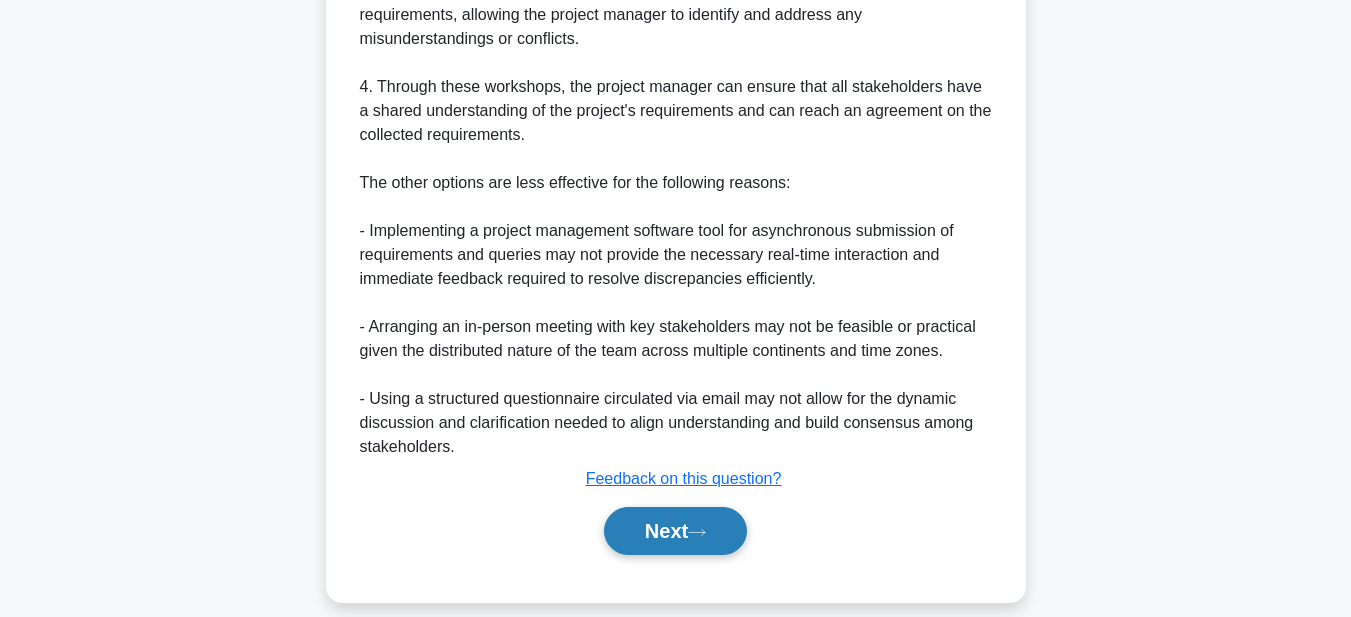 click on "Next" at bounding box center [675, 531] 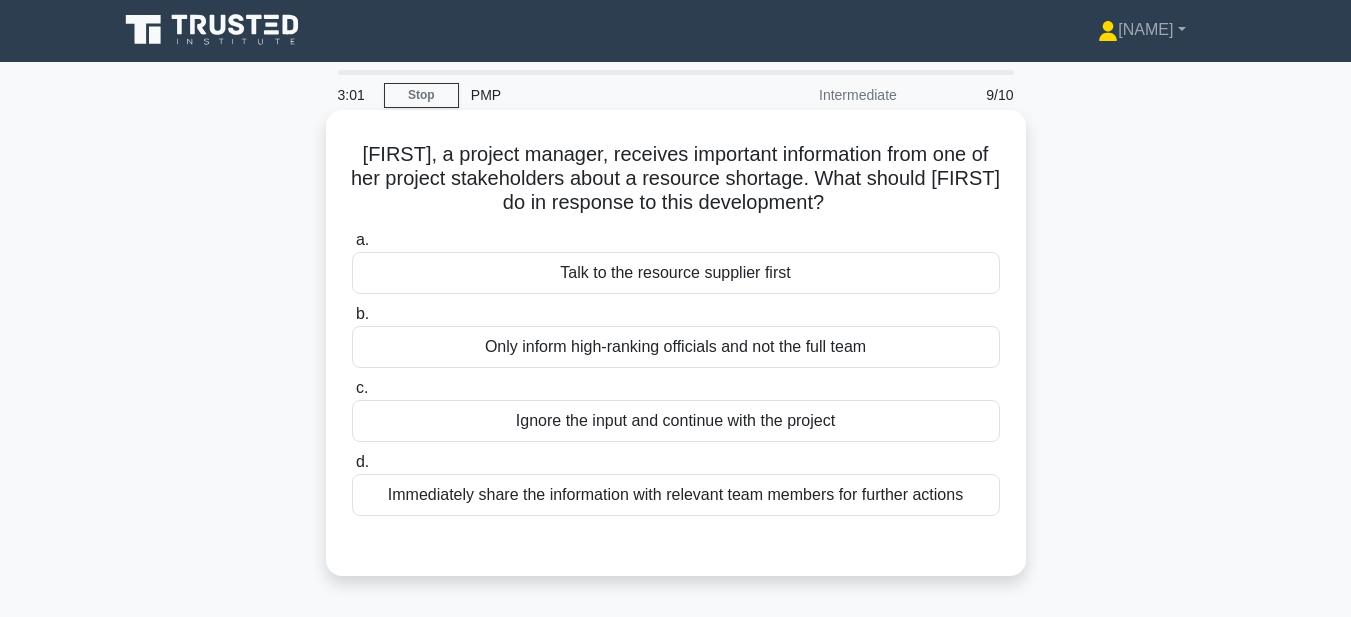 scroll, scrollTop: 0, scrollLeft: 0, axis: both 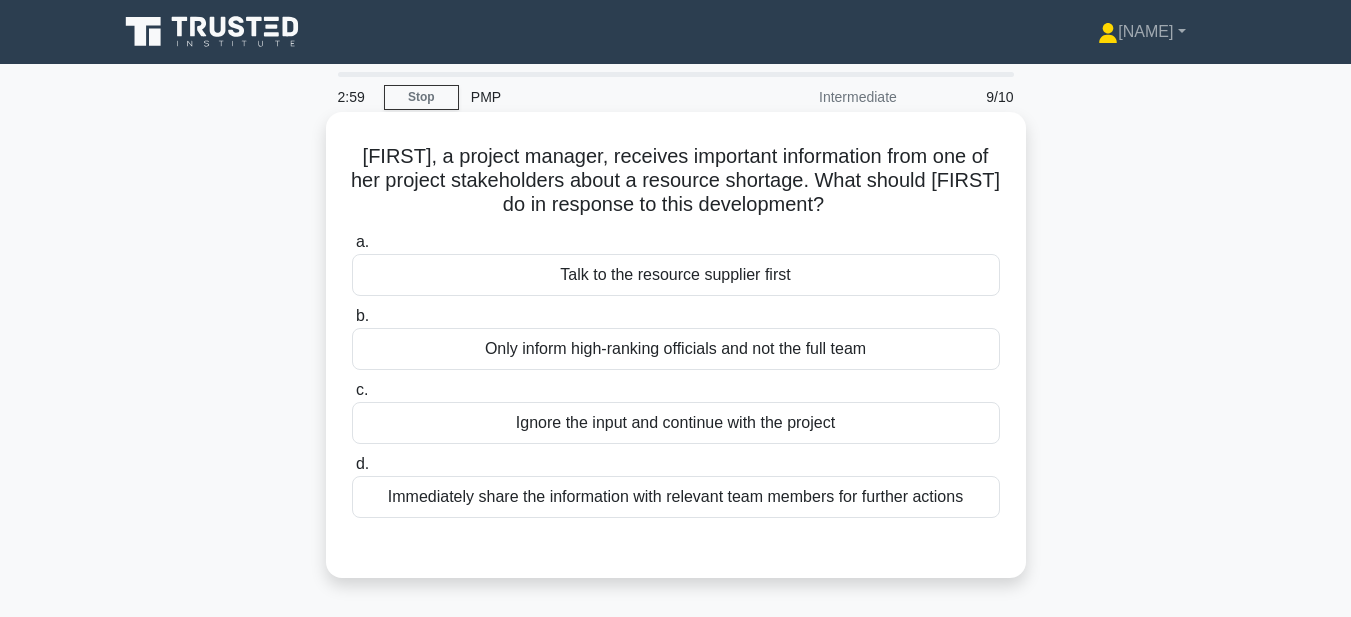 drag, startPoint x: 350, startPoint y: 145, endPoint x: 999, endPoint y: 508, distance: 743.6195 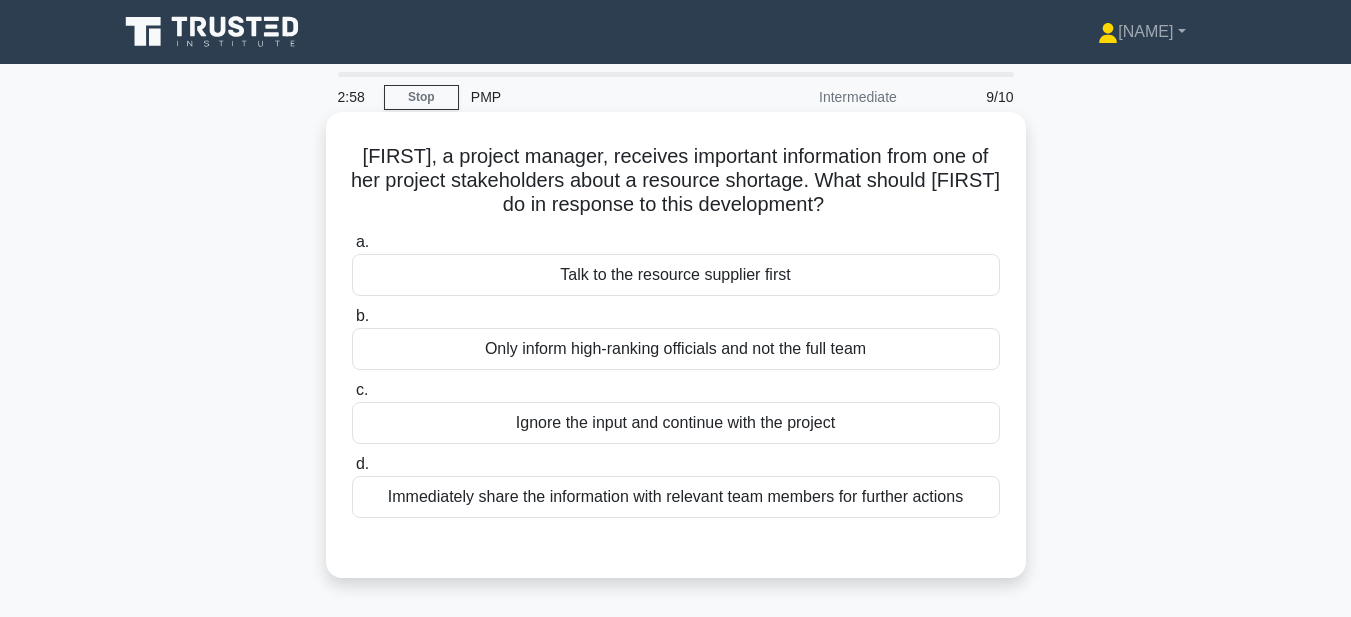 copy on "Elaine, a project manager, receives important information from one of her project stakeholders about a resource shortage. What should Elaine do in response to this development?
.spinner_0XTQ{transform-origin:center;animation:spinner_y6GP .75s linear infinite}@keyframes spinner_y6GP{100%{transform:rotate(360deg)}}
a.
Talk to the resource supplier first
b.
Only inform high-ranking officials and not the full team
c.
Ignore the input and continue with the project
d.
Immediately share the information with relevant team members for further actions" 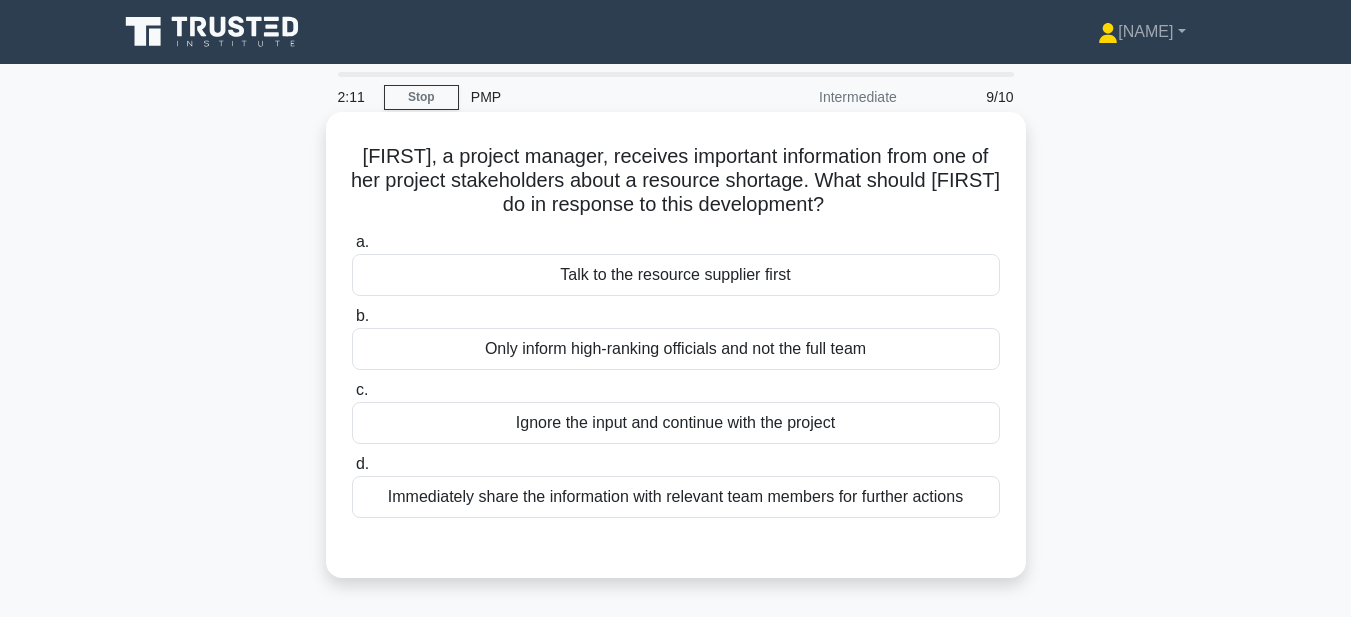 click on "Talk to the resource supplier first" at bounding box center (676, 275) 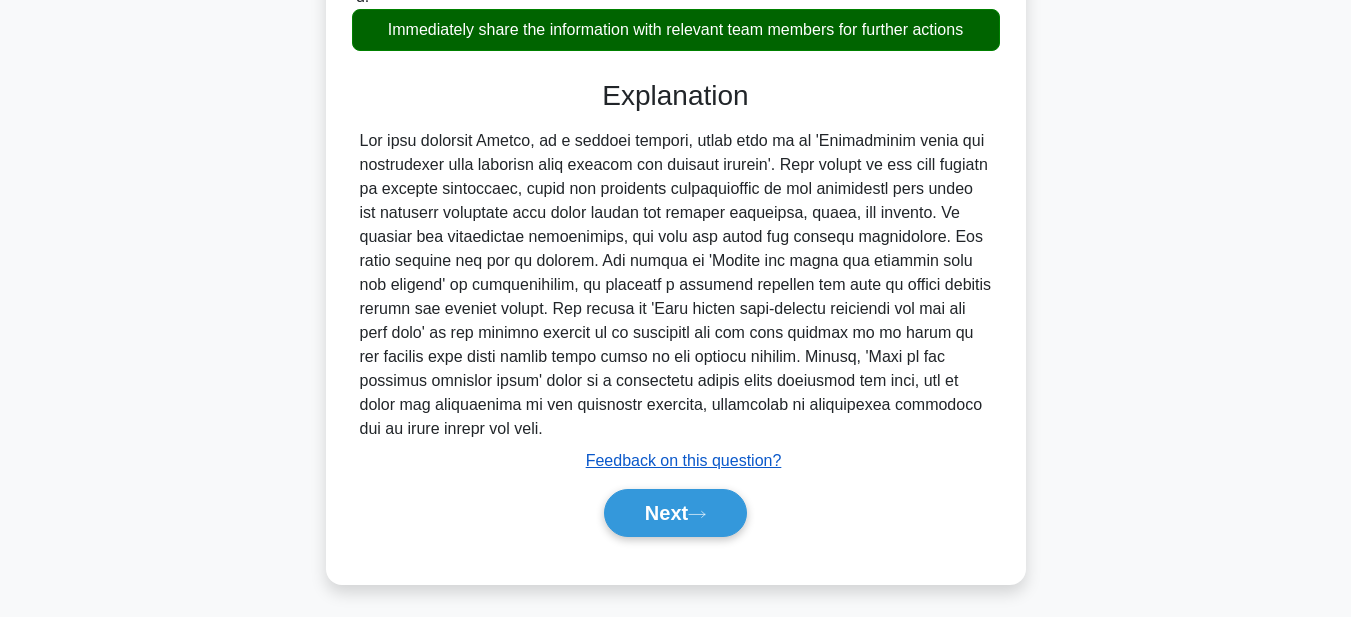 scroll, scrollTop: 475, scrollLeft: 0, axis: vertical 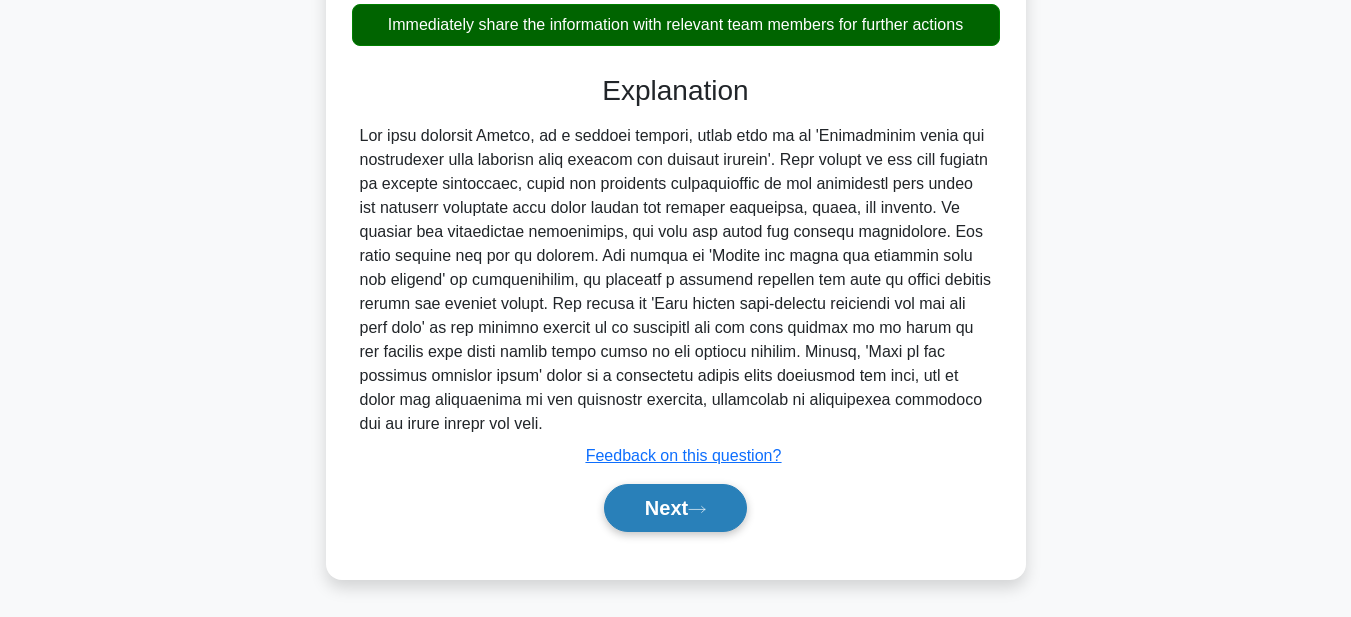 click on "Next" at bounding box center (675, 508) 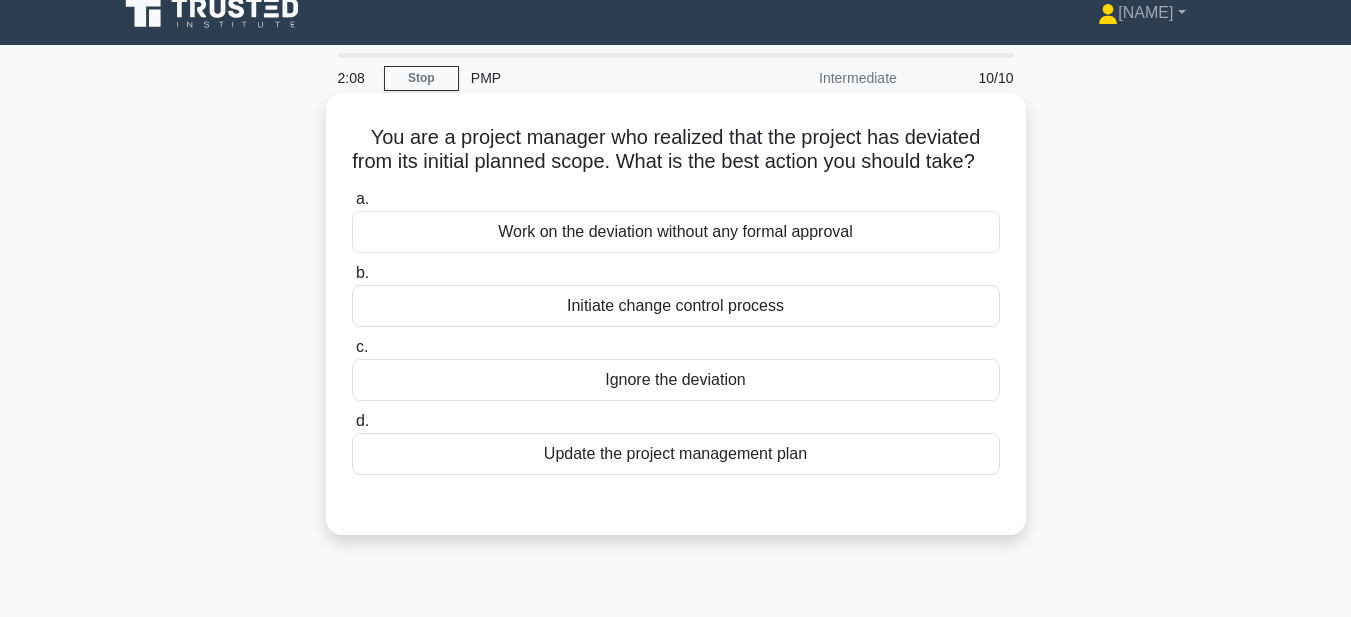 scroll, scrollTop: 0, scrollLeft: 0, axis: both 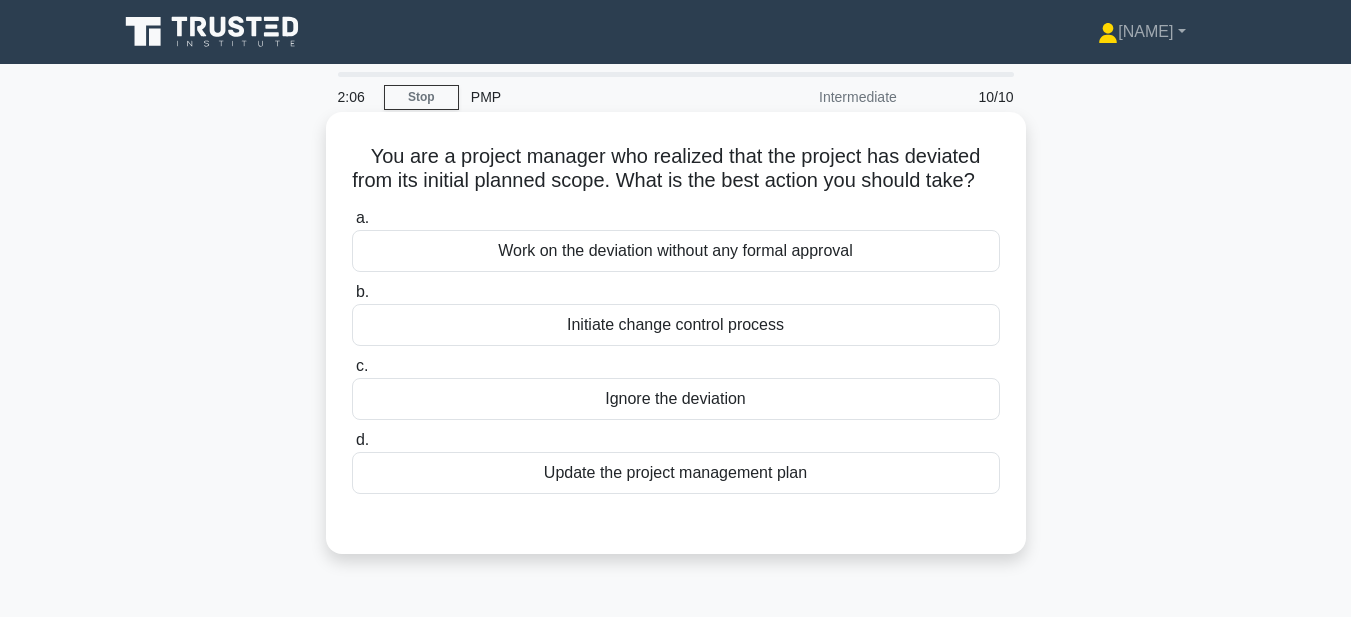 drag, startPoint x: 359, startPoint y: 136, endPoint x: 900, endPoint y: 498, distance: 650.94165 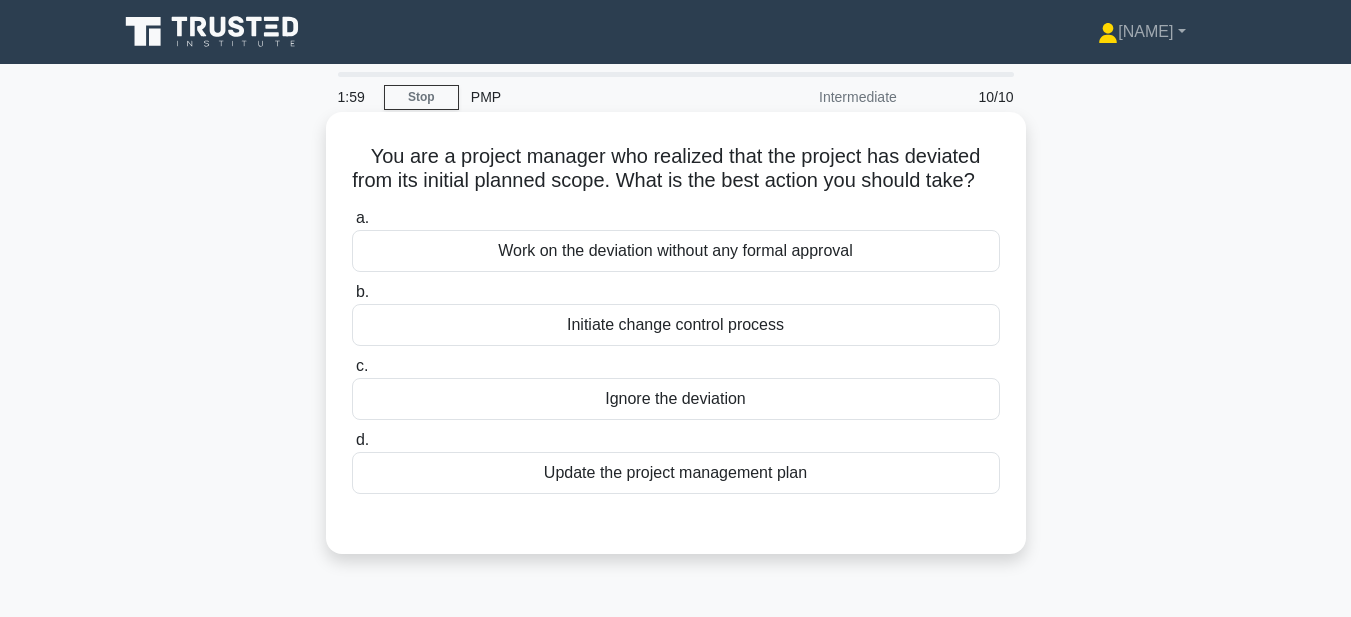 copy on "You are a project manager who realized that the project has deviated from its initial planned scope. What is the best action you should take?
.spinner_0XTQ{transform-origin:center;animation:spinner_y6GP .75s linear infinite}@keyframes spinner_y6GP{100%{transform:rotate(360deg)}}
a.
Work on the deviation without any formal approval
b.
Initiate change control process
c.
Ignore the deviation
d.
Update the project management plan" 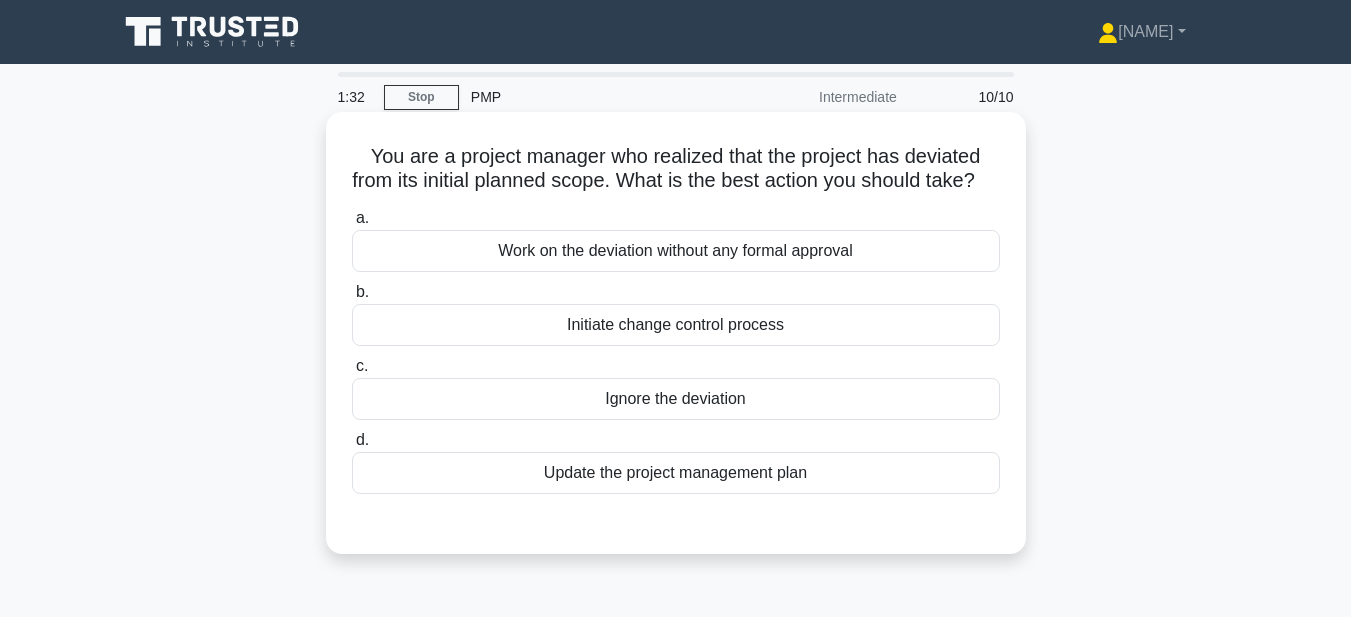 click on "Initiate change control process" at bounding box center (676, 325) 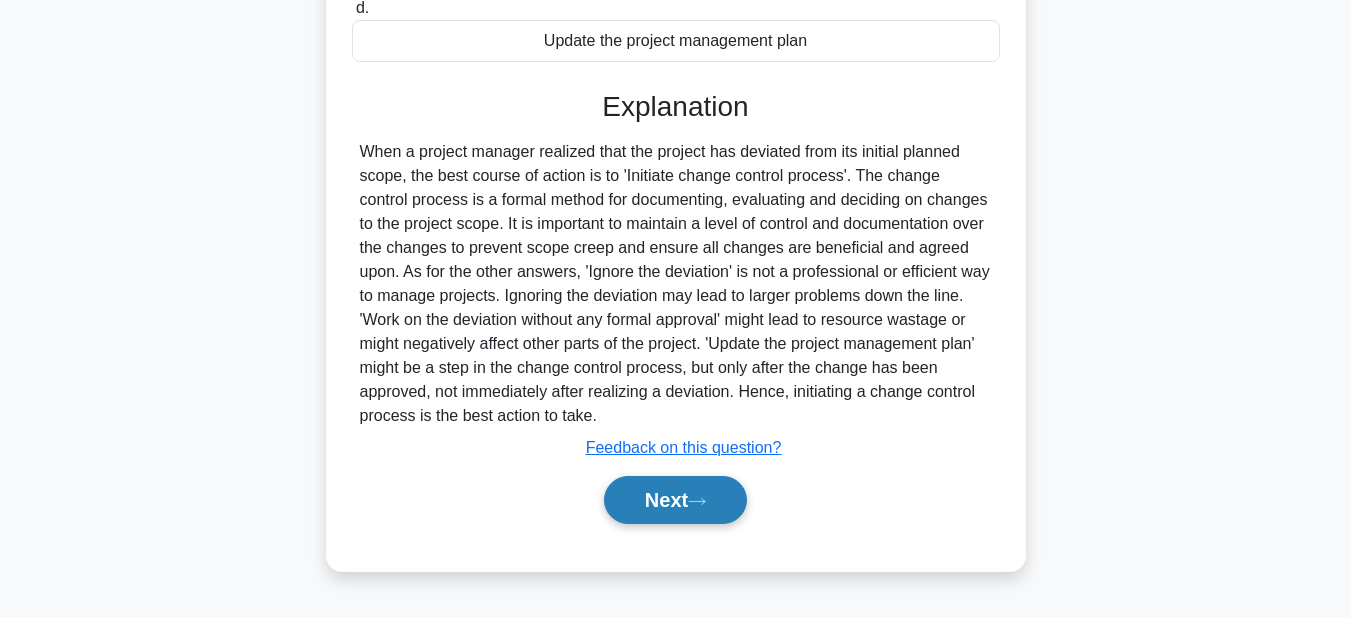 scroll, scrollTop: 463, scrollLeft: 0, axis: vertical 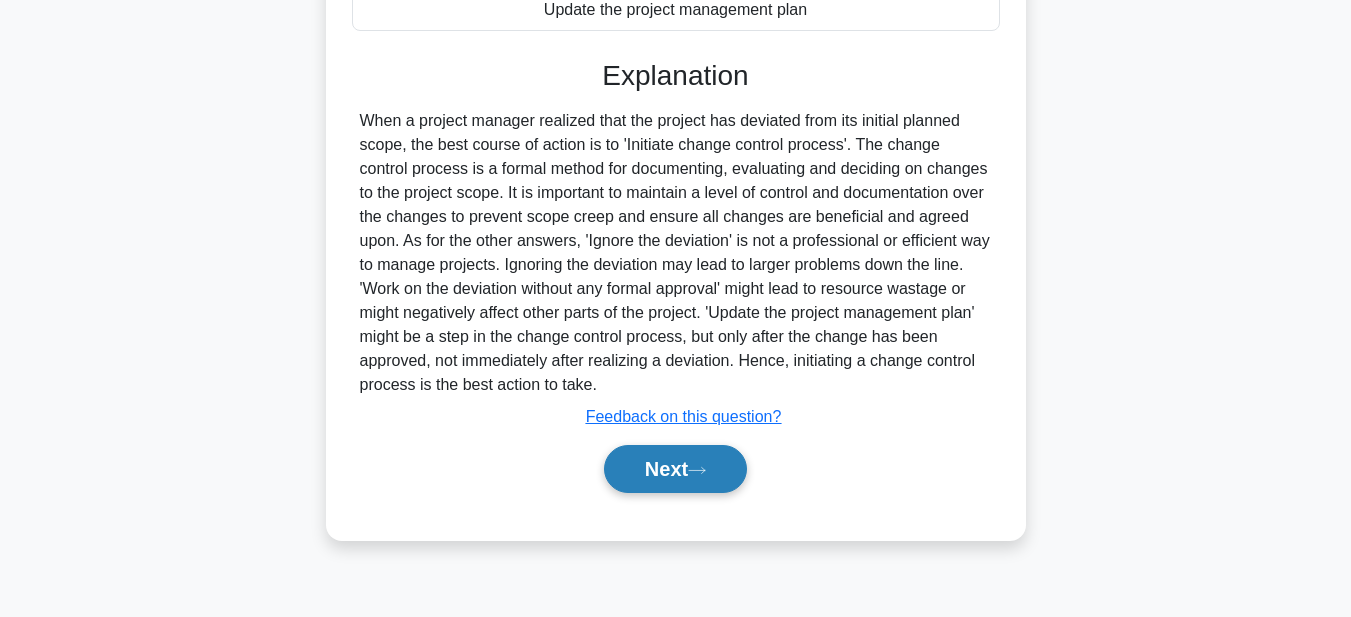 click on "Next" at bounding box center [675, 469] 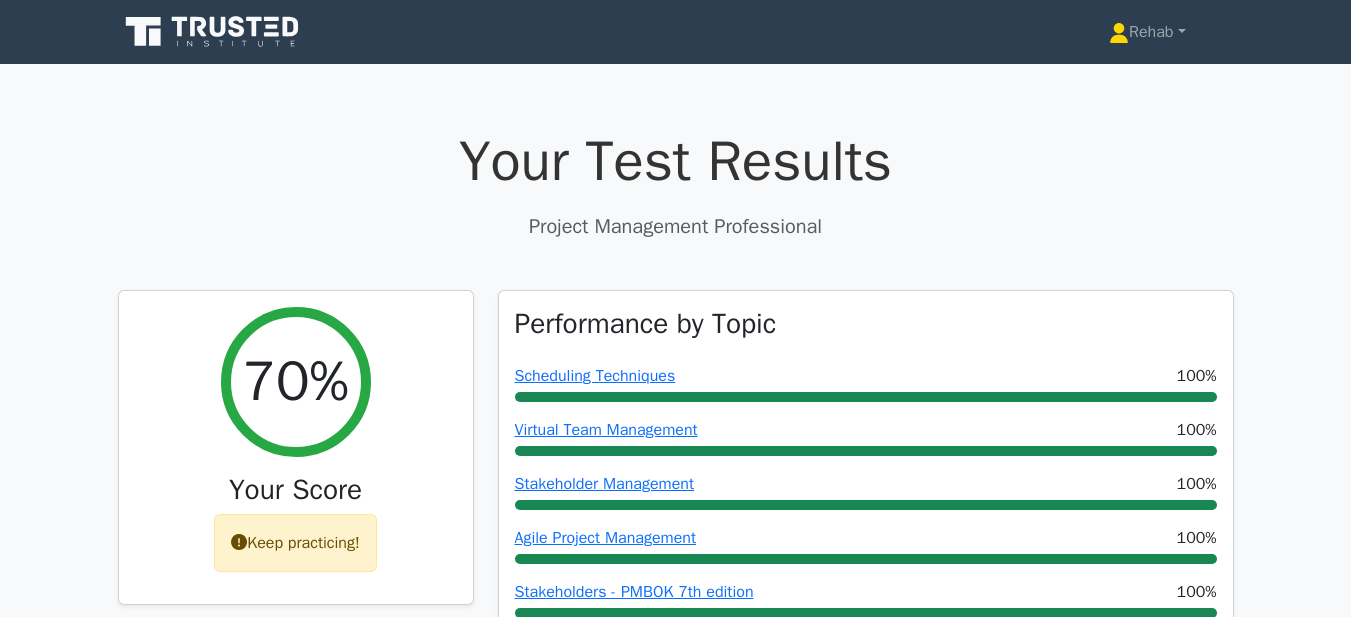 scroll, scrollTop: 0, scrollLeft: 0, axis: both 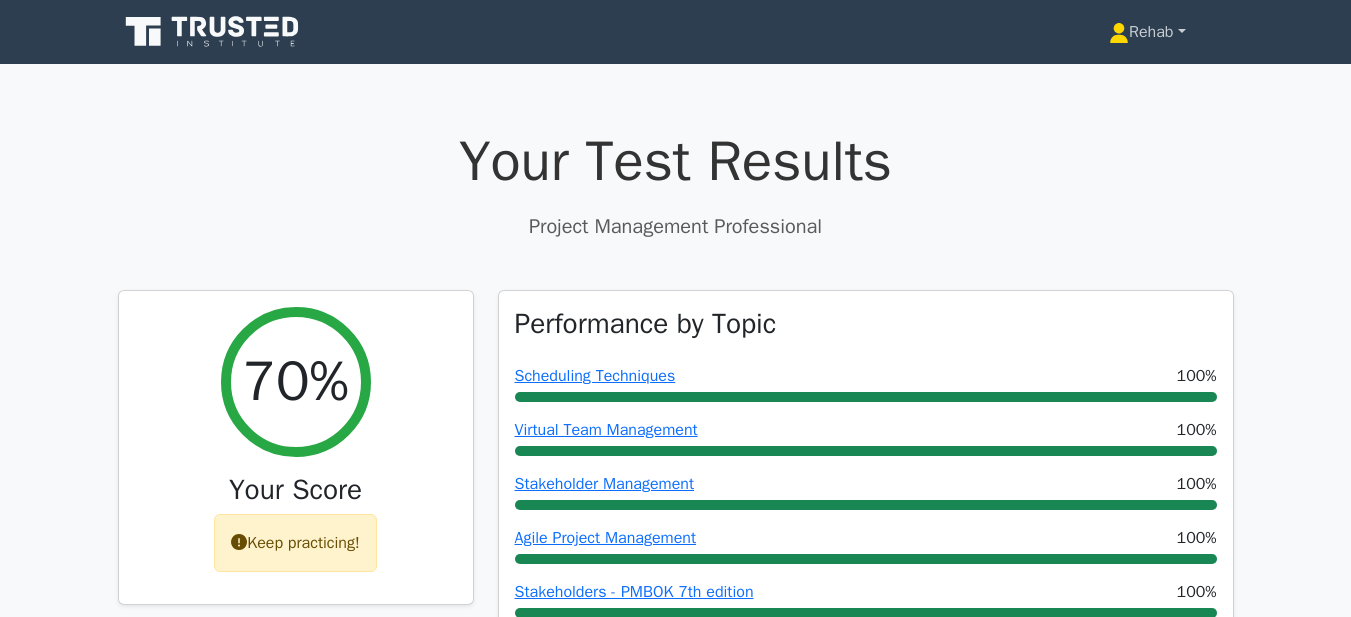 click on "Rehab" at bounding box center [1147, 32] 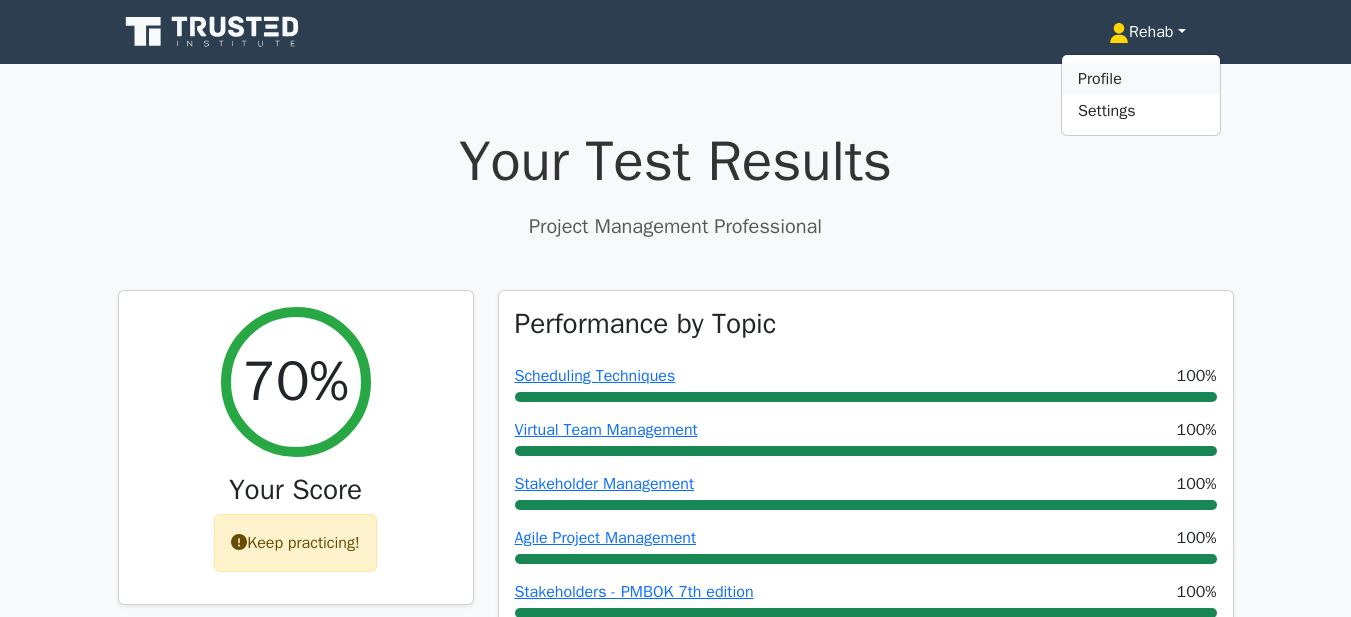 click on "Profile" at bounding box center (1141, 79) 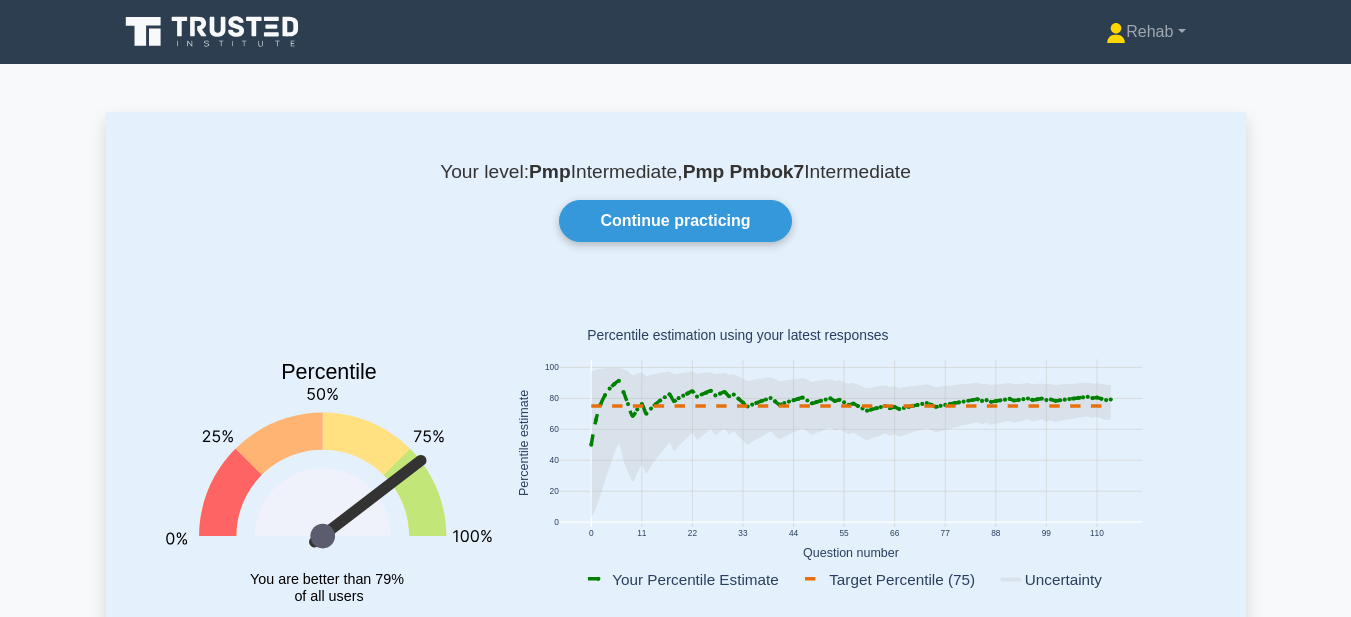 scroll, scrollTop: 0, scrollLeft: 0, axis: both 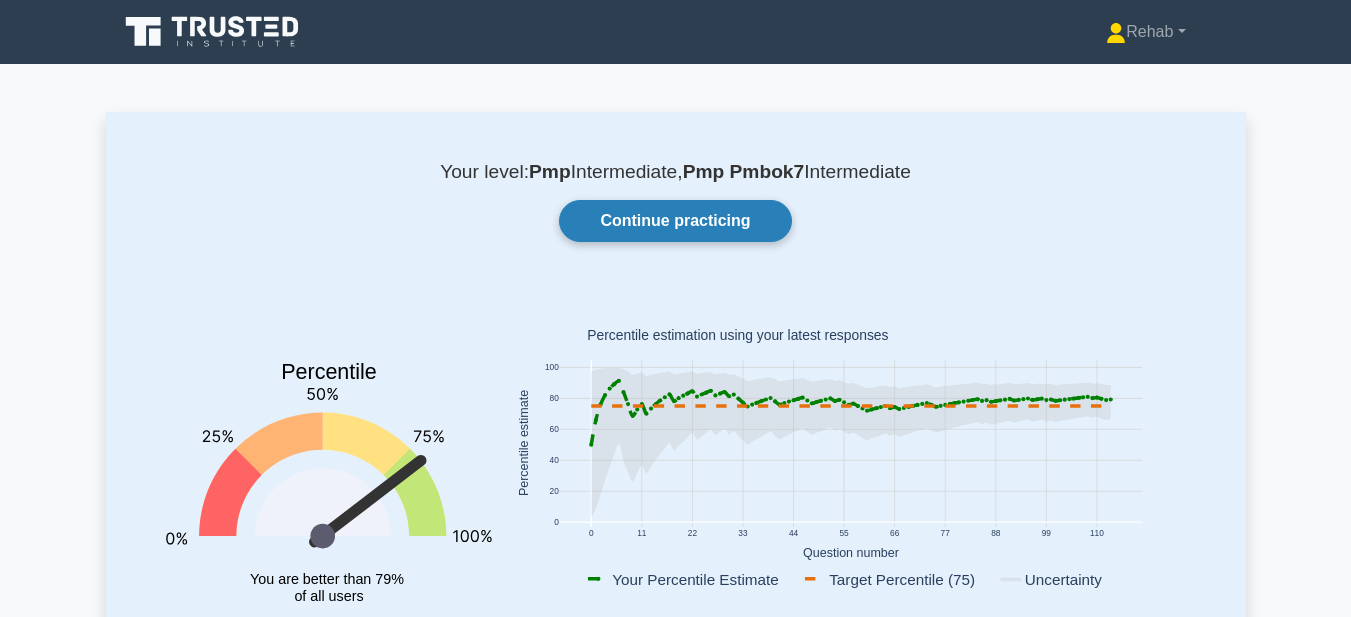 click on "Continue practicing" at bounding box center [675, 221] 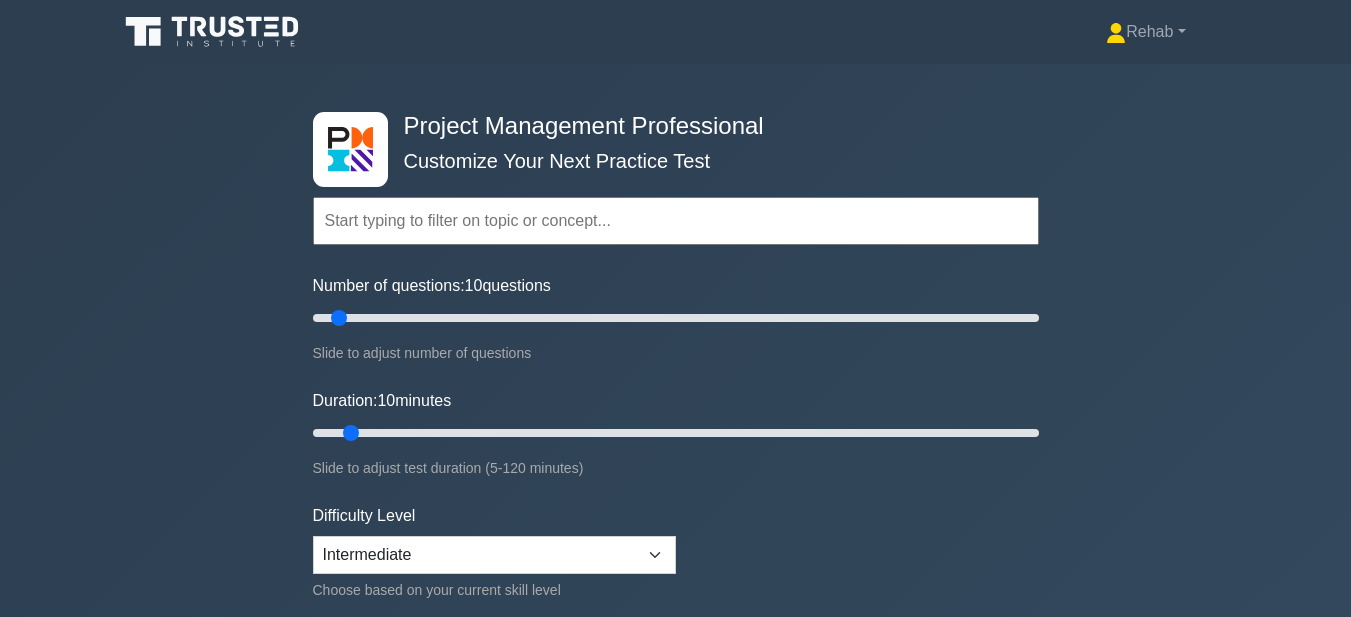 scroll, scrollTop: 0, scrollLeft: 0, axis: both 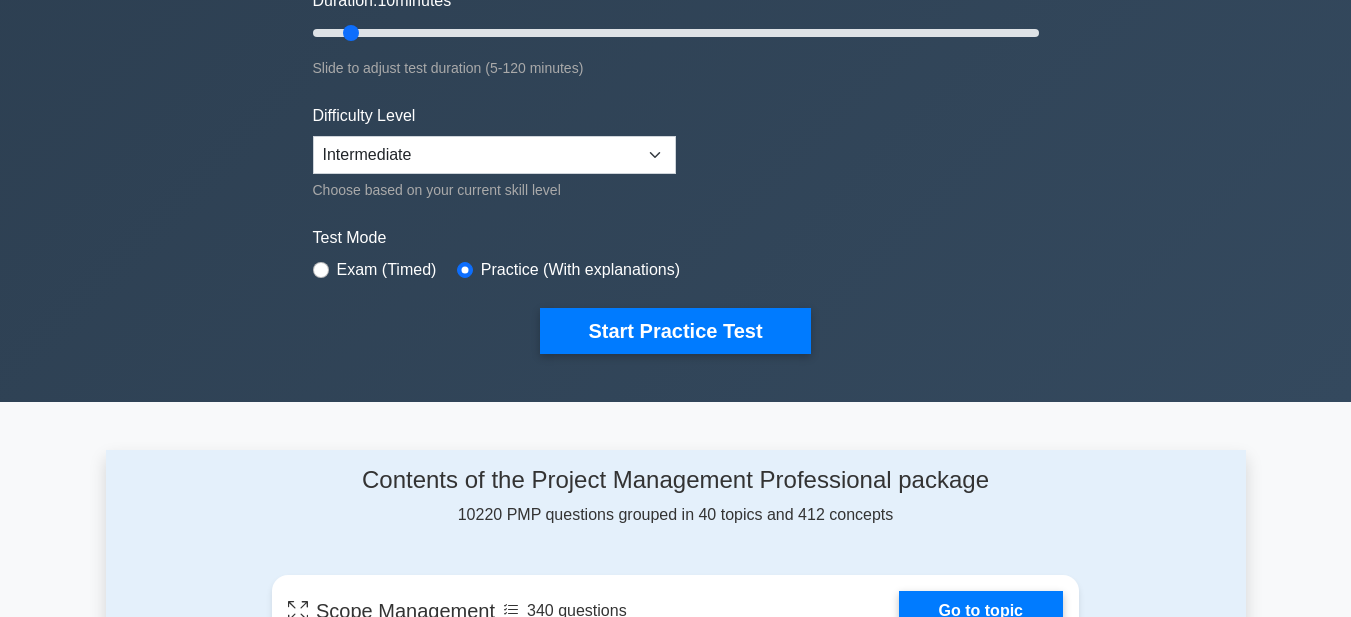 click on "Difficulty Level
Beginner
Intermediate
Expert
Choose based on your current skill level" at bounding box center [494, 153] 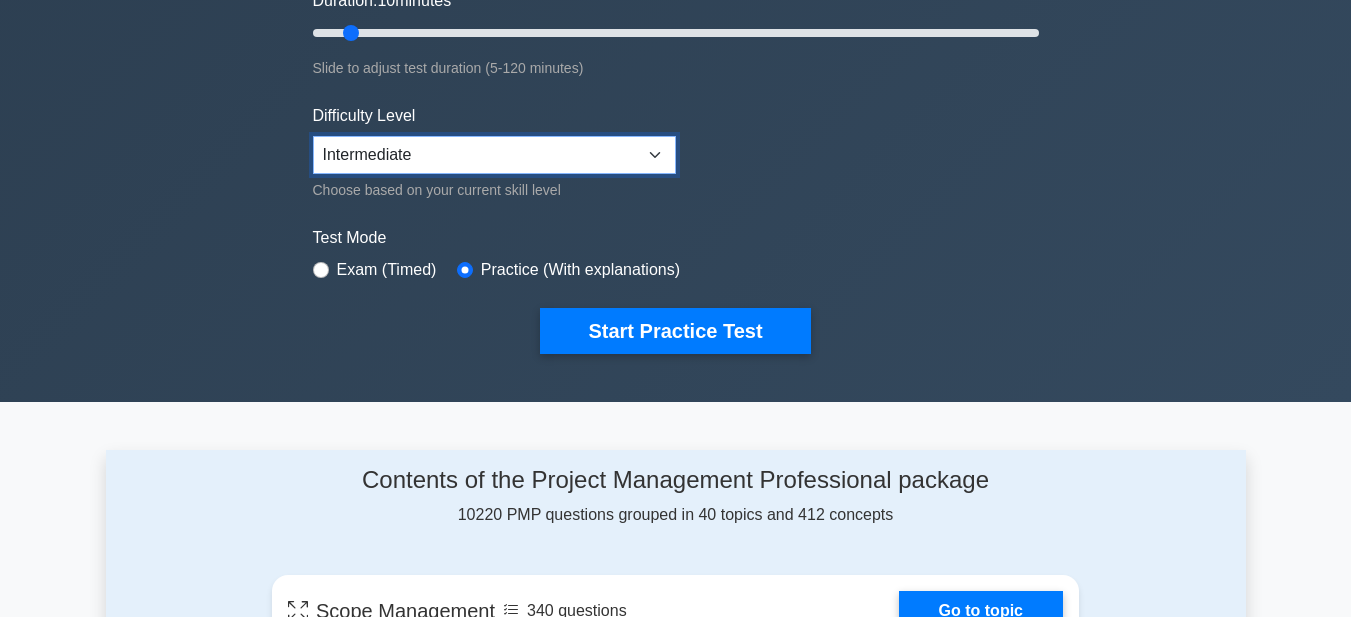 click on "Beginner
Intermediate
Expert" at bounding box center (494, 155) 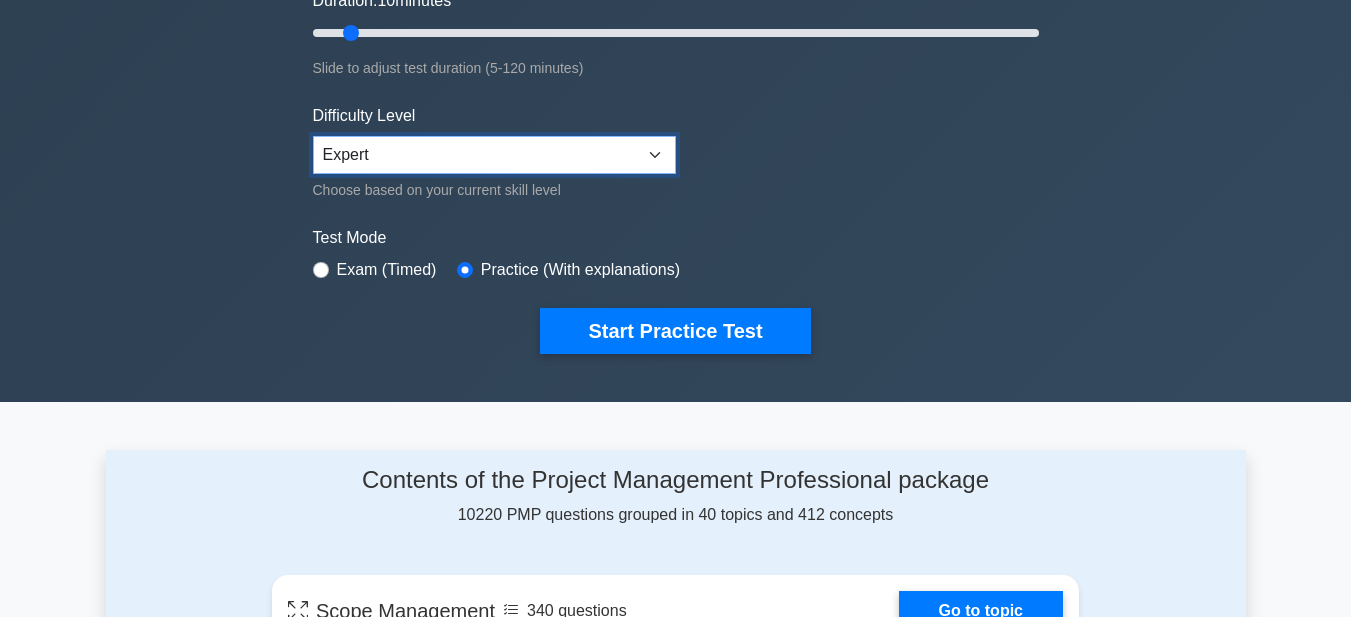 click on "Beginner
Intermediate
Expert" at bounding box center (494, 155) 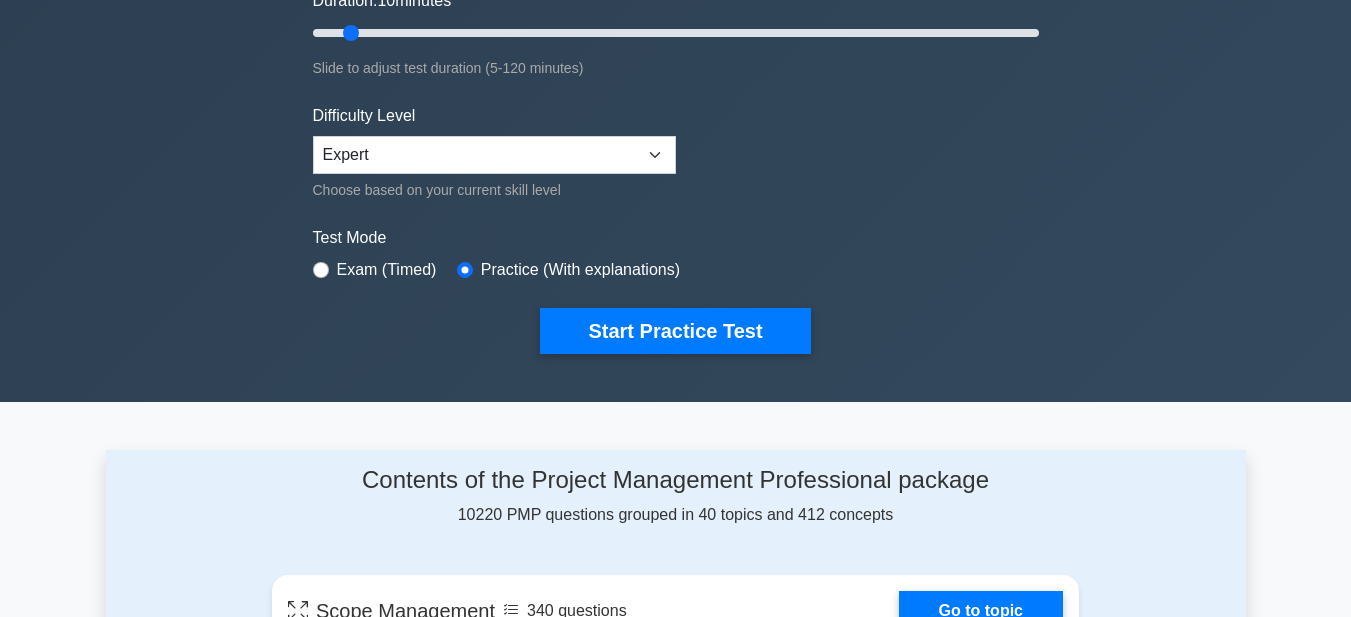 click on "Exam (Timed)" at bounding box center (387, 270) 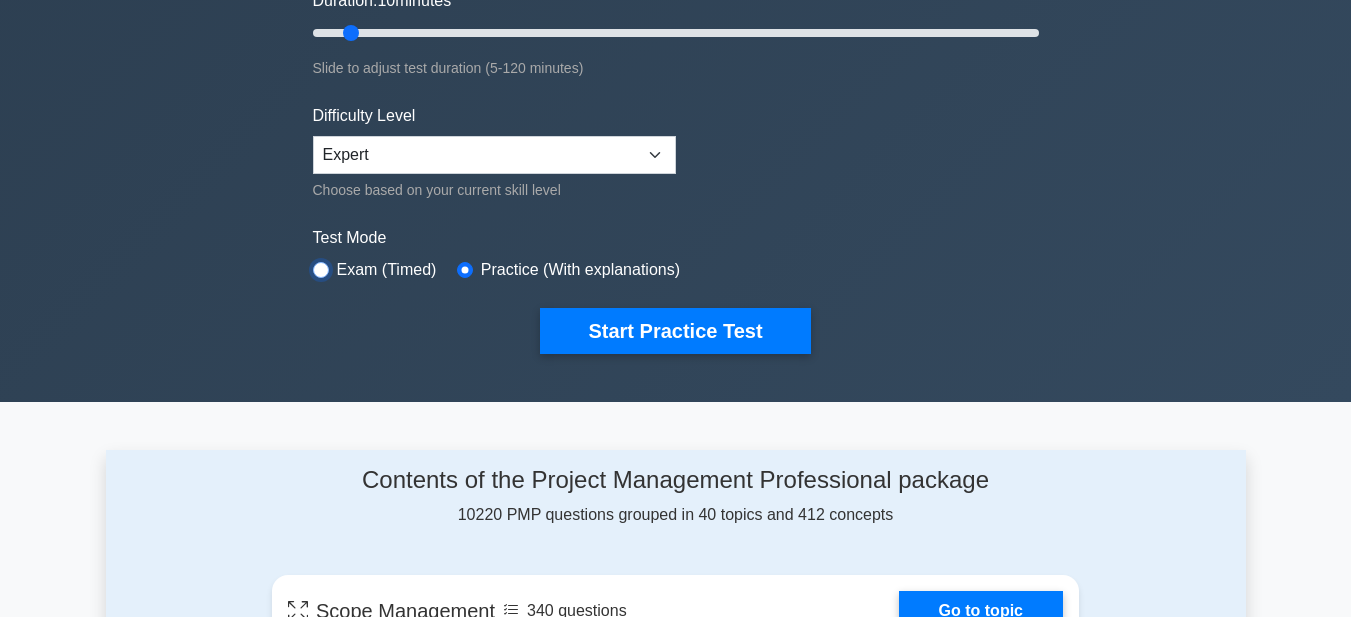 click at bounding box center [321, 270] 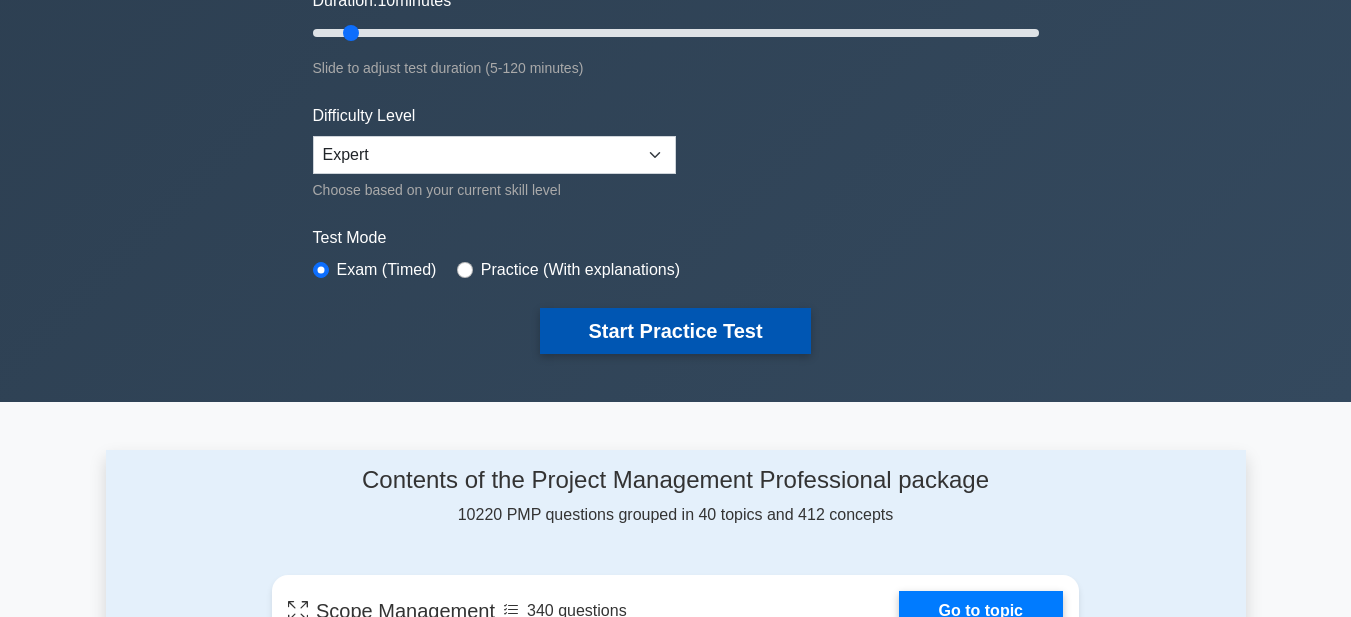 click on "Start Practice Test" at bounding box center (675, 331) 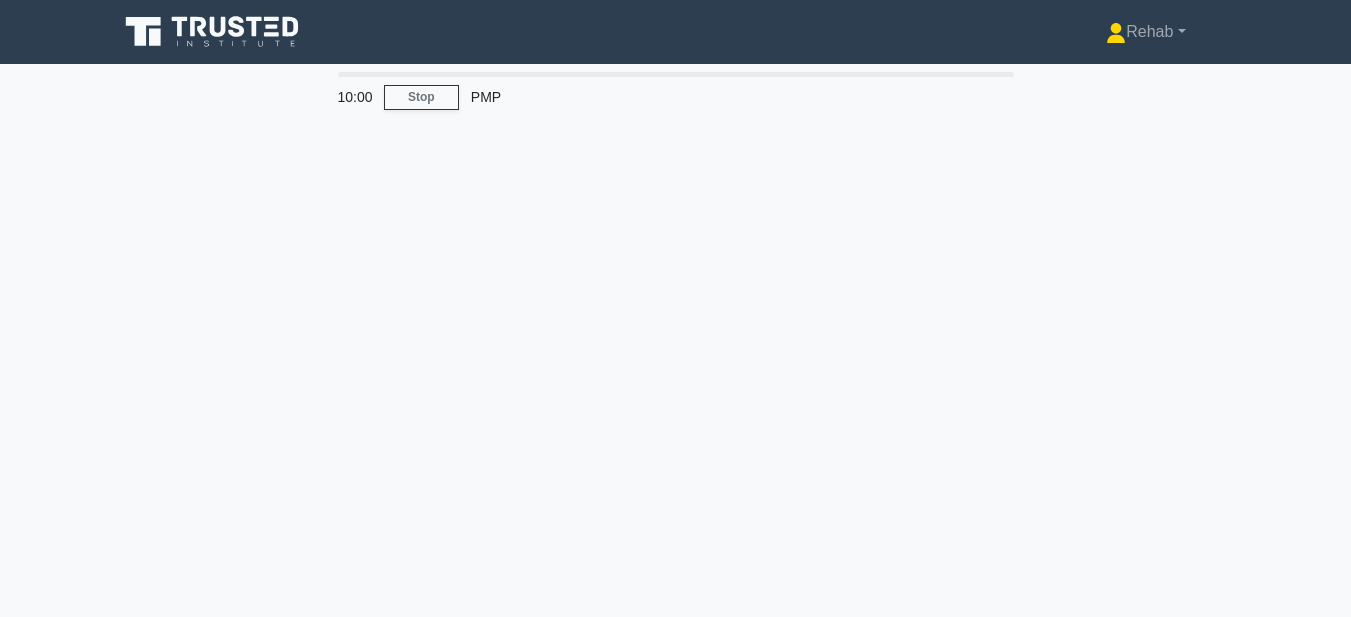 scroll, scrollTop: 0, scrollLeft: 0, axis: both 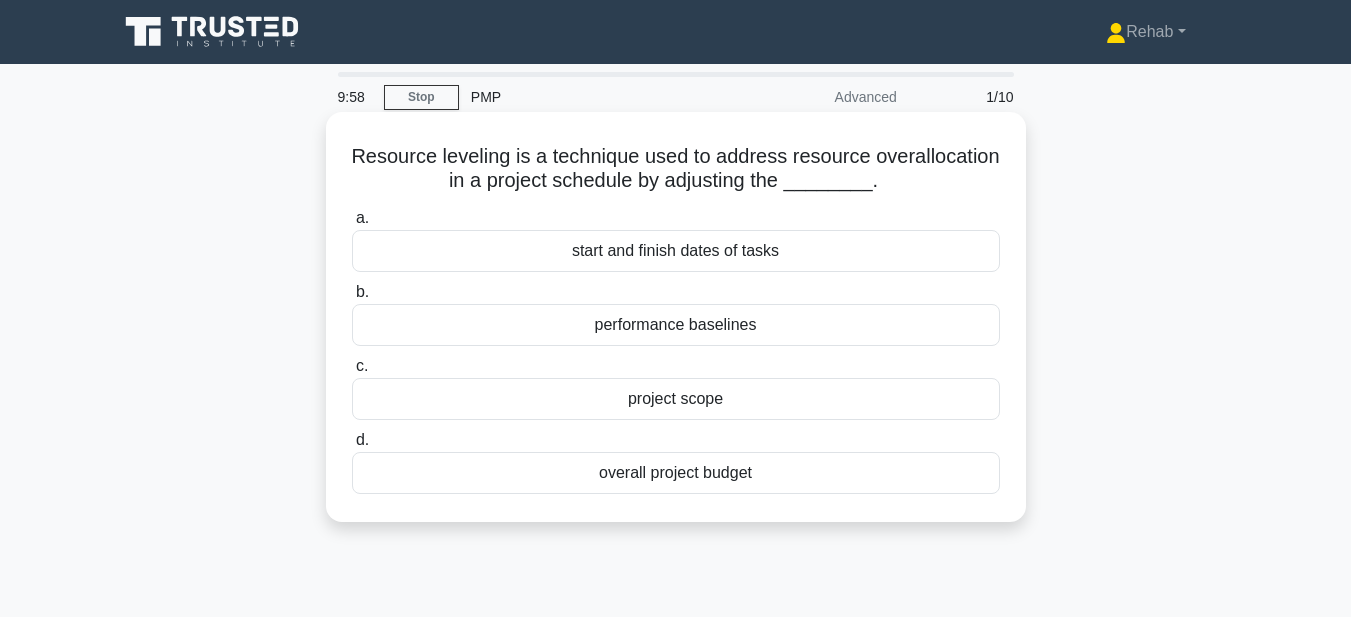 drag, startPoint x: 407, startPoint y: 152, endPoint x: 849, endPoint y: 484, distance: 552.8002 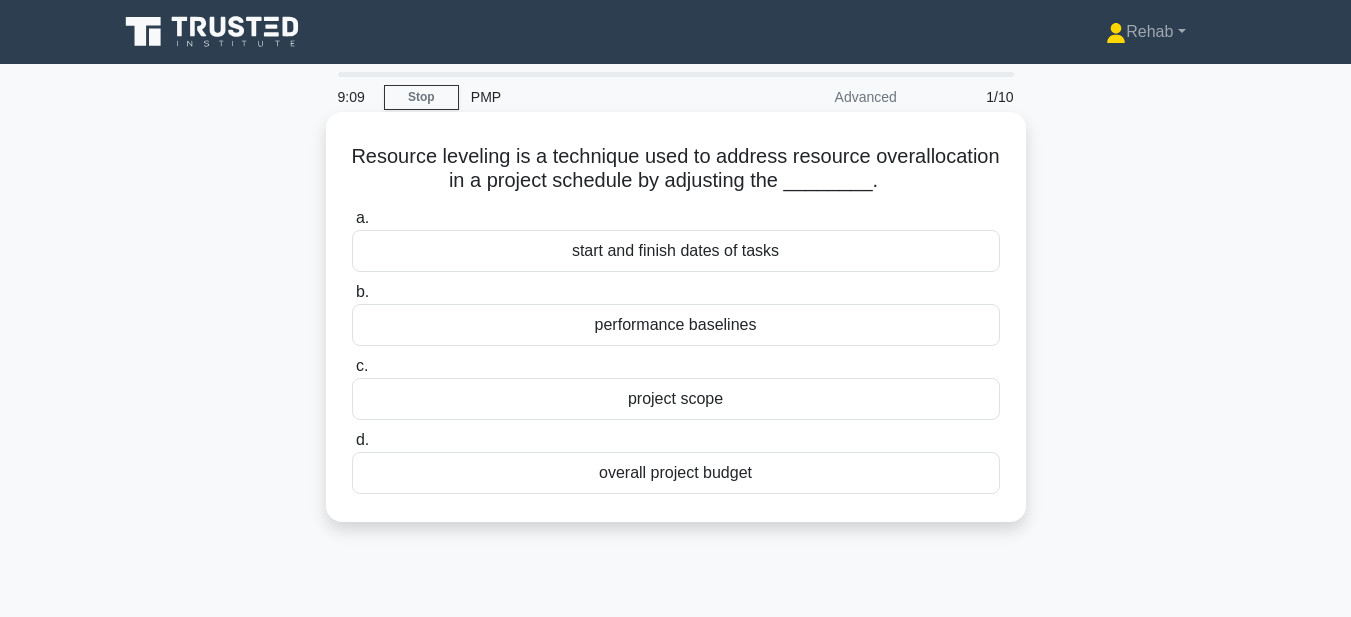 click on "start and finish dates of tasks" at bounding box center (676, 251) 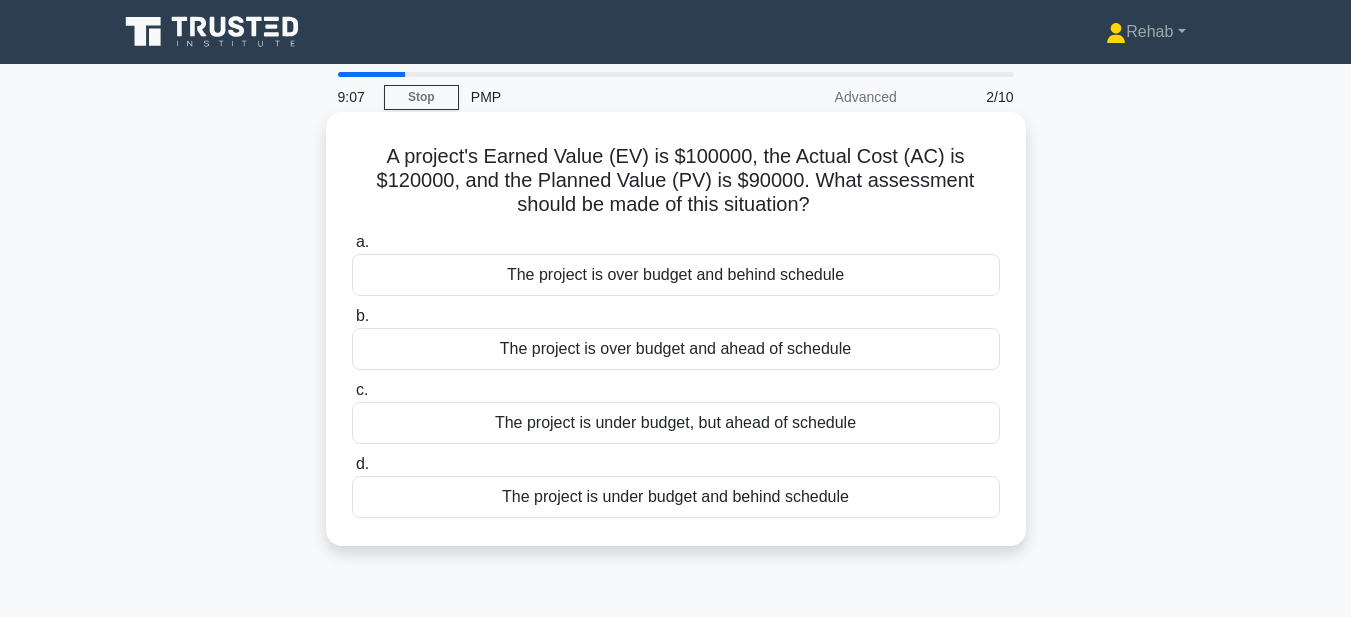 drag, startPoint x: 542, startPoint y: 174, endPoint x: 905, endPoint y: 475, distance: 471.56125 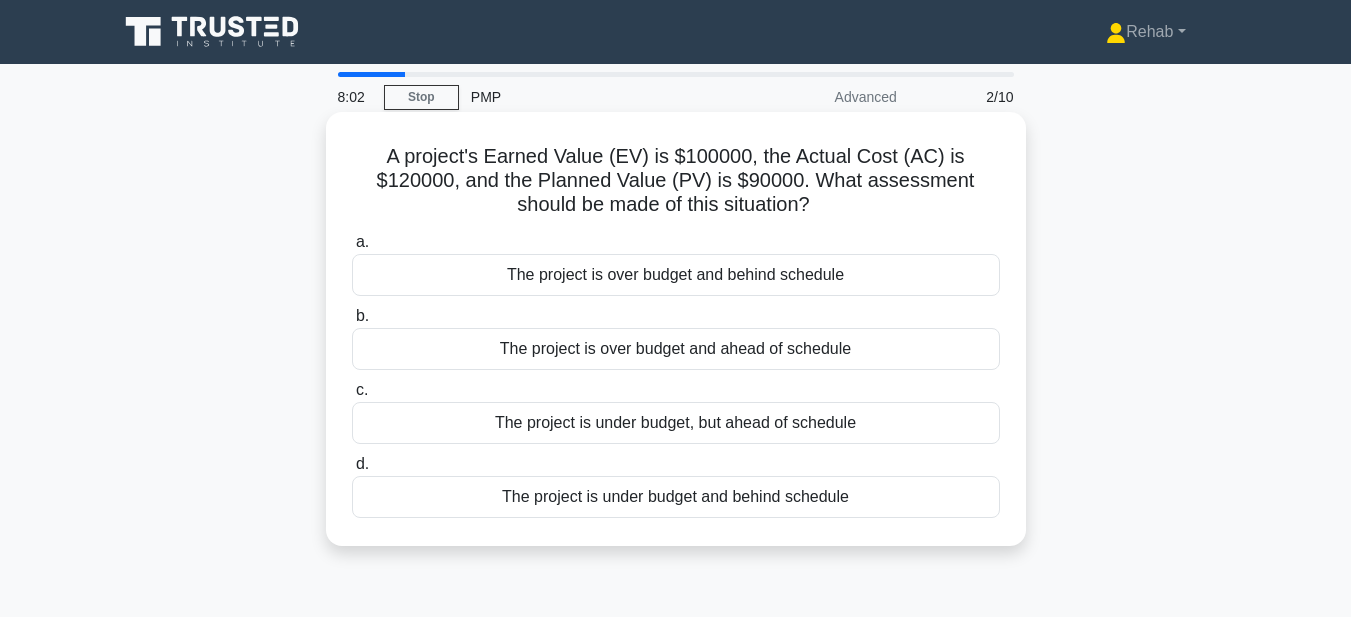 click on "The project is over budget and ahead of schedule" at bounding box center [676, 349] 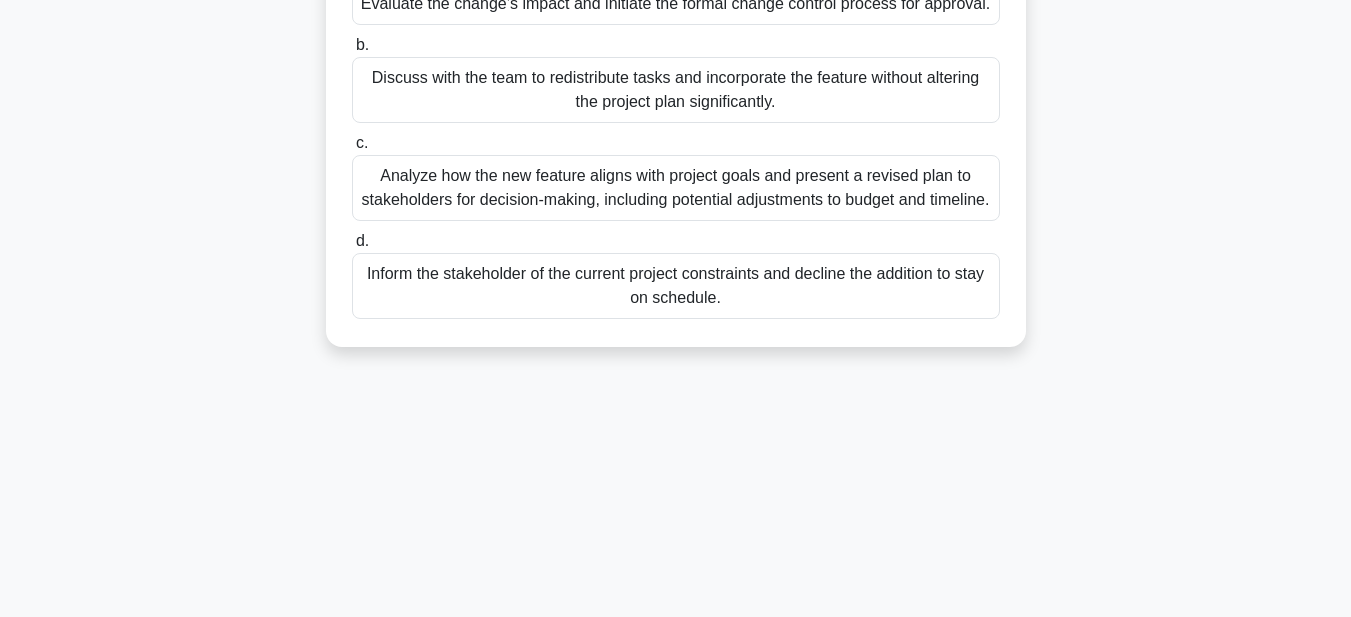 drag, startPoint x: 369, startPoint y: 152, endPoint x: 925, endPoint y: 613, distance: 722.25824 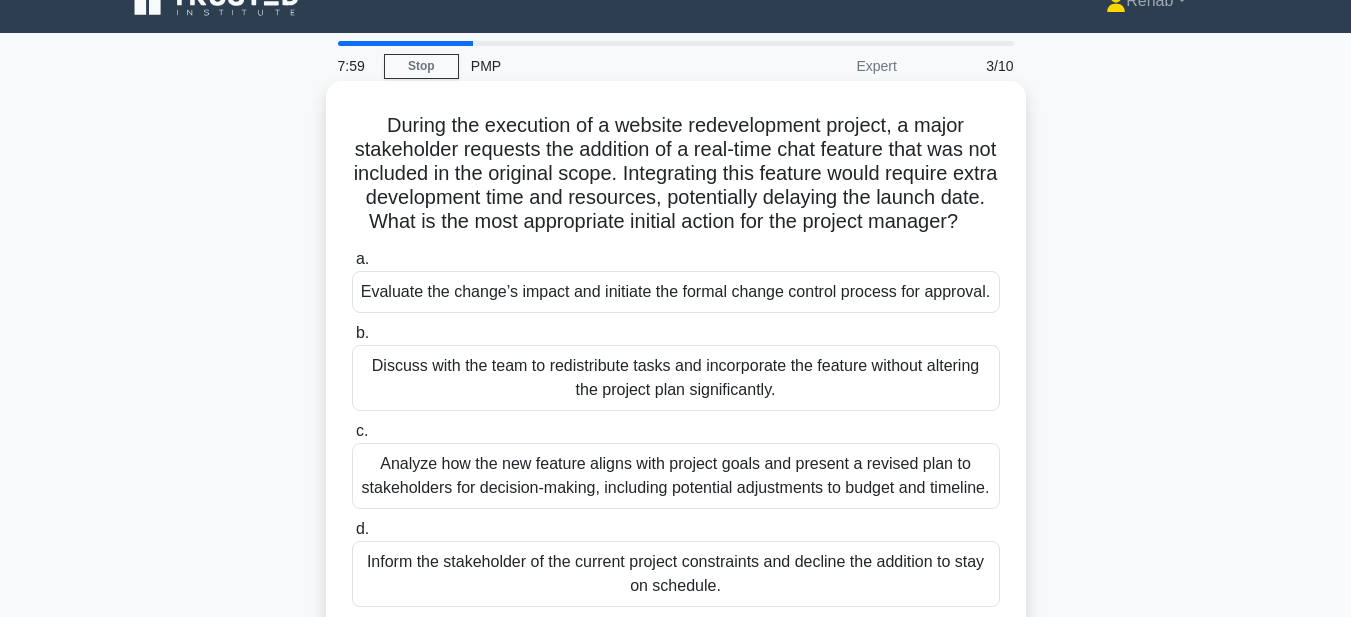 scroll, scrollTop: 0, scrollLeft: 0, axis: both 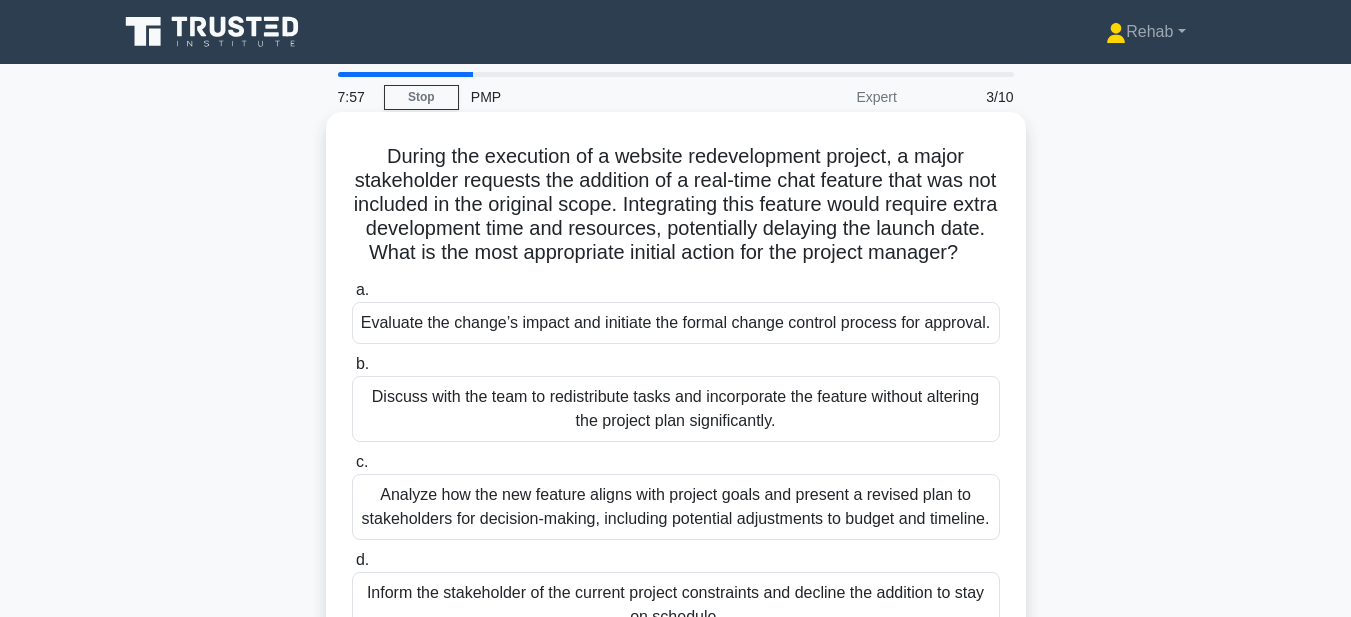 copy on "During the execution of a website redevelopment project, a major stakeholder requests the addition of a real-time chat feature that was not included in the original scope. Integrating this feature would require extra development time and resources, potentially delaying the launch date. What is the most appropriate initial action for the project manager?
.spinner_0XTQ{transform-origin:center;animation:spinner_y6GP .75s linear infinite}@keyframes spinner_y6GP{100%{transform:rotate(360deg)}}
a.
Evaluate the change’s impact and initiate the formal change control process for approval.
b.
Discuss with the team to redistribute tasks and incorporate the feature without altering the project plan significantly.
c.
Analyze how the new feature aligns with project goals and present a rev..." 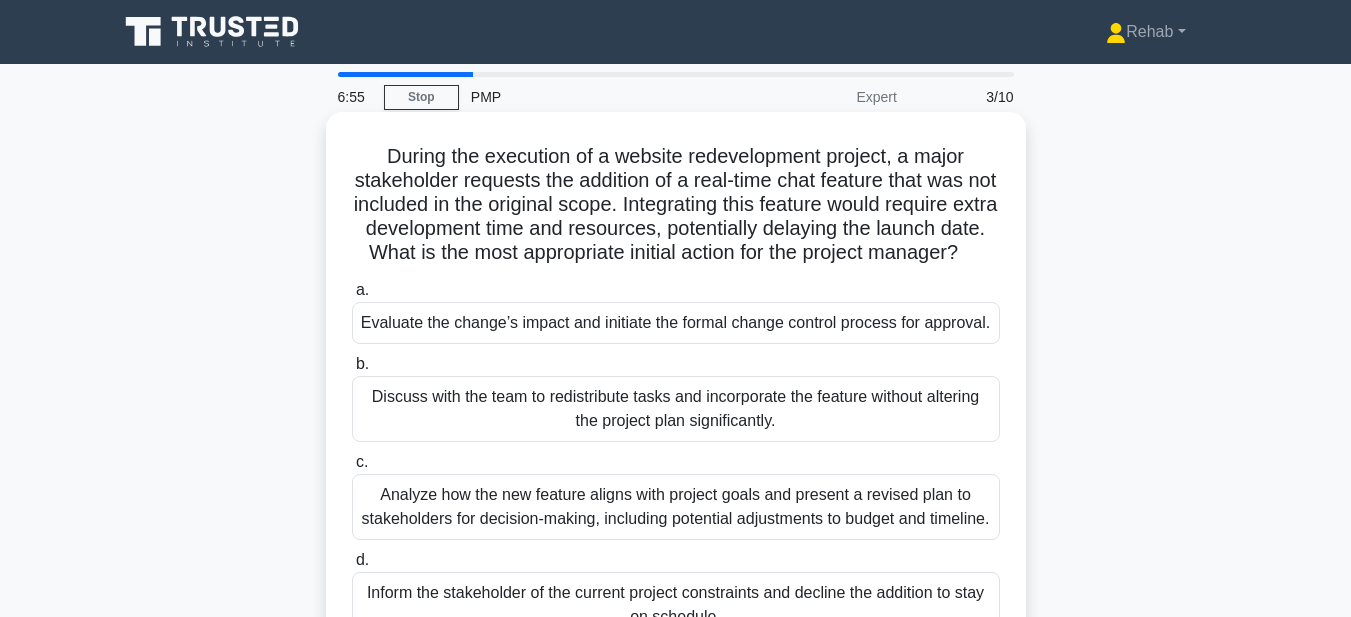 click on "Evaluate the change’s impact and initiate the formal change control process for approval." at bounding box center [676, 323] 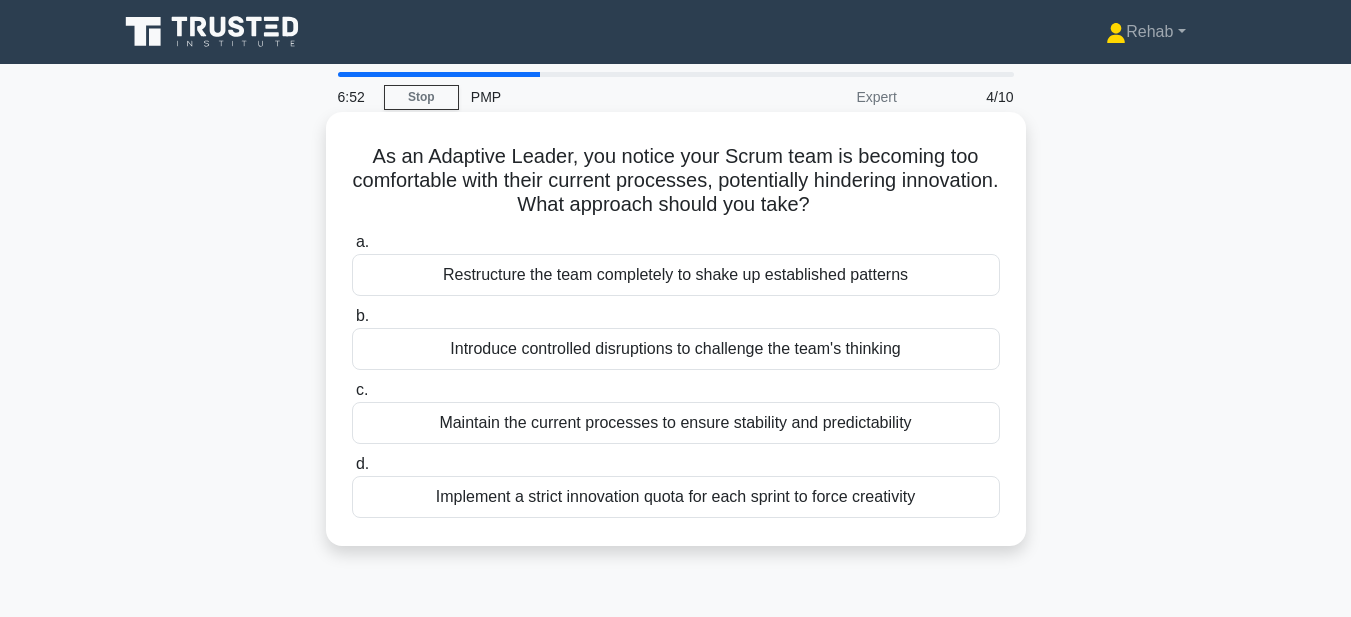 drag, startPoint x: 358, startPoint y: 145, endPoint x: 997, endPoint y: 501, distance: 731.4759 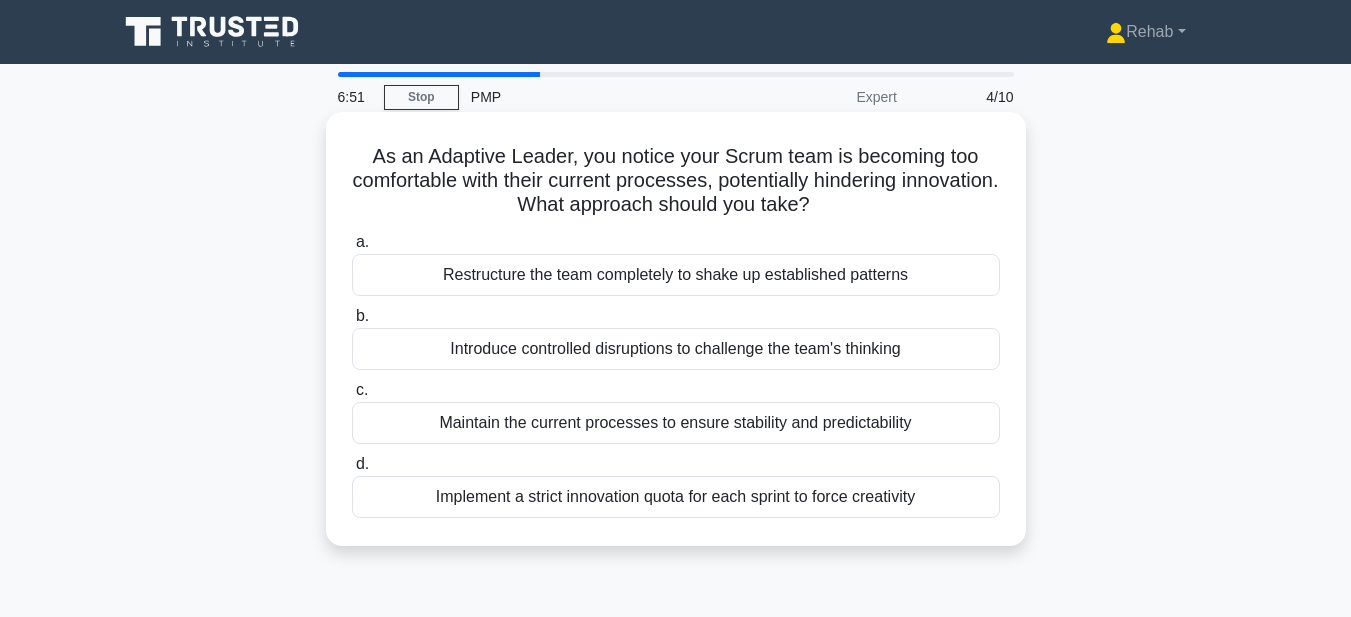 copy on "As an Adaptive Leader, you notice your Scrum team is becoming too comfortable with their current processes, potentially hindering innovation. What approach should you take?
.spinner_0XTQ{transform-origin:center;animation:spinner_y6GP .75s linear infinite}@keyframes spinner_y6GP{100%{transform:rotate(360deg)}}
a.
Restructure the team completely to shake up established patterns
b.
Introduce controlled disruptions to challenge the team's thinking
c.
Maintain the current processes to ensure stability and predictability
d.
Implement a strict innovation quota for each sprint to force creativity" 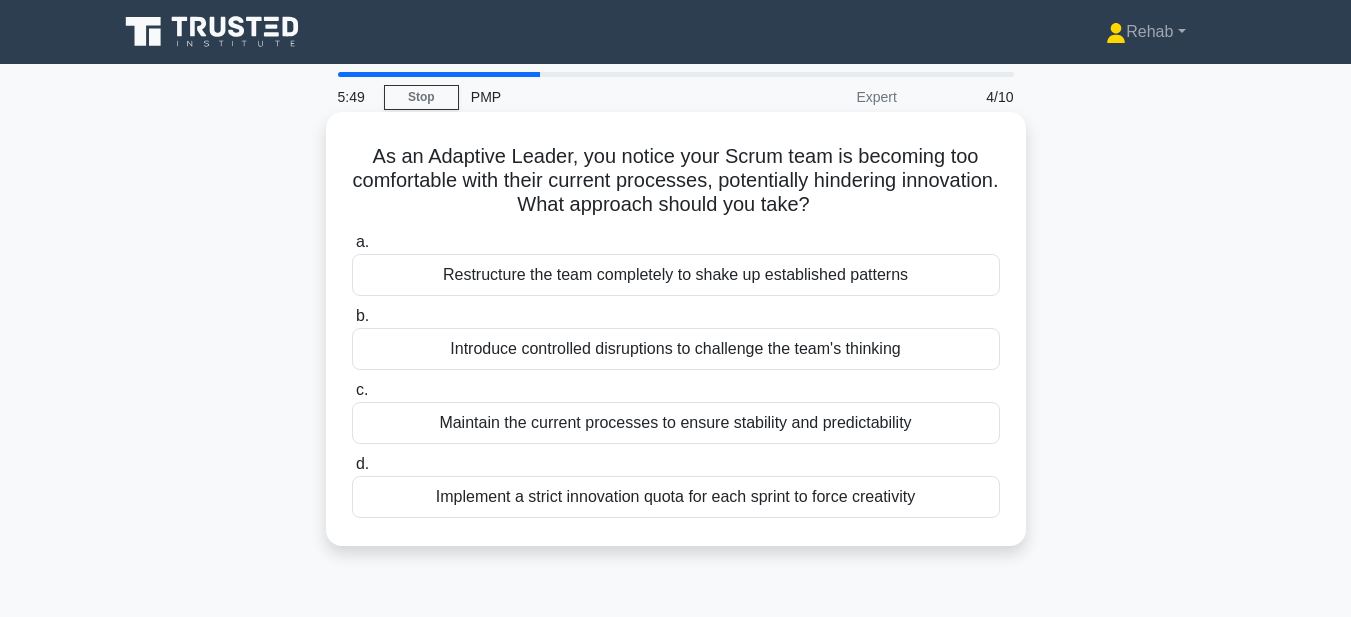 click on "Introduce controlled disruptions to challenge the team's thinking" at bounding box center (676, 349) 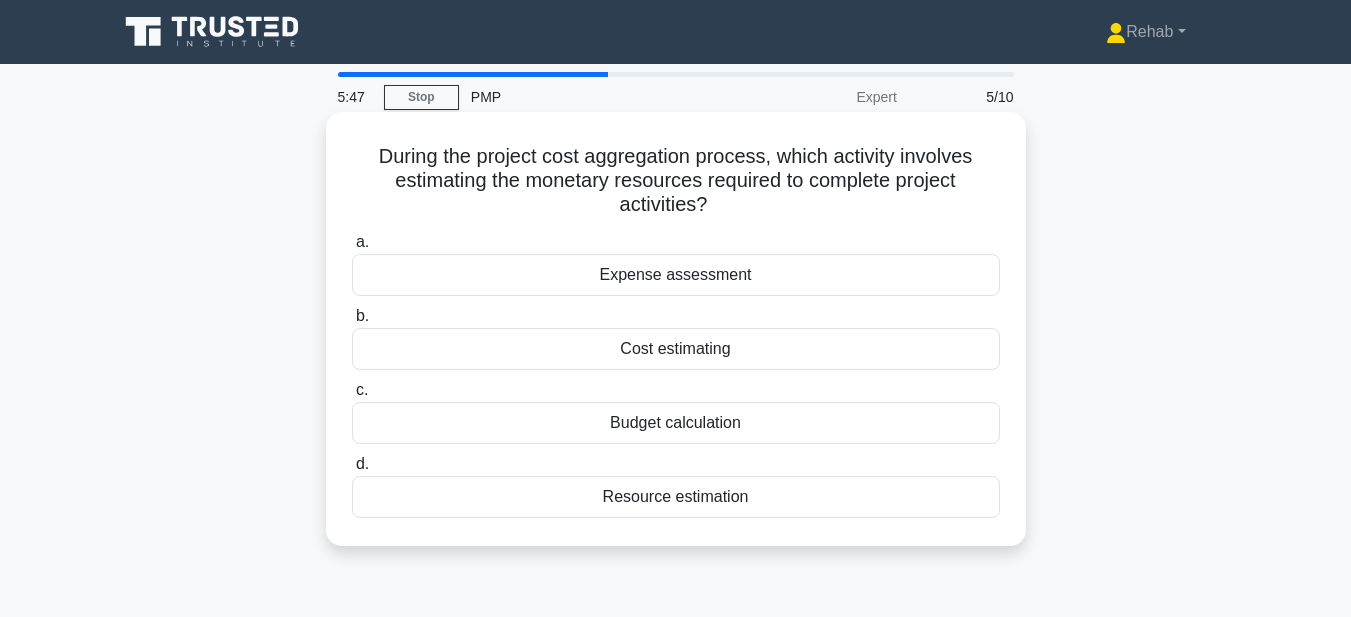 drag, startPoint x: 351, startPoint y: 148, endPoint x: 886, endPoint y: 494, distance: 637.135 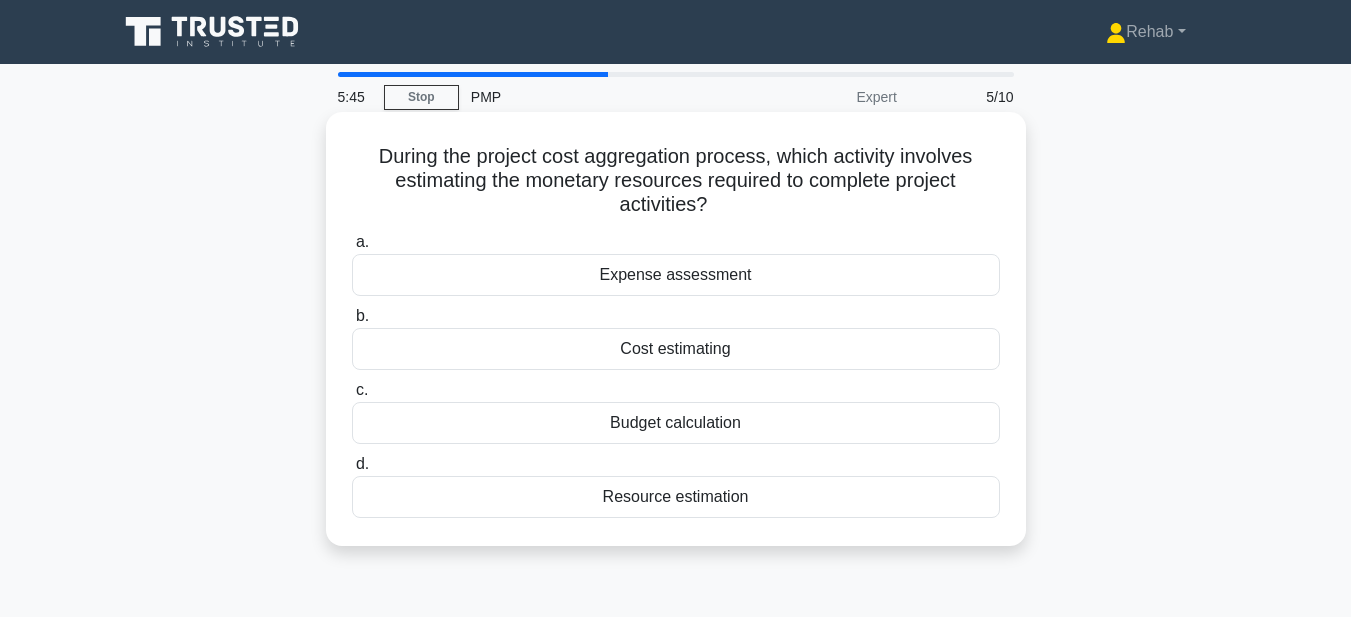 copy on "During the project cost aggregation process, which activity involves estimating the monetary resources required to complete project activities?
.spinner_0XTQ{transform-origin:center;animation:spinner_y6GP .75s linear infinite}@keyframes spinner_y6GP{100%{transform:rotate(360deg)}}
a.
Expense assessment
b.
Cost estimating
c.
Budget calculation
d.
Resource estimation" 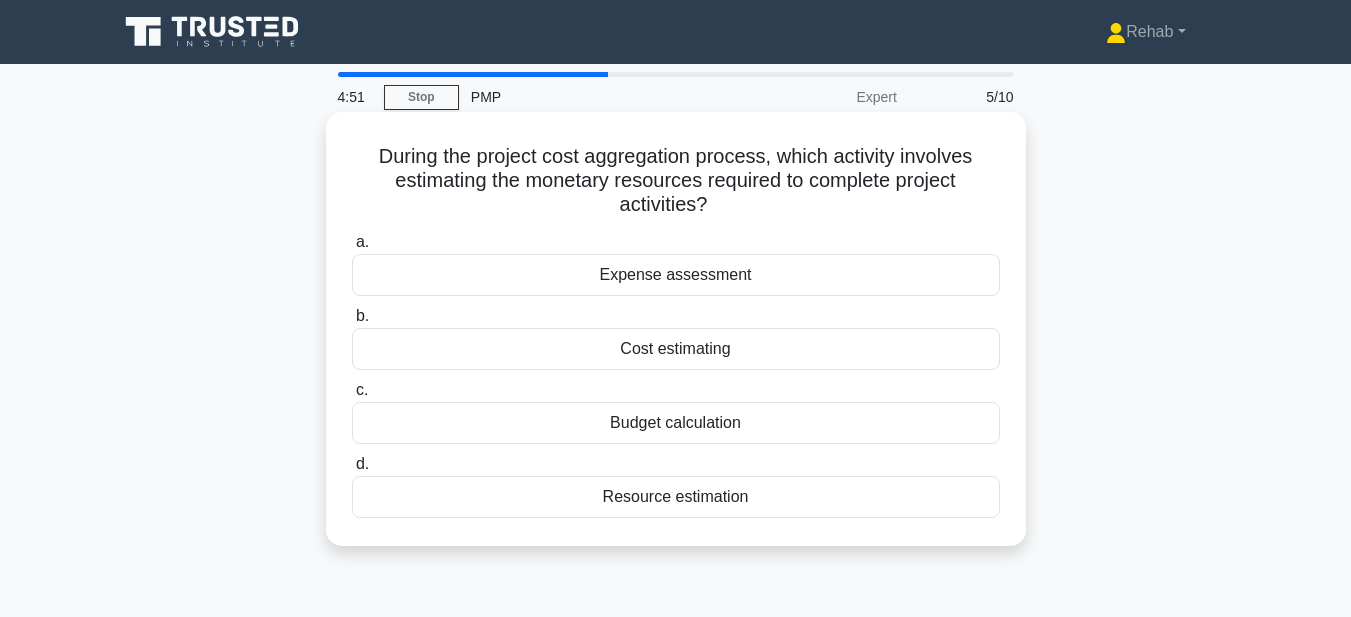 click on "Cost estimating" at bounding box center (676, 349) 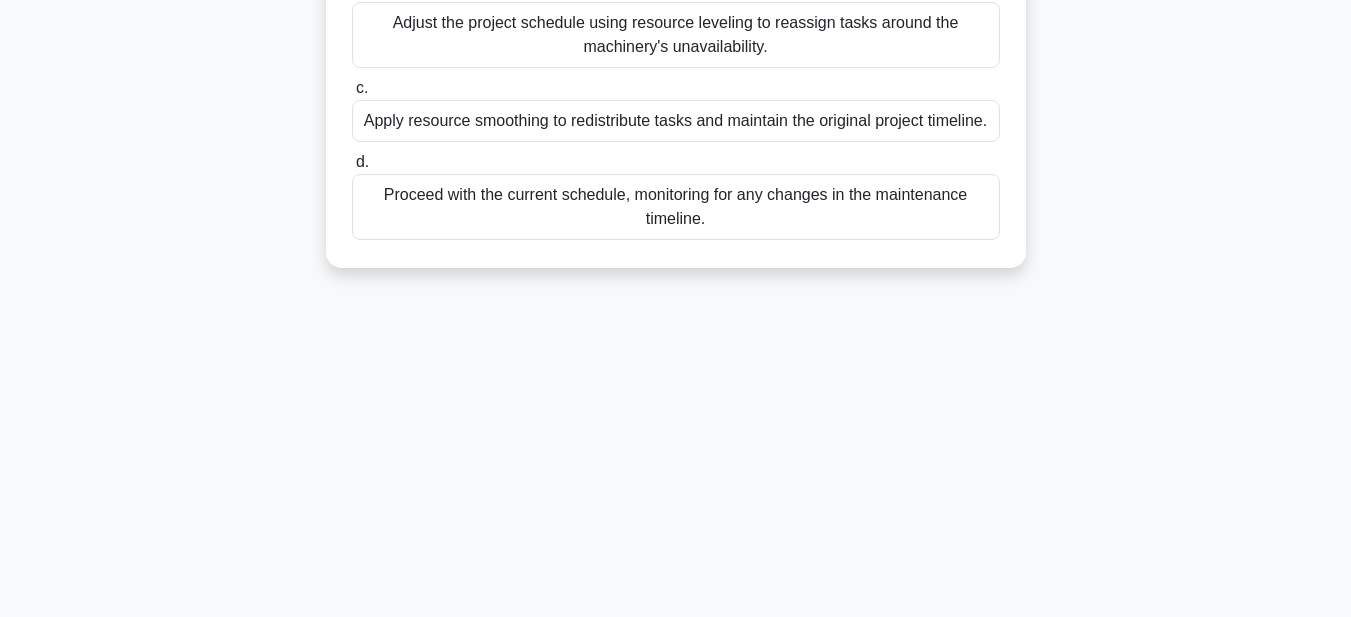 drag, startPoint x: 352, startPoint y: 151, endPoint x: 909, endPoint y: 612, distance: 723.0284 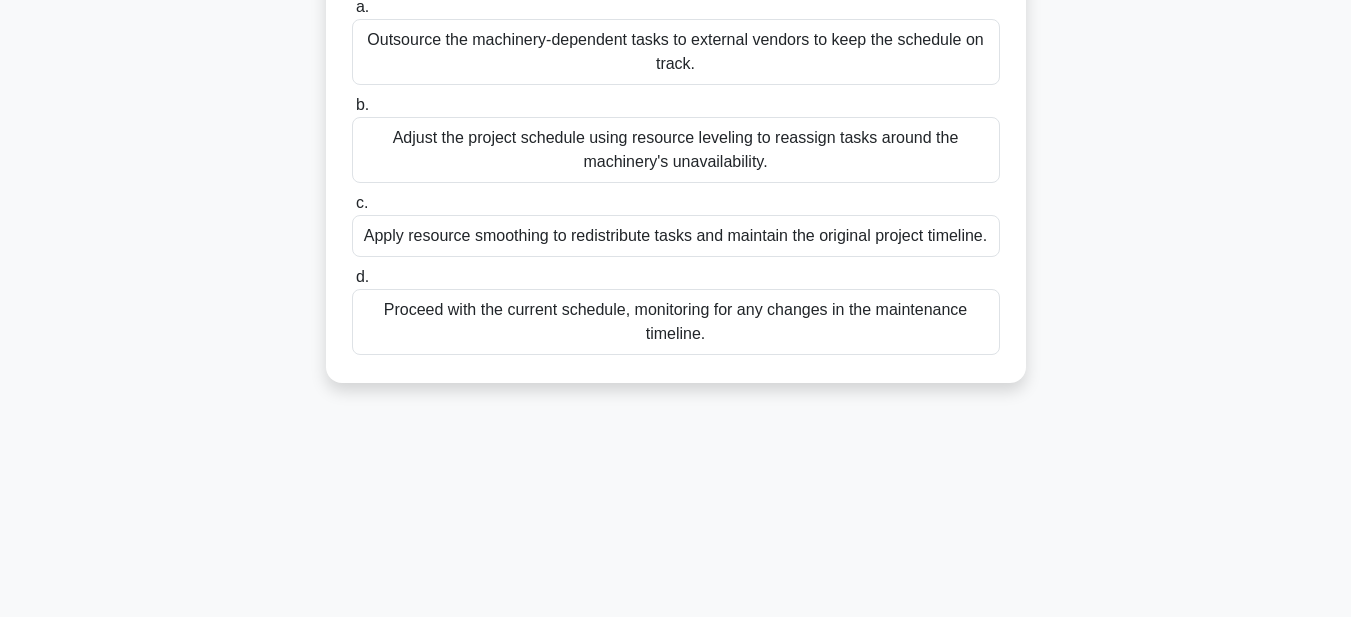 scroll, scrollTop: 0, scrollLeft: 0, axis: both 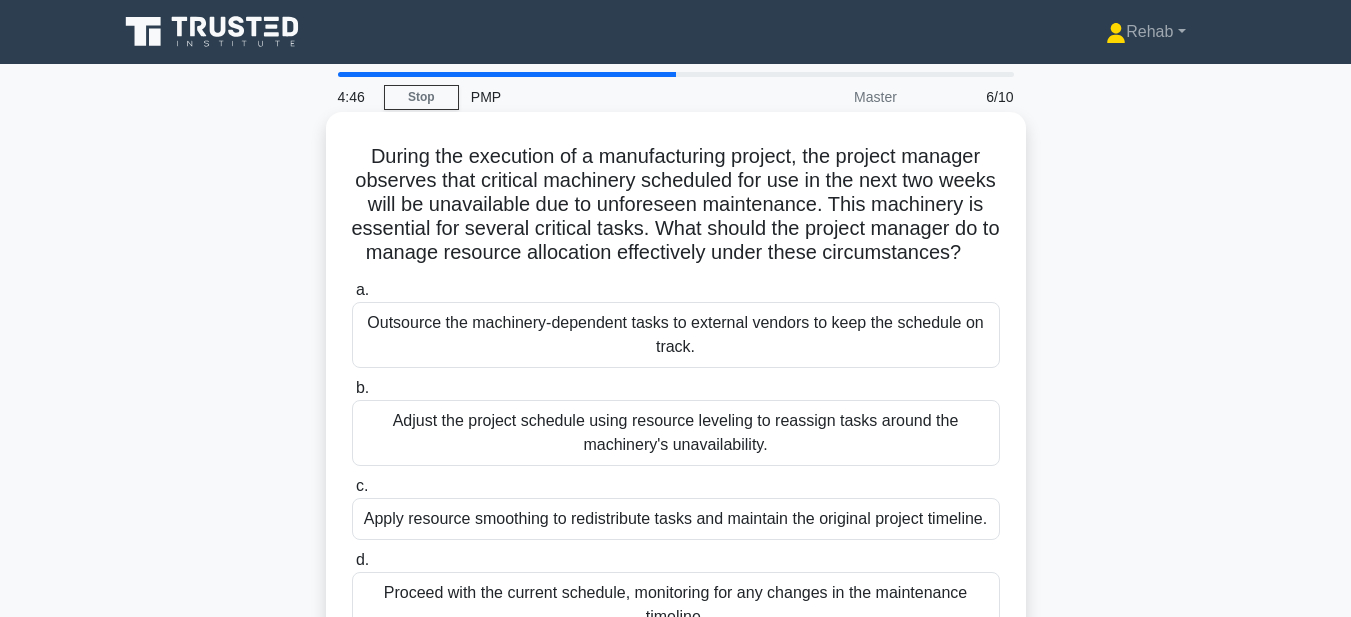 copy on "During the execution of a manufacturing project, the project manager observes that critical machinery scheduled for use in the next two weeks will be unavailable due to unforeseen maintenance. This machinery is essential for several critical tasks. What should the project manager do to manage resource allocation effectively under these circumstances?
.spinner_0XTQ{transform-origin:center;animation:spinner_y6GP .75s linear infinite}@keyframes spinner_y6GP{100%{transform:rotate(360deg)}}
a.
Outsource the machinery-dependent tasks to external vendors to keep the schedule on track.
b.
Adjust the project schedule using resource leveling to reassign tasks around the machinery's unavailability.
c.
Apply resource smoothing to redistribute tasks and maintain the original project time..." 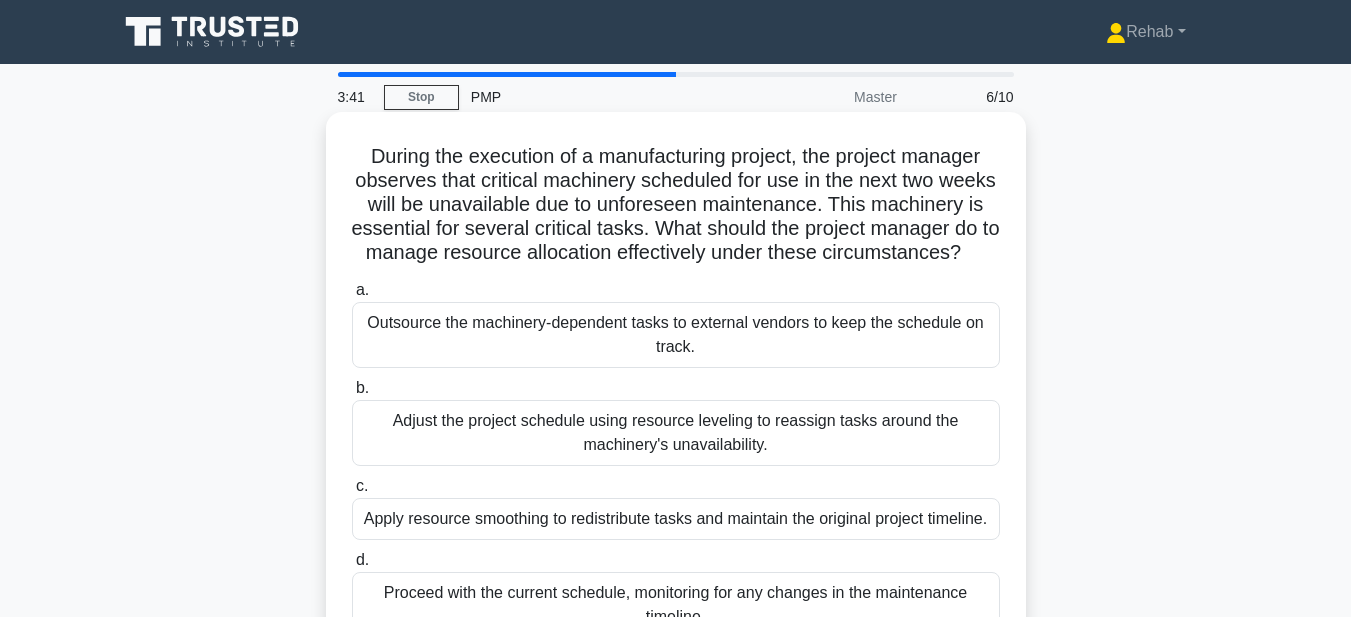 click on "Apply resource smoothing to redistribute tasks and maintain the original project timeline." at bounding box center (676, 519) 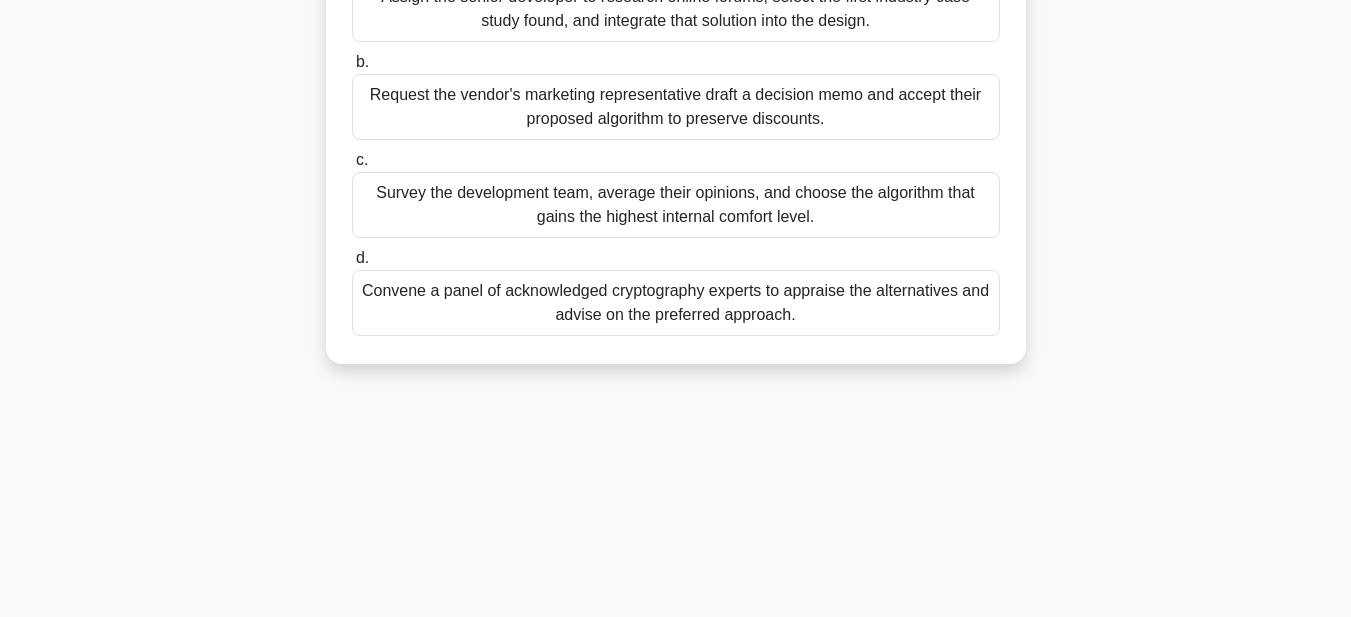 drag, startPoint x: 340, startPoint y: 145, endPoint x: 1006, endPoint y: 614, distance: 814.56555 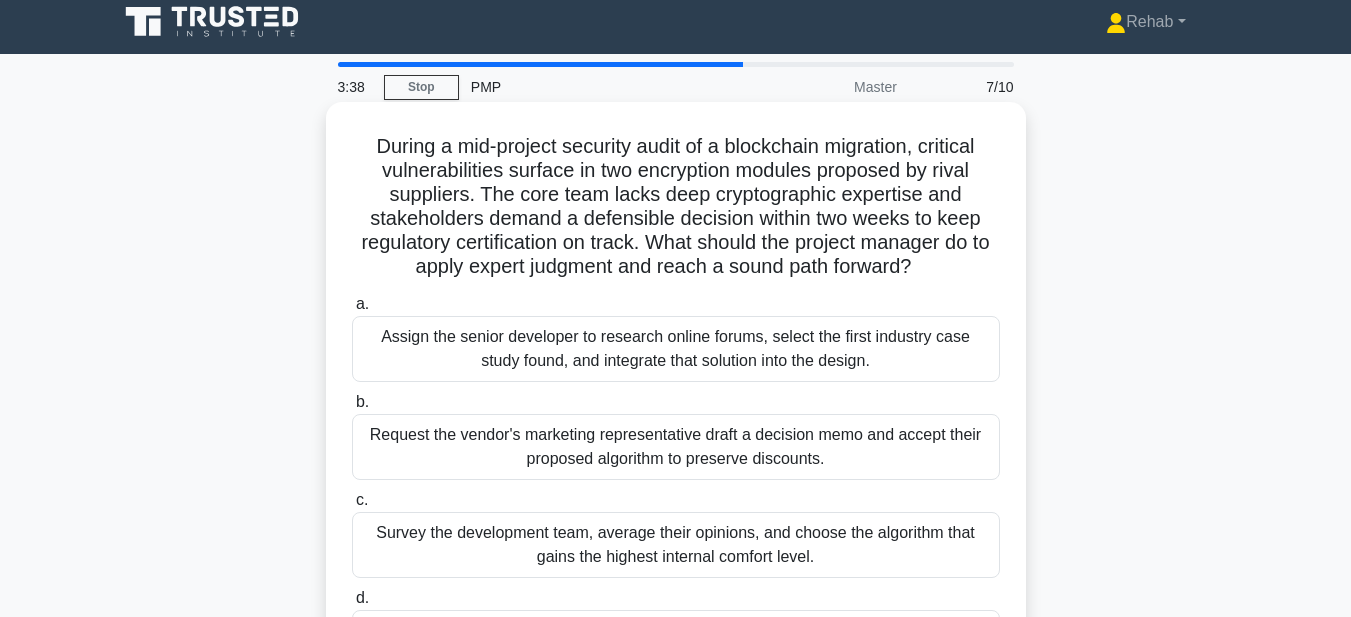 scroll, scrollTop: 0, scrollLeft: 0, axis: both 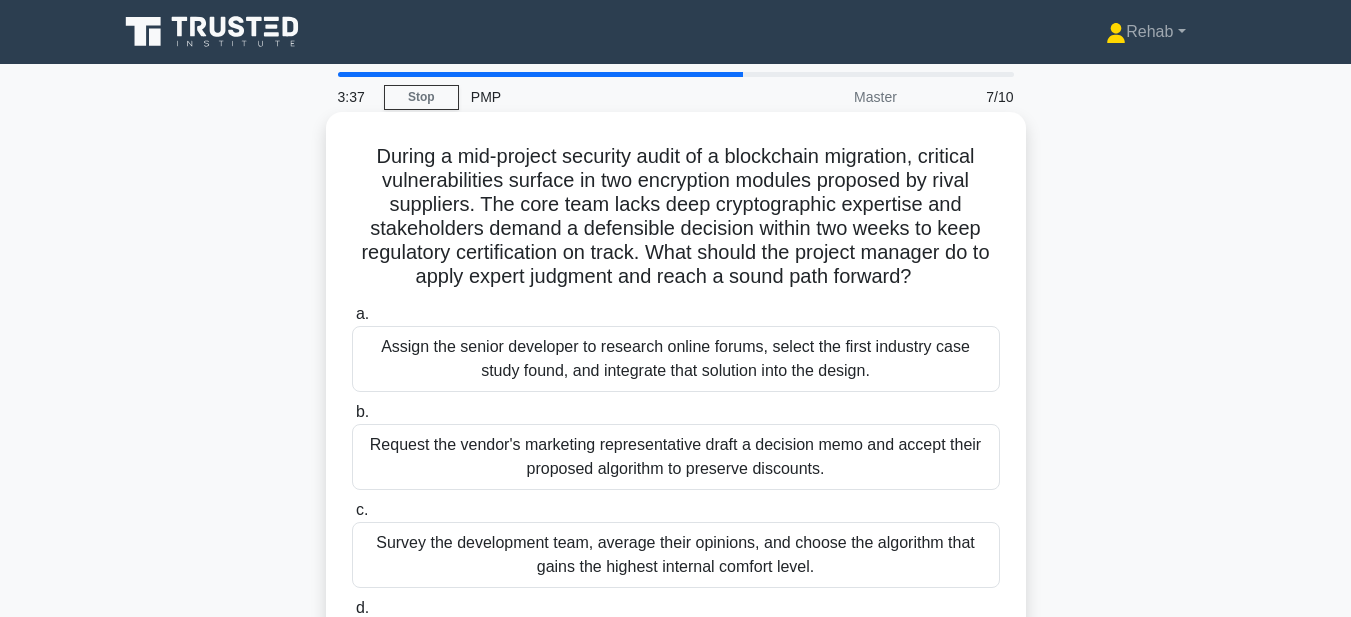 copy on "During a mid-project security audit of a blockchain migration, critical vulnerabilities surface in two encryption modules proposed by rival suppliers. The core team lacks deep cryptographic expertise and stakeholders demand a defensible decision within two weeks to keep regulatory certification on track. What should the project manager do to apply expert judgment and reach a sound path forward?
.spinner_0XTQ{transform-origin:center;animation:spinner_y6GP .75s linear infinite}@keyframes spinner_y6GP{100%{transform:rotate(360deg)}}
a.
Assign the senior developer to research online forums, select the first industry case study found, and integrate that solution into the design.
b.
Request the vendor's marketing representative draft a decision memo and accept their proposed algorithm to preserve discounts.
c.
..." 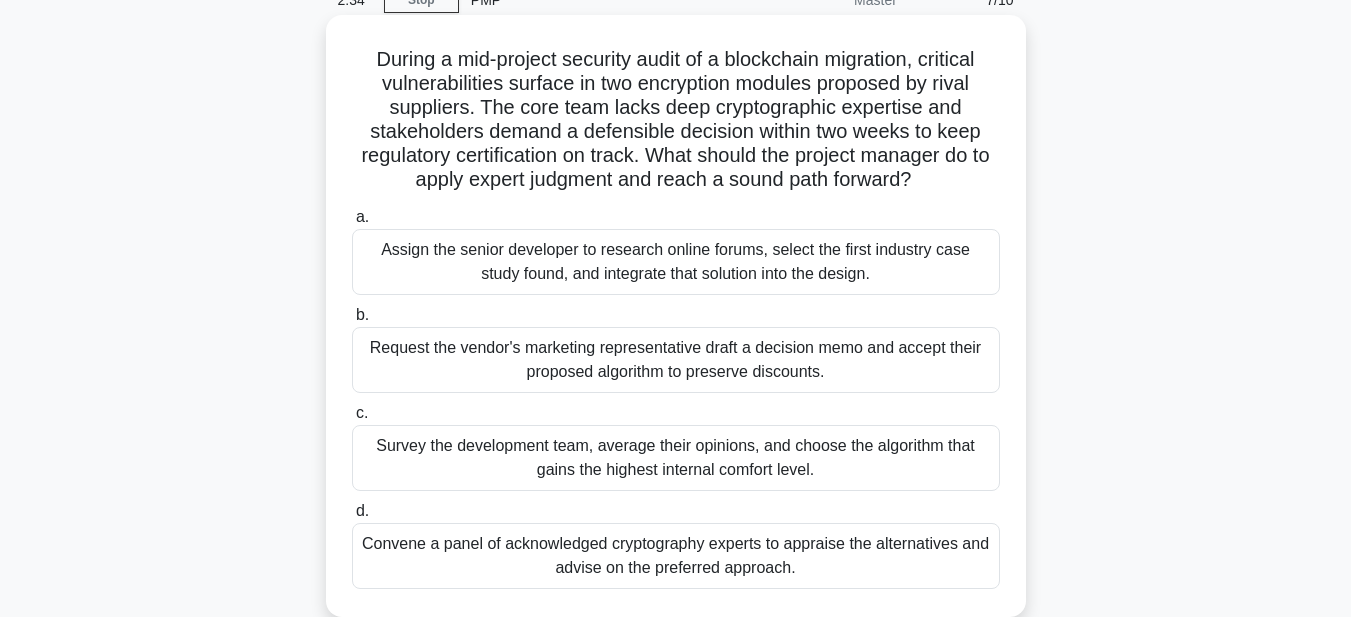 scroll, scrollTop: 200, scrollLeft: 0, axis: vertical 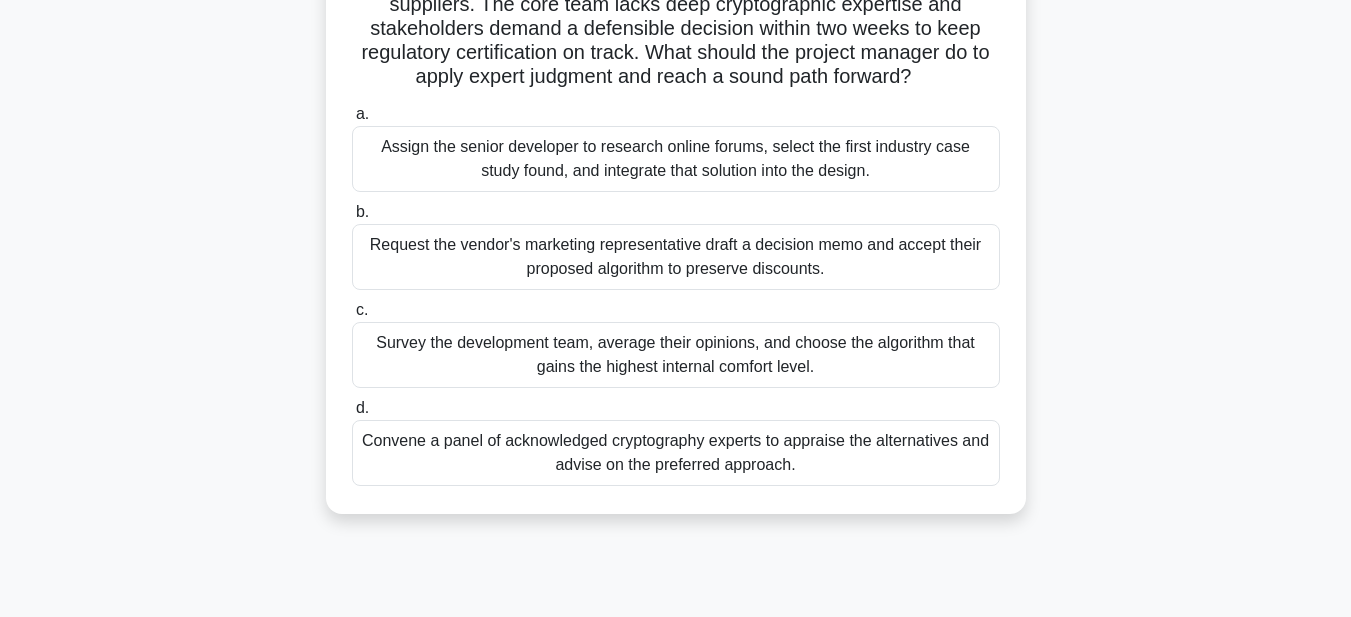 click on "Convene a panel of acknowledged cryptography experts to appraise the alternatives and advise on the preferred approach." at bounding box center (676, 453) 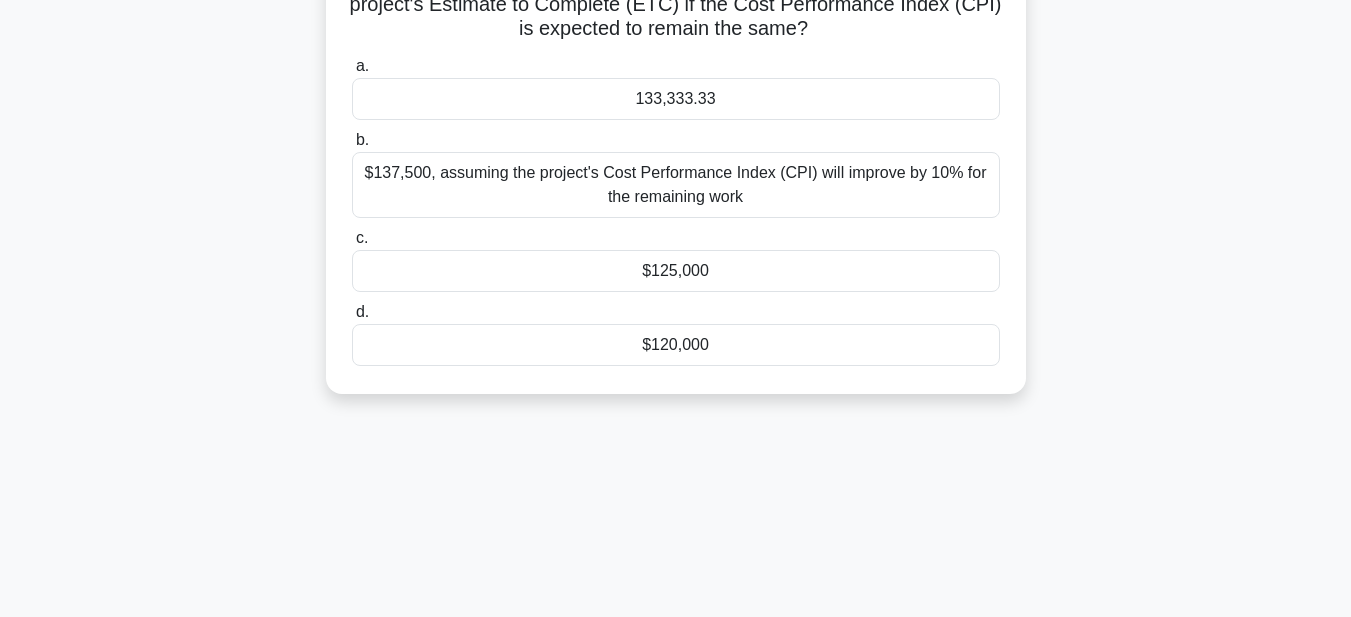 scroll, scrollTop: 0, scrollLeft: 0, axis: both 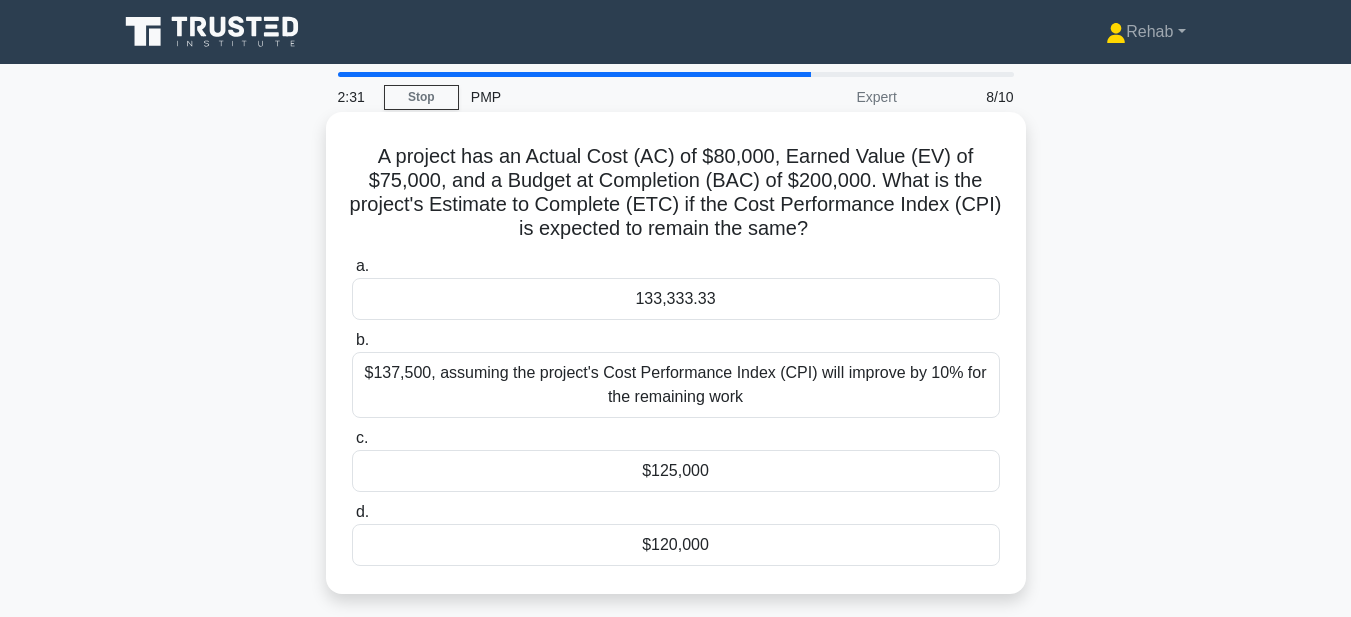 drag, startPoint x: 367, startPoint y: 151, endPoint x: 784, endPoint y: 573, distance: 593.27313 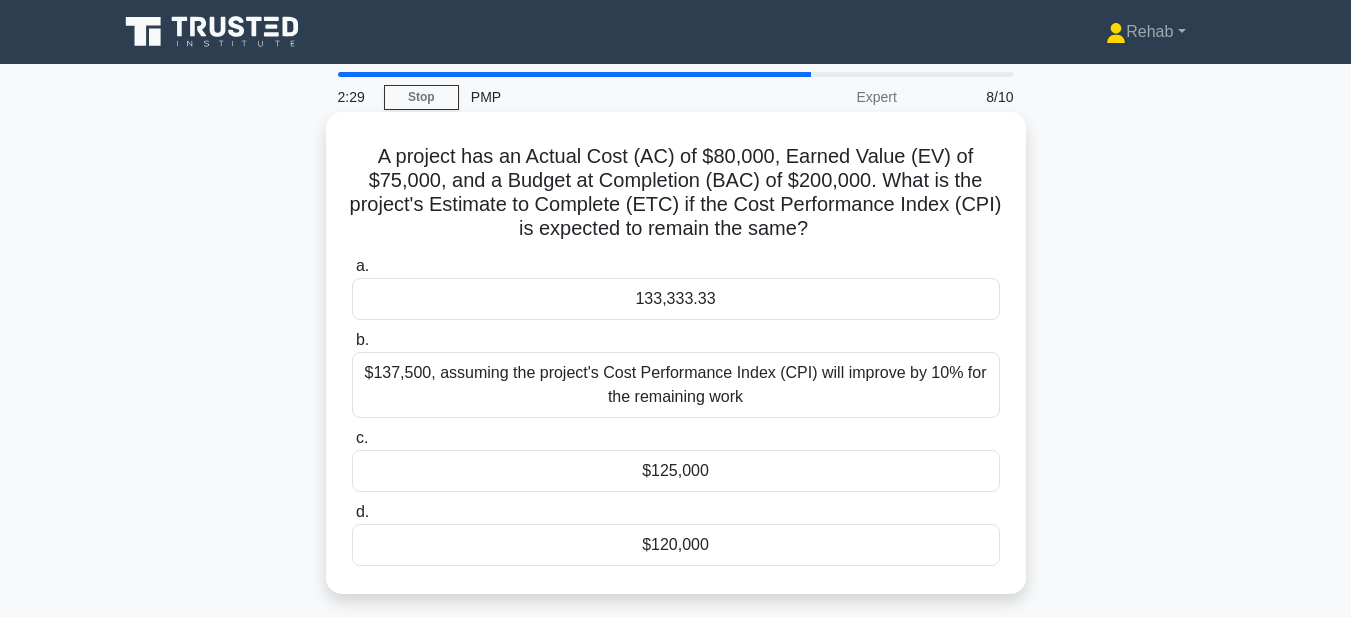 copy on "A project has an Actual Cost (AC) of $80,000, Earned Value (EV) of $75,000, and a Budget at Completion (BAC) of $200,000. What is the project's Estimate to Complete (ETC) if the Cost Performance Index (CPI) is expected to remain the same?
.spinner_0XTQ{transform-origin:center;animation:spinner_y6GP .75s linear infinite}@keyframes spinner_y6GP{100%{transform:rotate(360deg)}}
a.
133,333.33
b.
$137,500, assuming the project's Cost Performance Index (CPI) will improve by 10% for the remaining work
c.
$125,000
d.
$120,000" 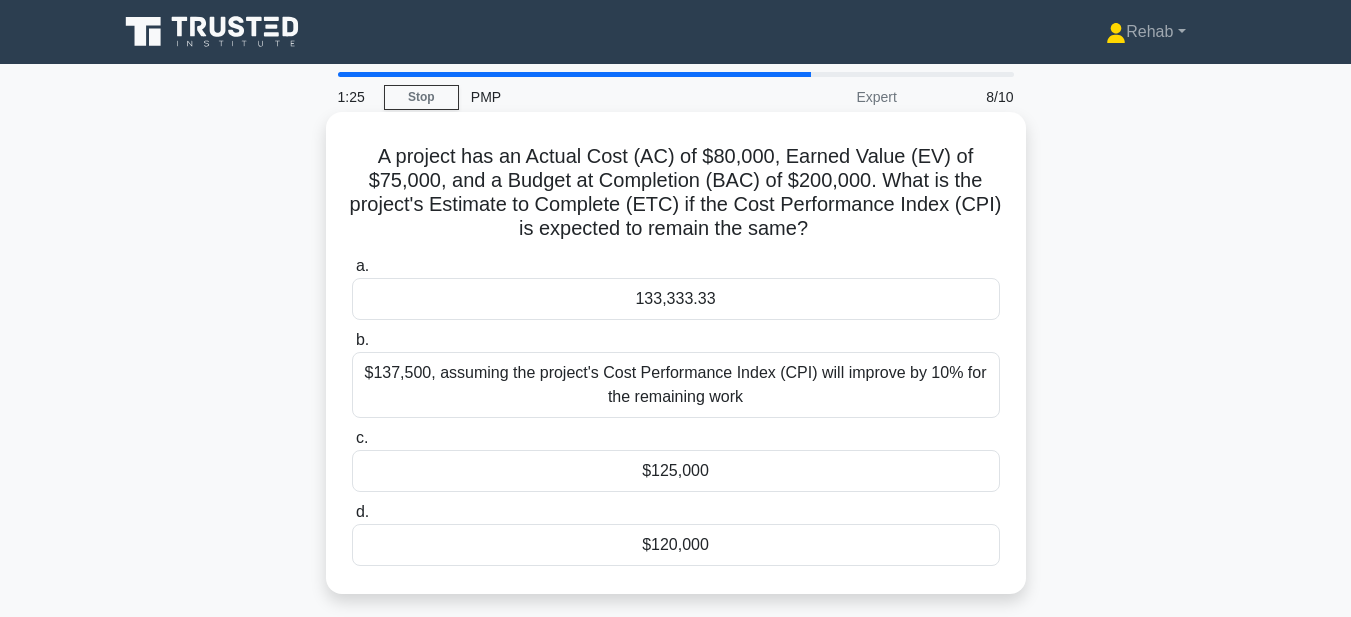 click on "$125,000" at bounding box center [676, 471] 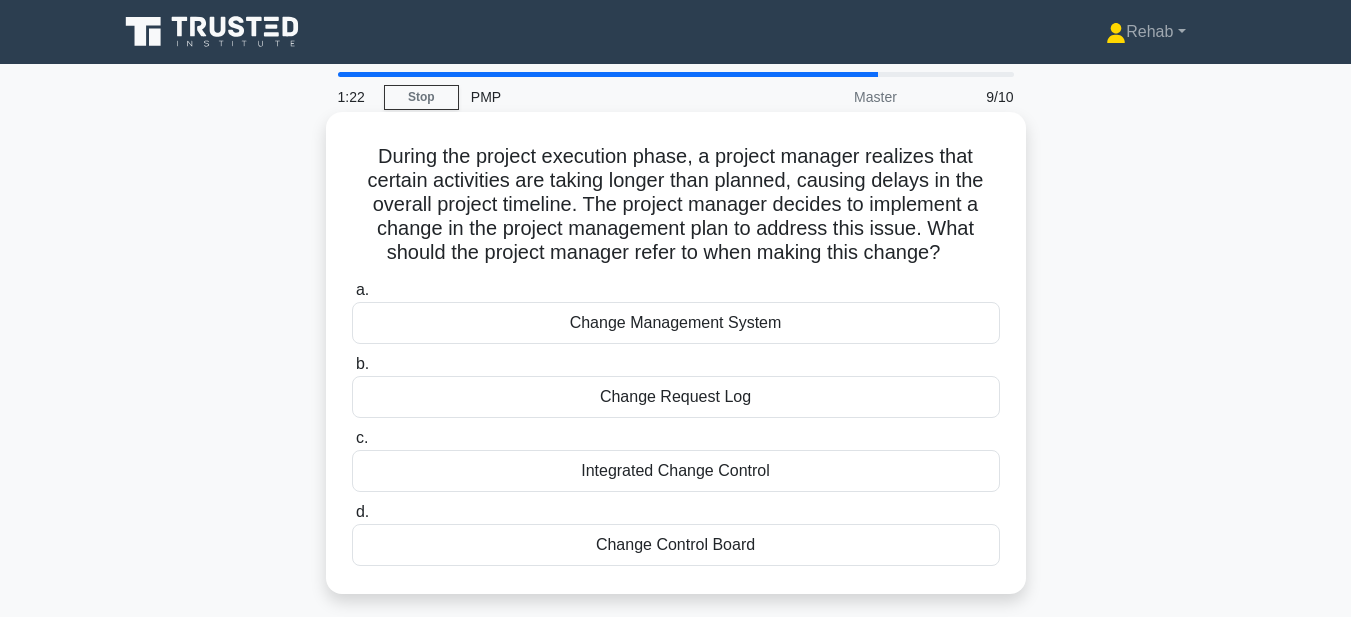 drag, startPoint x: 366, startPoint y: 159, endPoint x: 862, endPoint y: 559, distance: 637.19385 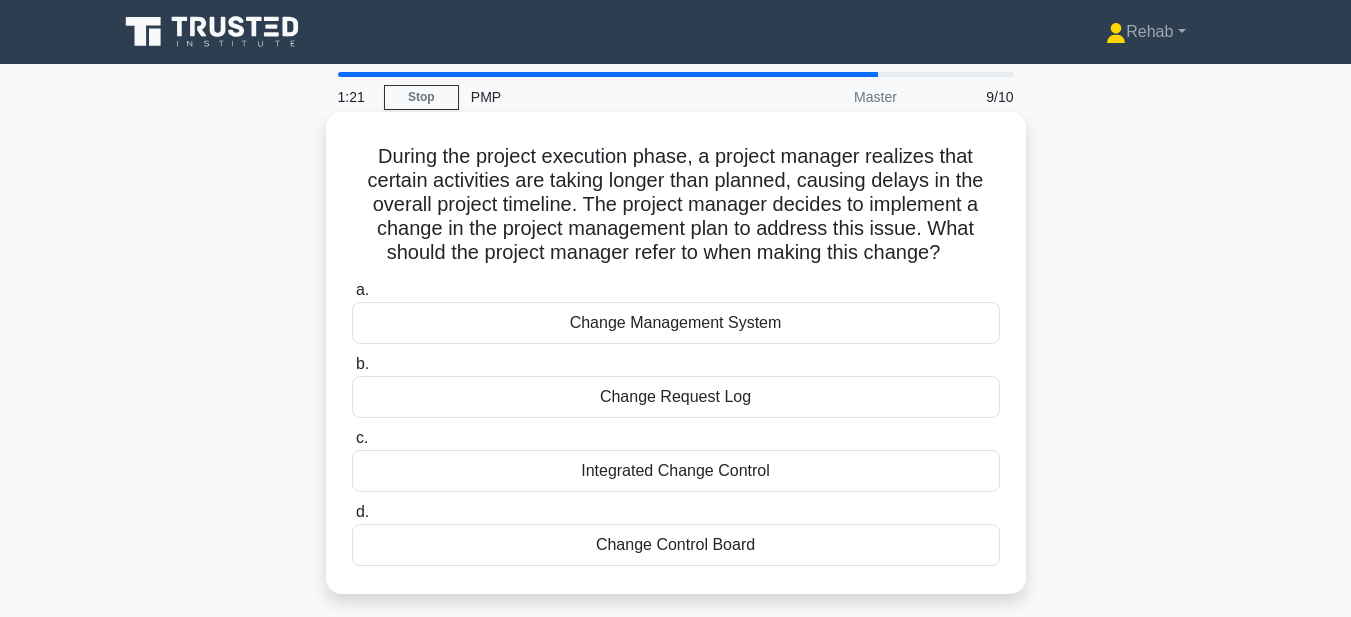 copy on "During the project execution phase, a project manager realizes that certain activities are taking longer than planned, causing delays in the overall project timeline. The project manager decides to implement a change in the project management plan to address this issue. What should the project manager refer to when making this change?
.spinner_0XTQ{transform-origin:center;animation:spinner_y6GP .75s linear infinite}@keyframes spinner_y6GP{100%{transform:rotate(360deg)}}
a.
Change Management System
b.
Change Request Log
c.
Integrated Change Control
d.
Change Control Board" 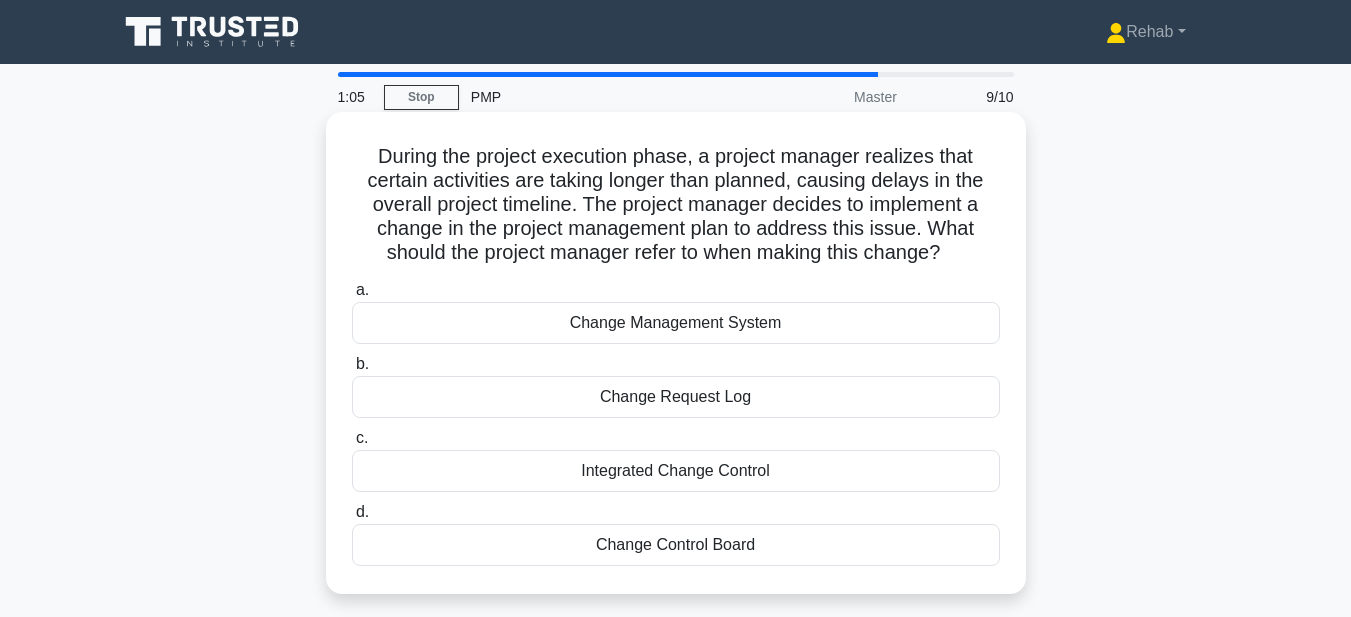 click on "Change Request Log" at bounding box center (676, 397) 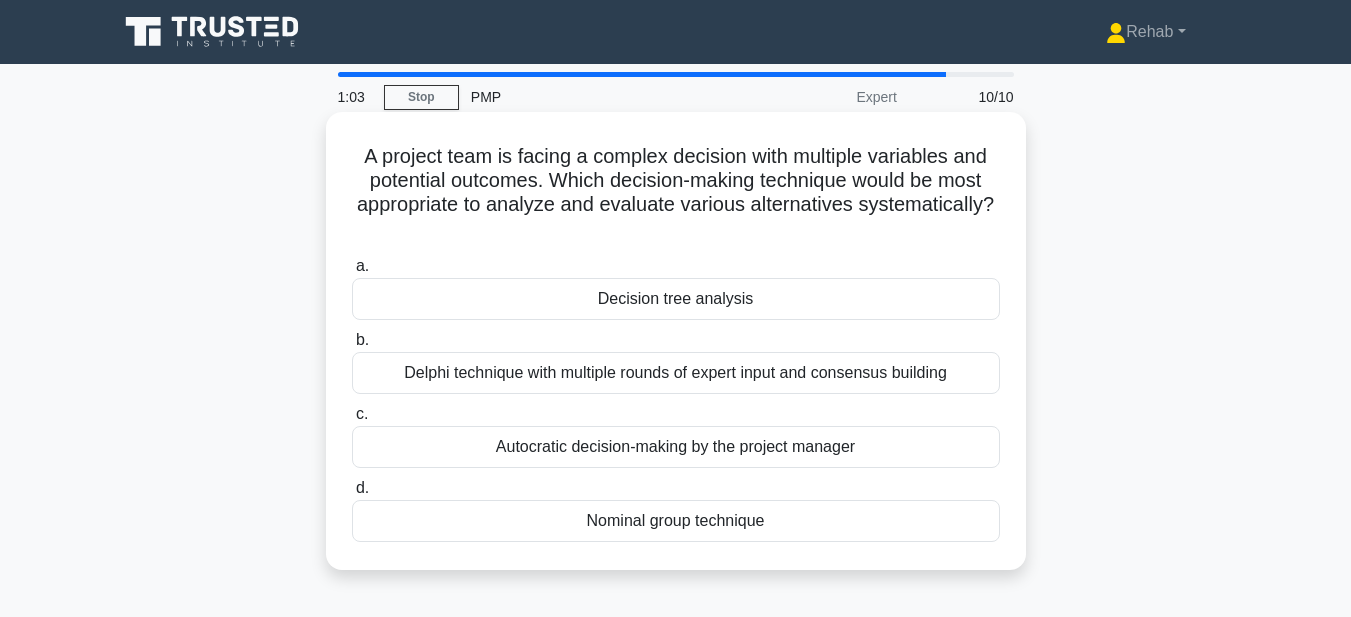 drag, startPoint x: 358, startPoint y: 156, endPoint x: 819, endPoint y: 528, distance: 592.3724 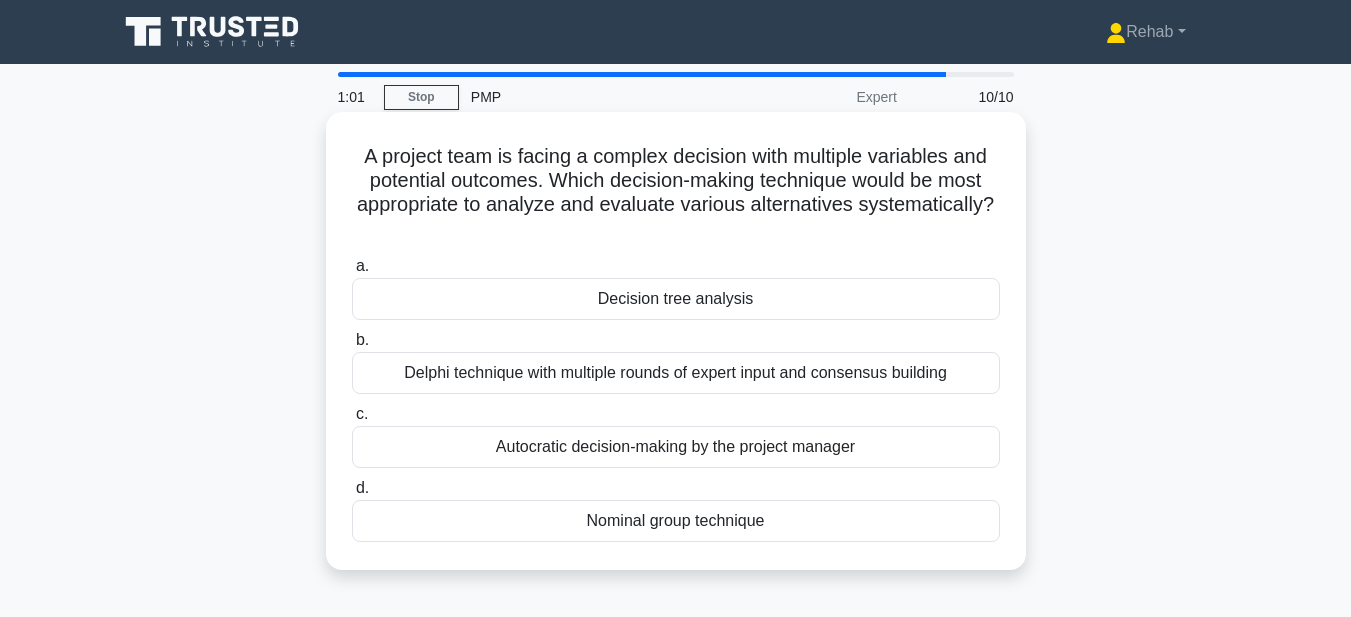 copy on "A project team is facing a complex decision with multiple variables and potential outcomes. Which decision-making technique would be most appropriate to analyze and evaluate various alternatives systematically?
.spinner_0XTQ{transform-origin:center;animation:spinner_y6GP .75s linear infinite}@keyframes spinner_y6GP{100%{transform:rotate(360deg)}}
a.
Decision tree analysis
b.
Delphi technique with multiple rounds of expert input and consensus building
c.
Autocratic decision-making by the project manager
d.
Nominal group technique" 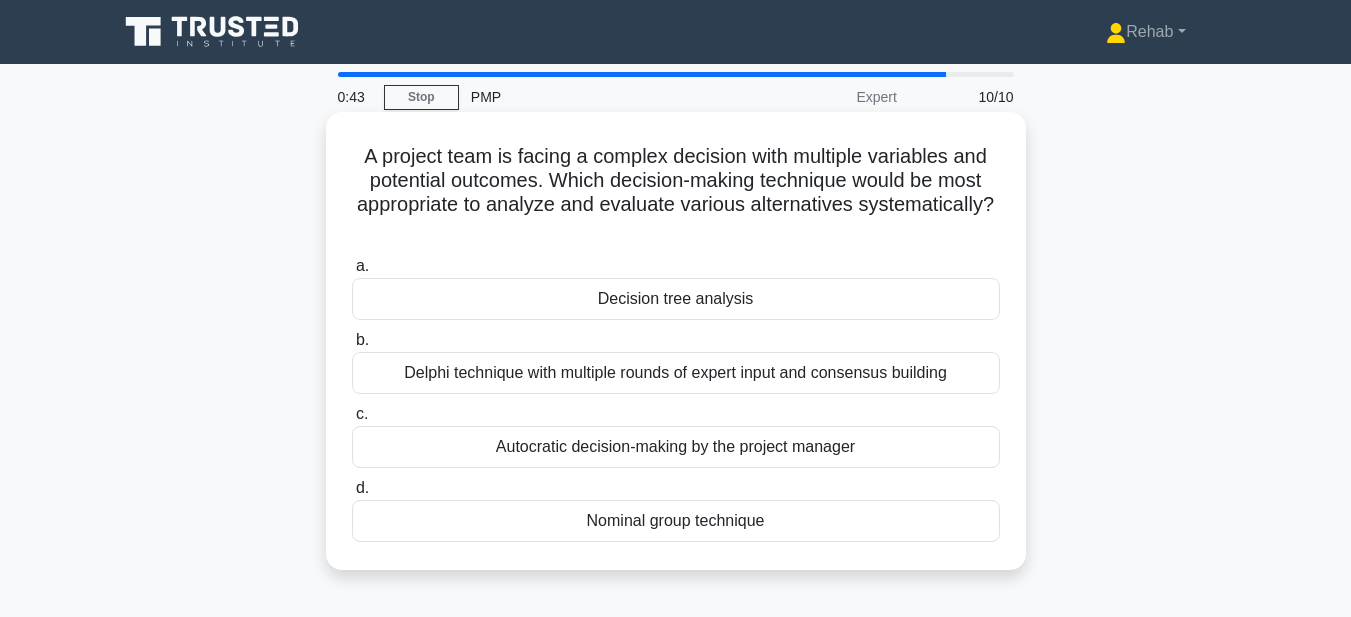 click on "Decision tree analysis" at bounding box center (676, 299) 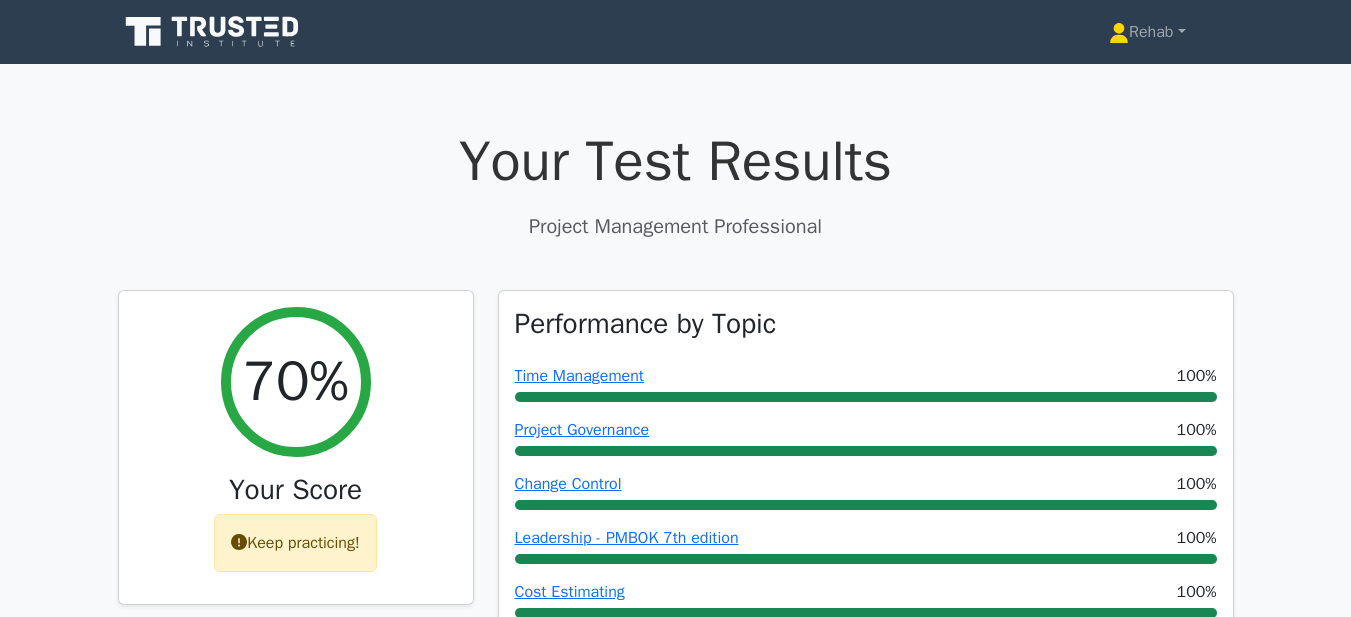 scroll, scrollTop: 300, scrollLeft: 0, axis: vertical 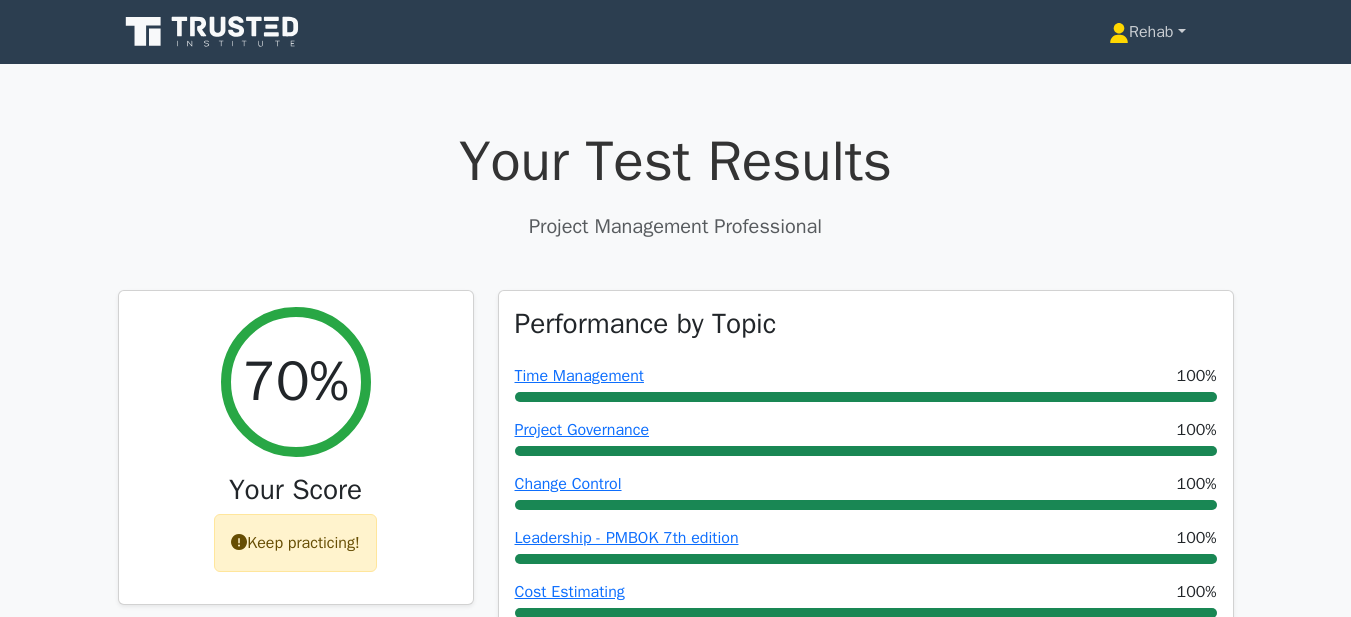 click on "Rehab" at bounding box center (1147, 32) 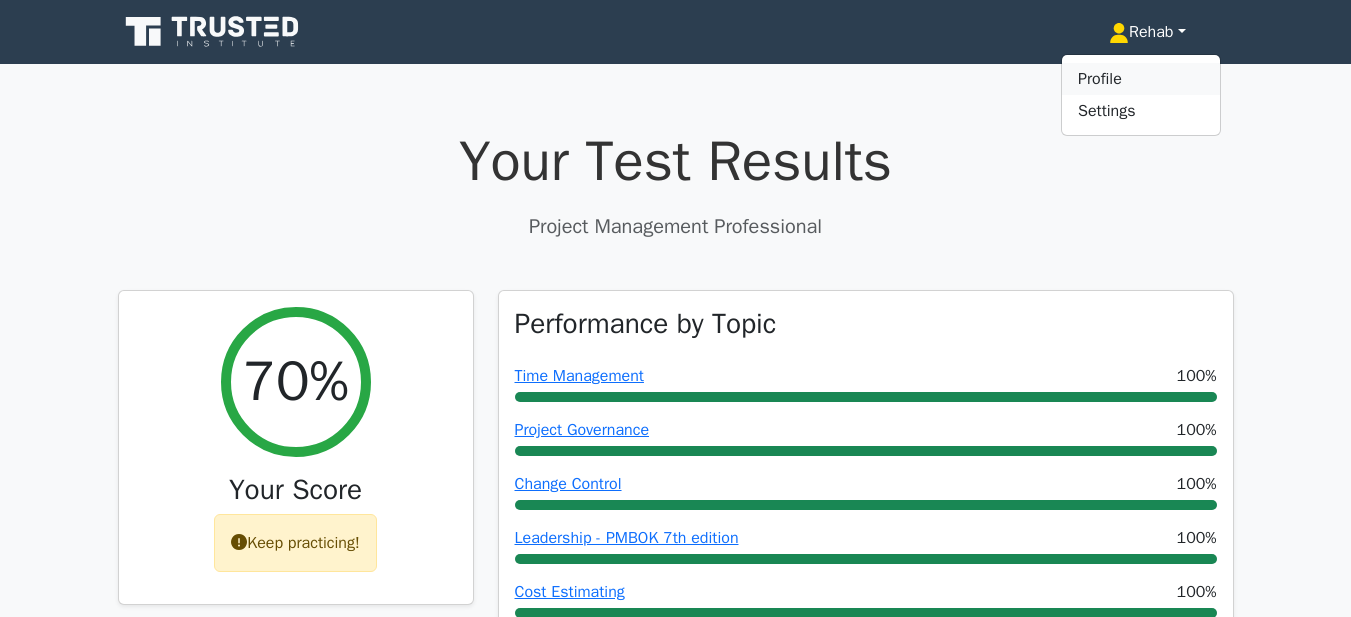 click on "Profile" at bounding box center (1141, 79) 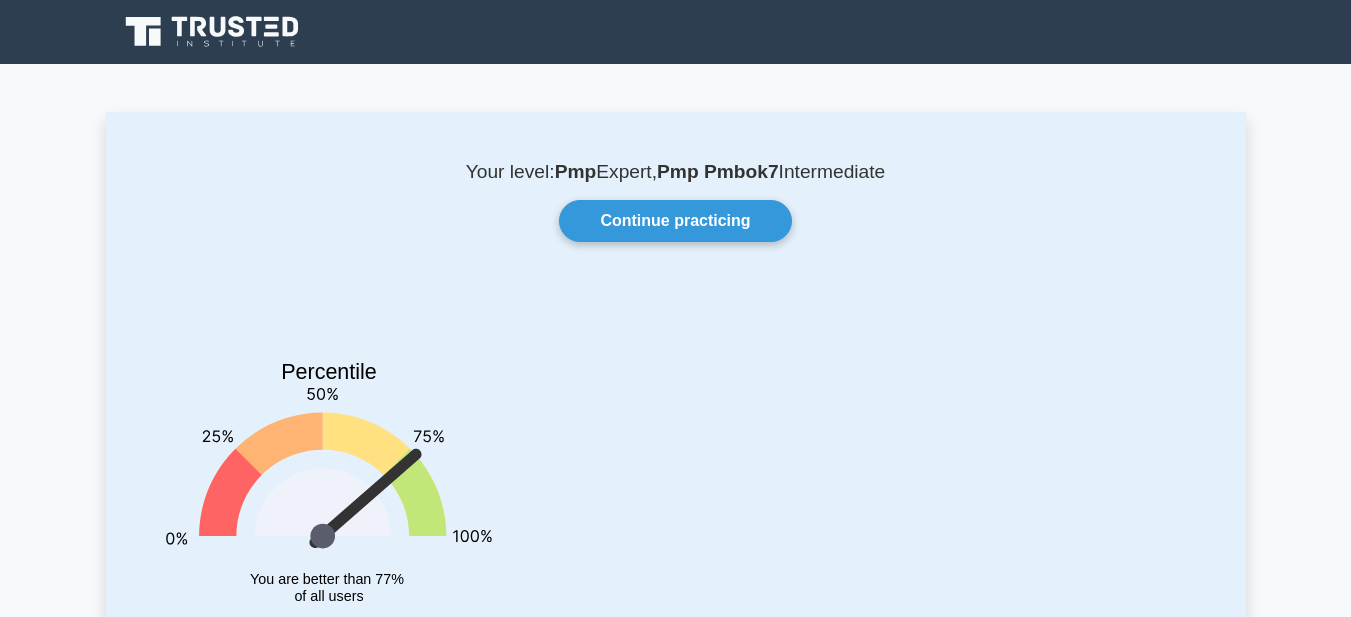 scroll, scrollTop: 0, scrollLeft: 0, axis: both 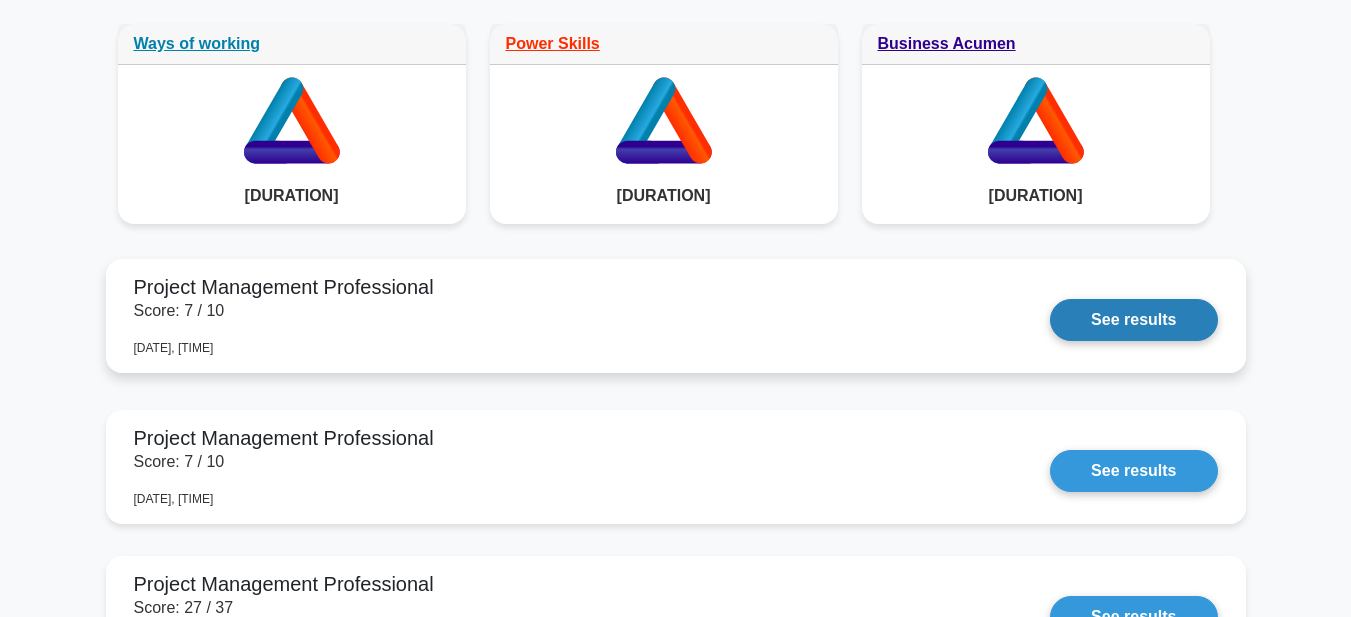 click on "See results" at bounding box center [1133, 320] 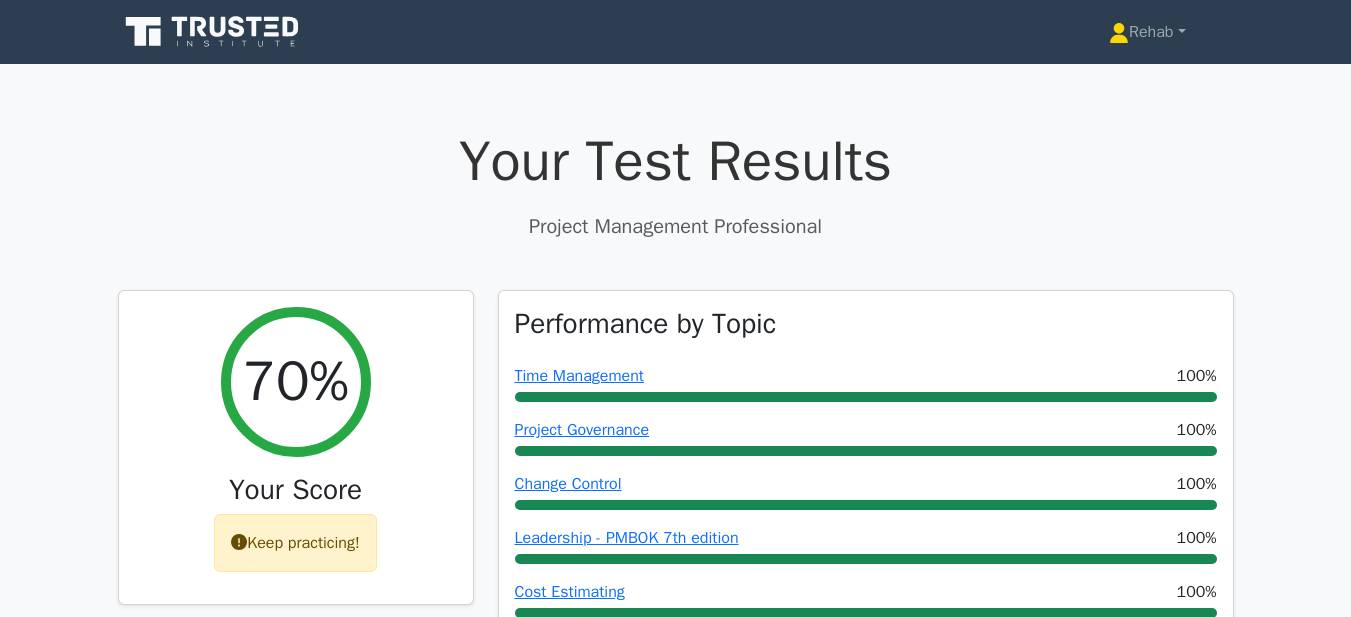 scroll, scrollTop: 0, scrollLeft: 0, axis: both 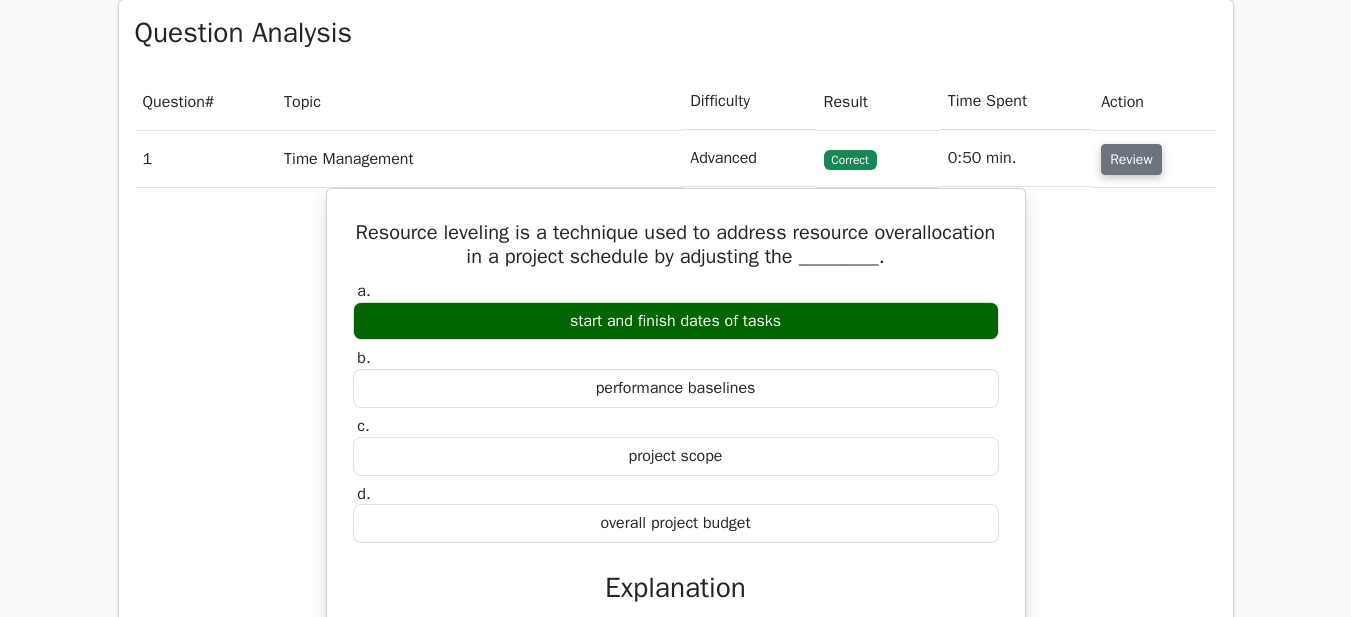 click on "Review" at bounding box center (1131, 159) 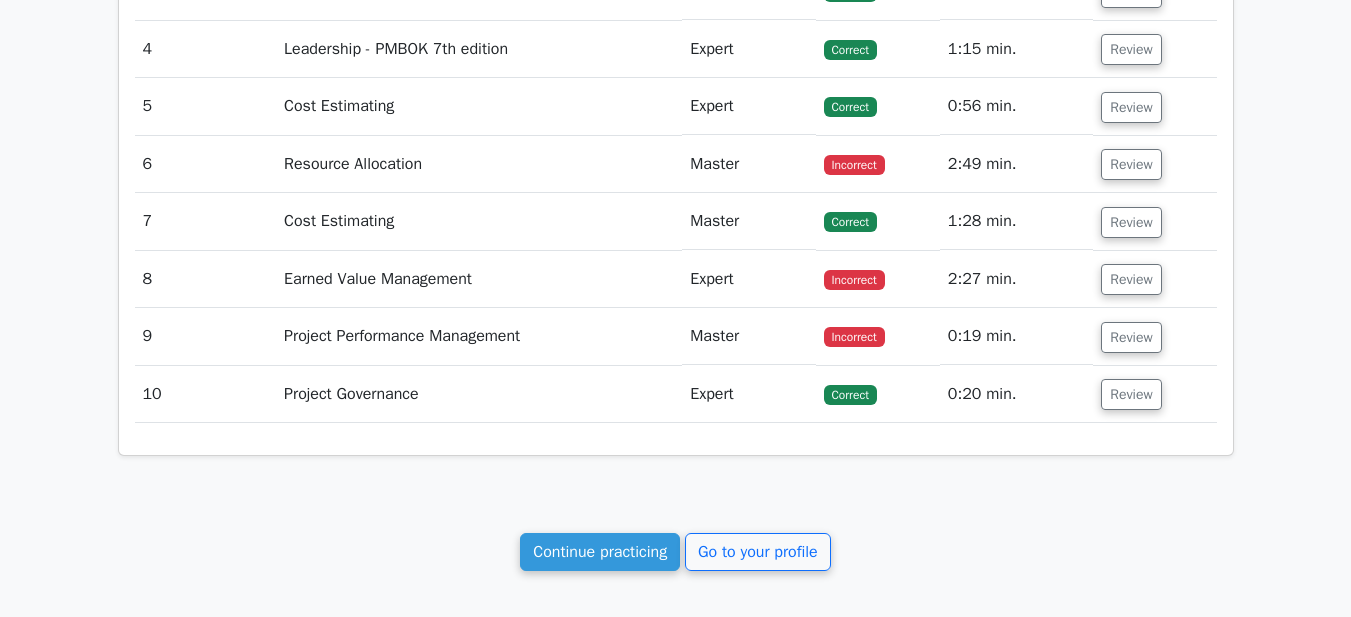 scroll, scrollTop: 1400, scrollLeft: 0, axis: vertical 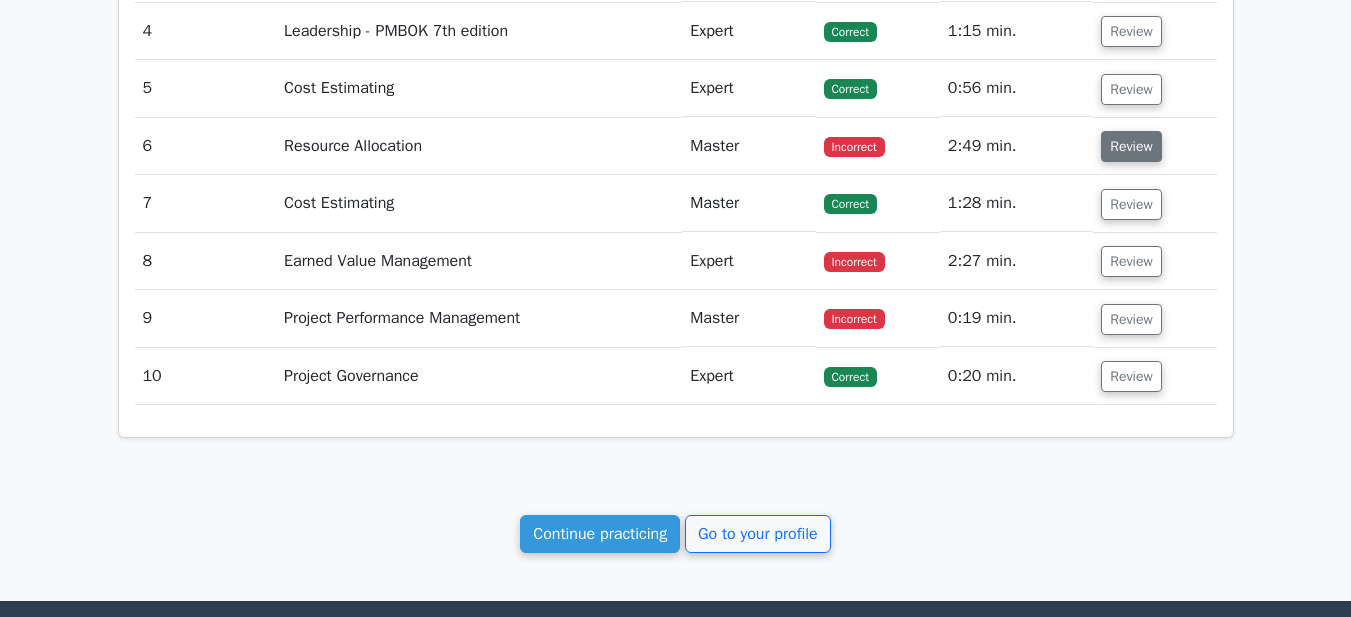 click on "Review" at bounding box center [1131, 146] 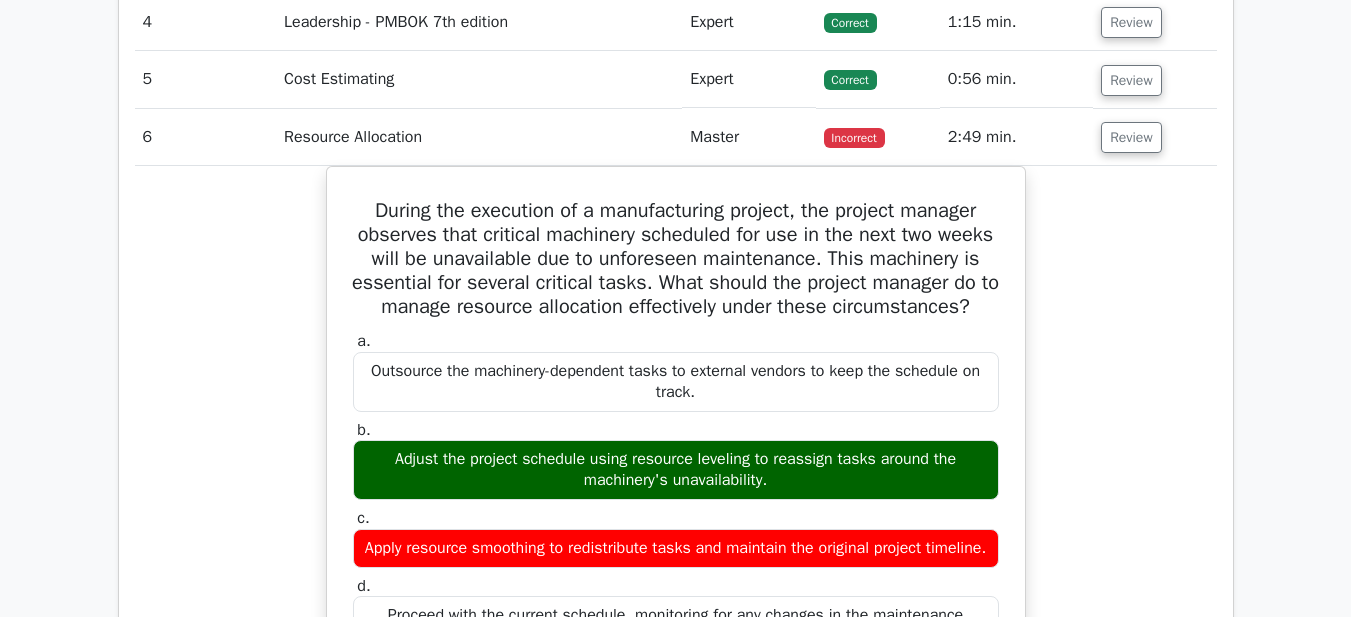scroll, scrollTop: 1400, scrollLeft: 0, axis: vertical 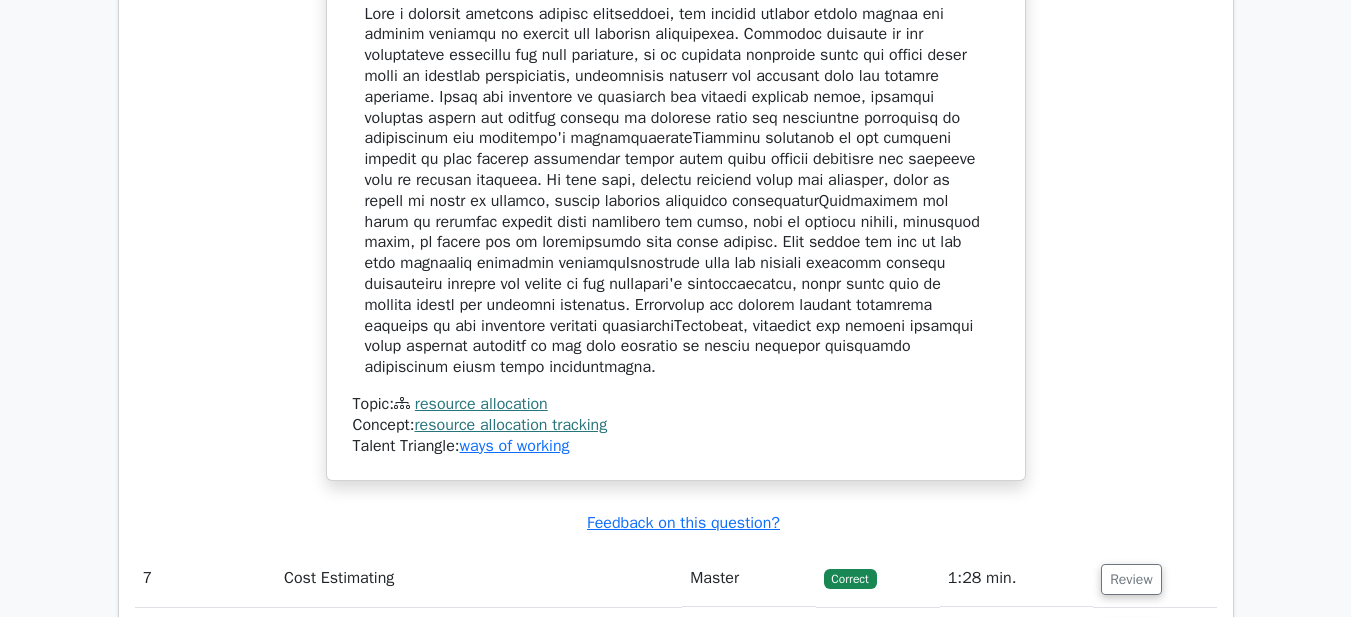 drag, startPoint x: 336, startPoint y: 212, endPoint x: 888, endPoint y: 609, distance: 679.93604 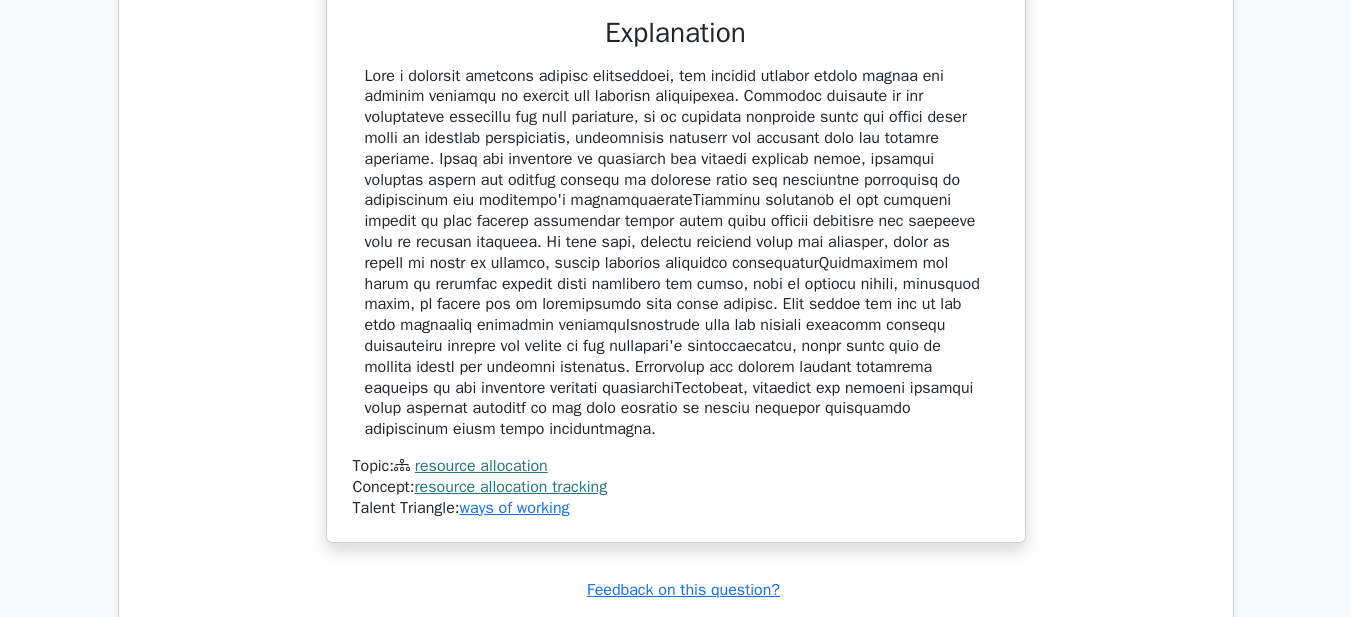 scroll, scrollTop: 2039, scrollLeft: 0, axis: vertical 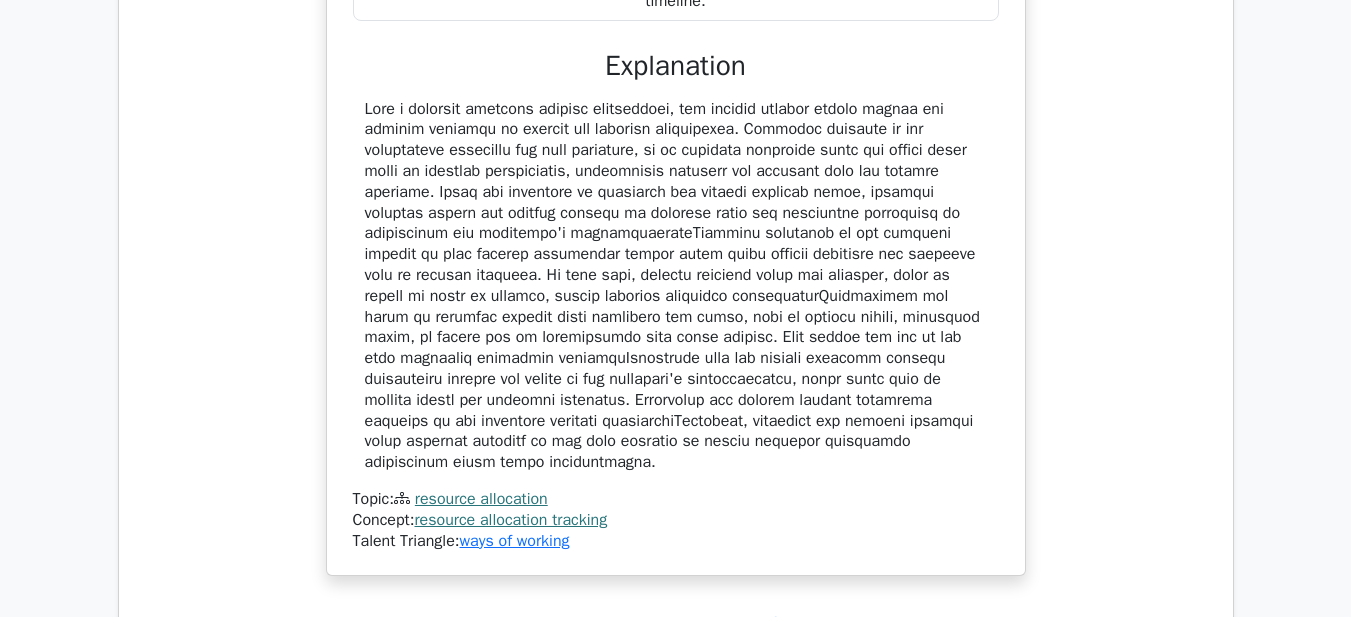 copy on "During the execution of a manufacturing project, the project manager observes that critical machinery scheduled for use in the next two weeks will be unavailable due to unforeseen maintenance. This machinery is essential for several critical tasks. What should the project manager do to manage resource allocation effectively under these circumstances?
a.
Outsource the machinery-dependent tasks to external vendors to keep the schedule on track.
b.
Adjust the project schedule using resource leveling to reassign tasks around the machinery's unavailability.
c.
Apply resource smoothing to redistribute tasks and maintain the original project timeline.
d.
Proceed with the current schedule, monitoring for any changes in the maintenance time..." 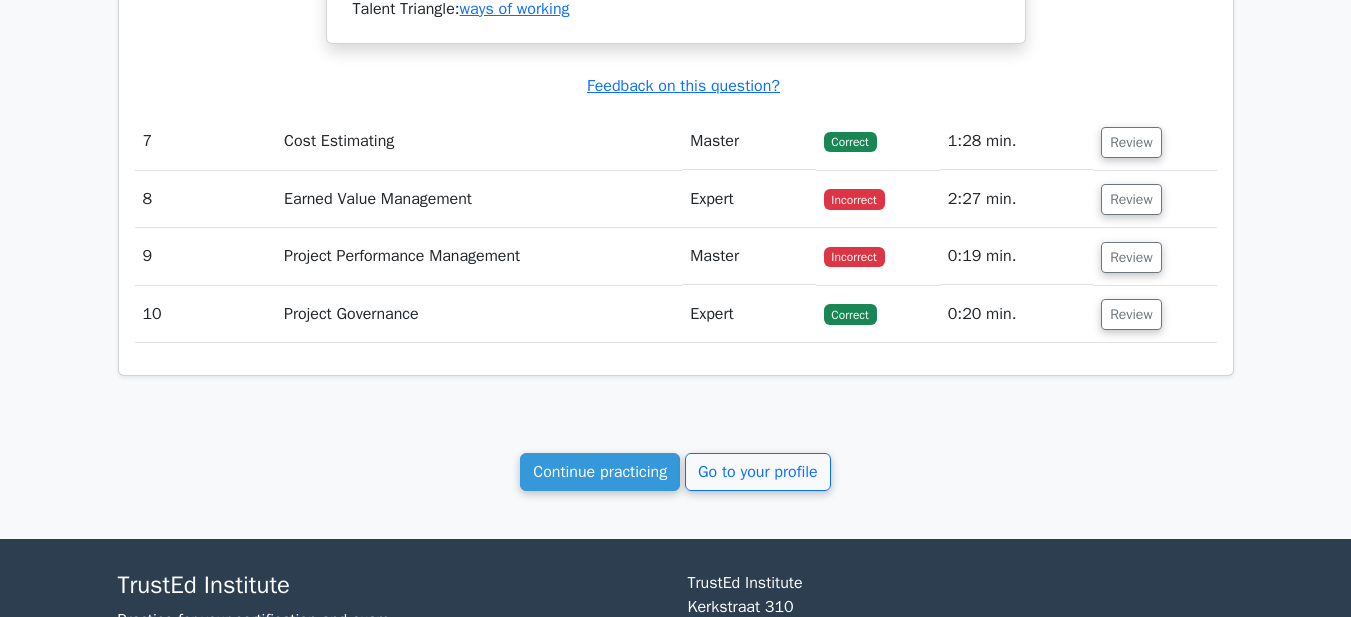 scroll, scrollTop: 2574, scrollLeft: 0, axis: vertical 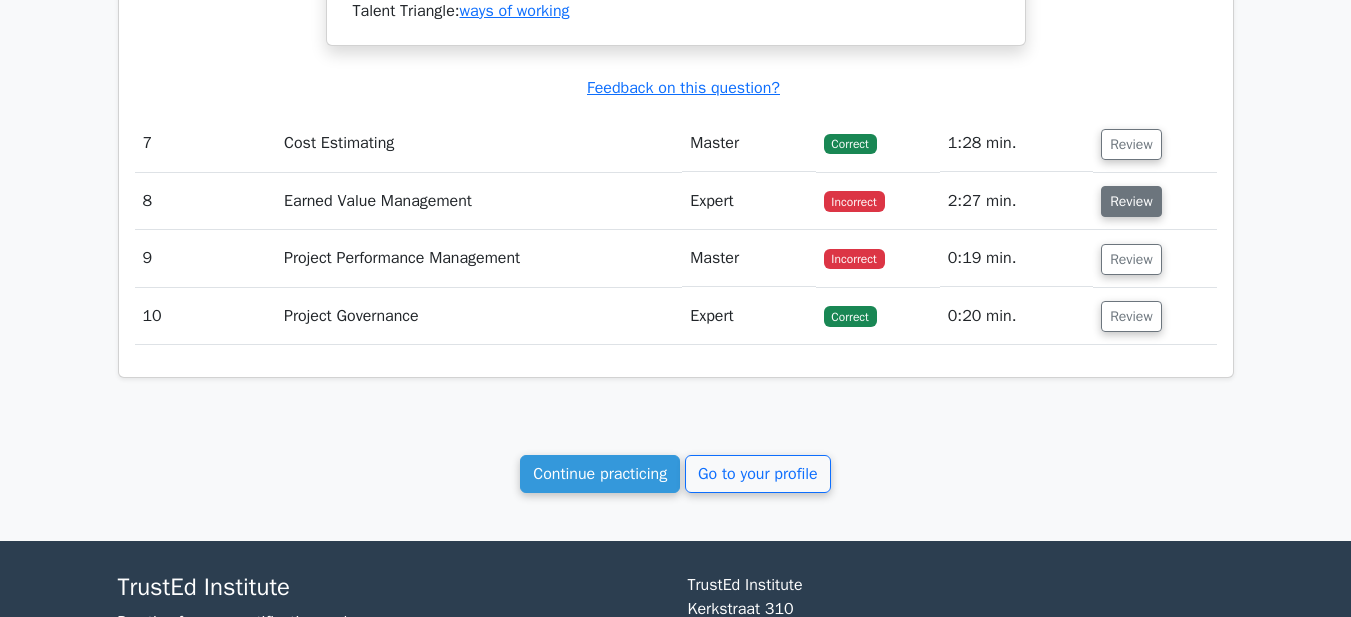 click on "Review" at bounding box center [1131, 201] 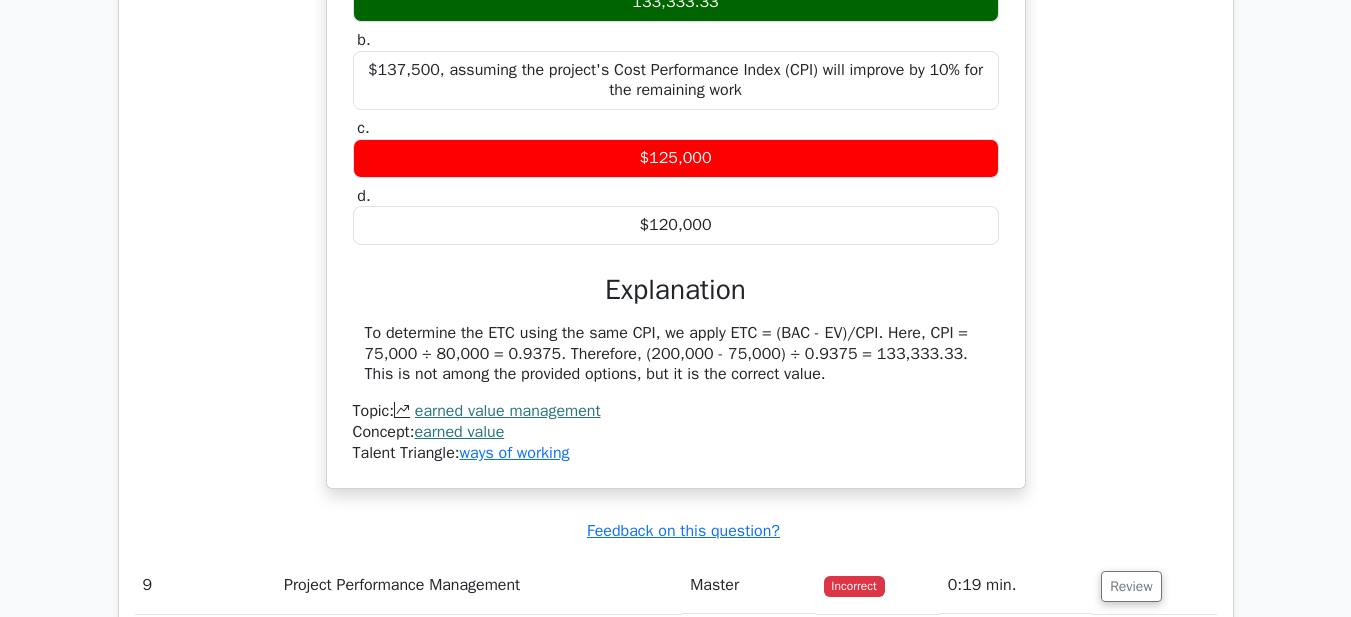 scroll, scrollTop: 3148, scrollLeft: 0, axis: vertical 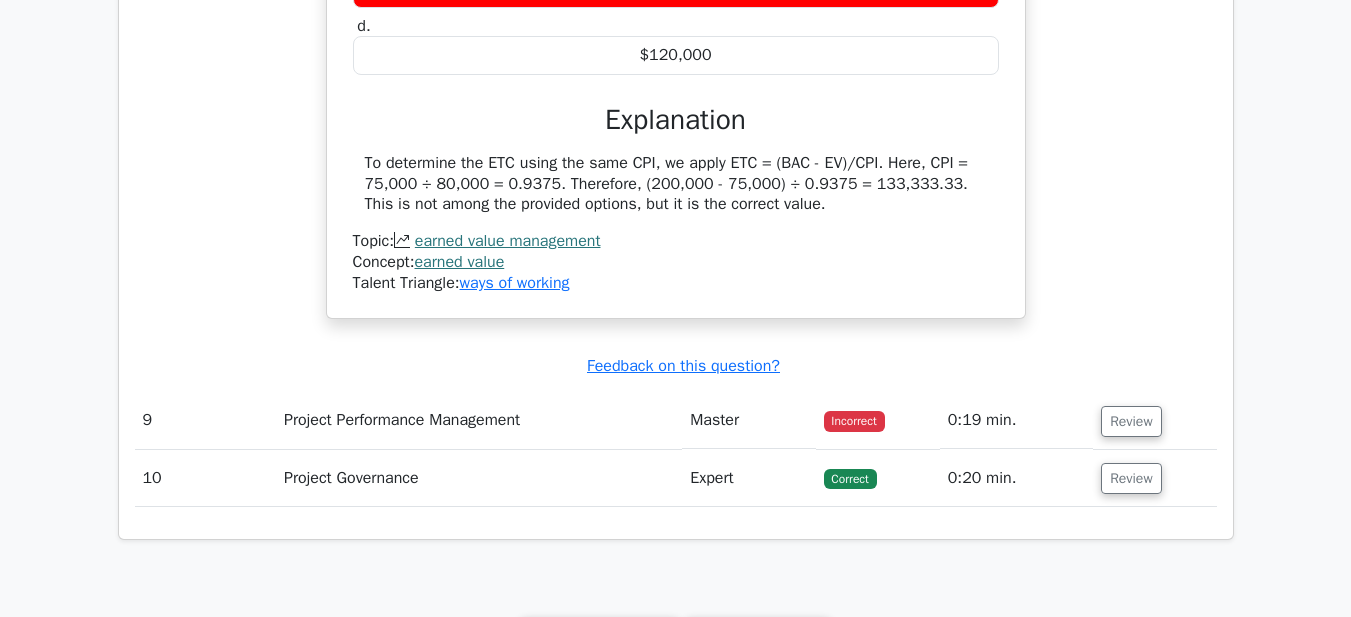 drag, startPoint x: 375, startPoint y: 290, endPoint x: 937, endPoint y: 231, distance: 565.0885 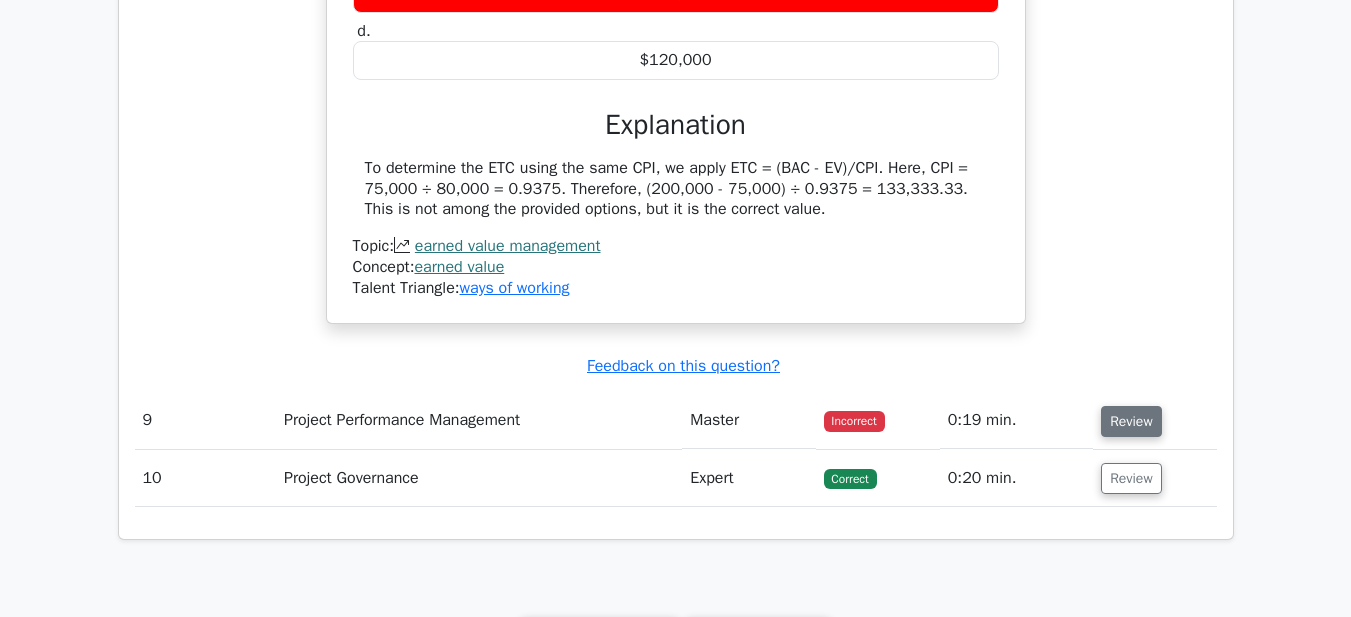 click on "Review" at bounding box center [1131, 421] 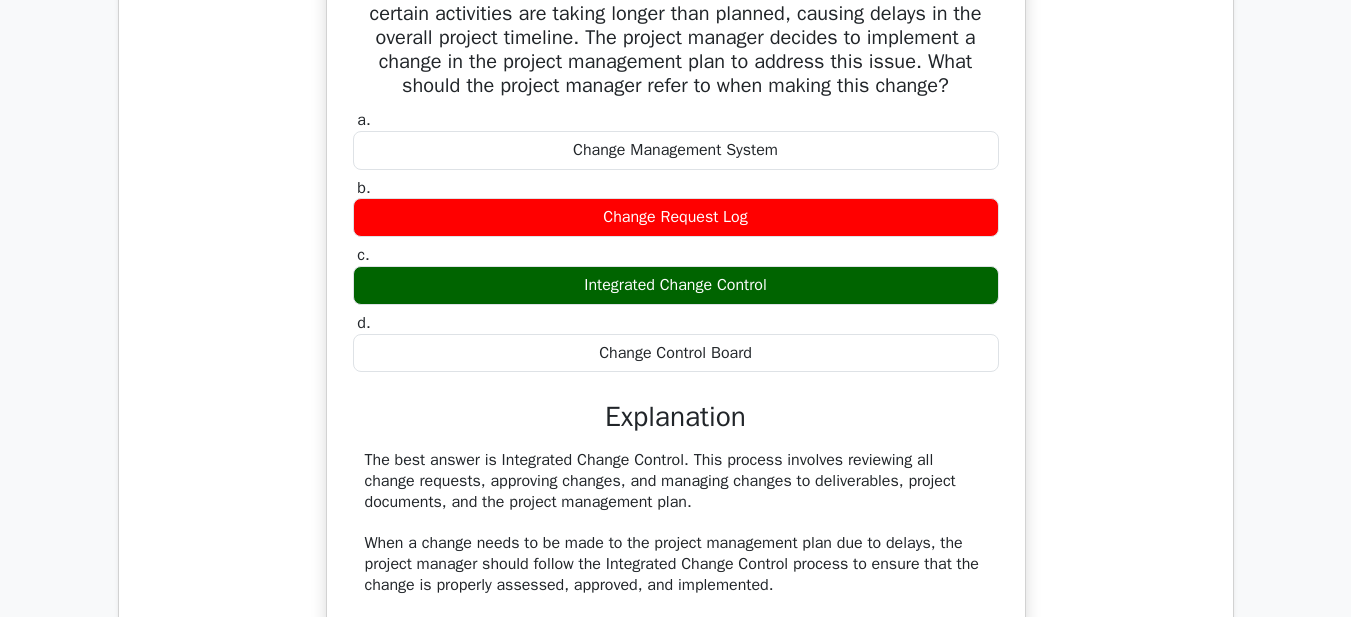 scroll, scrollTop: 3548, scrollLeft: 0, axis: vertical 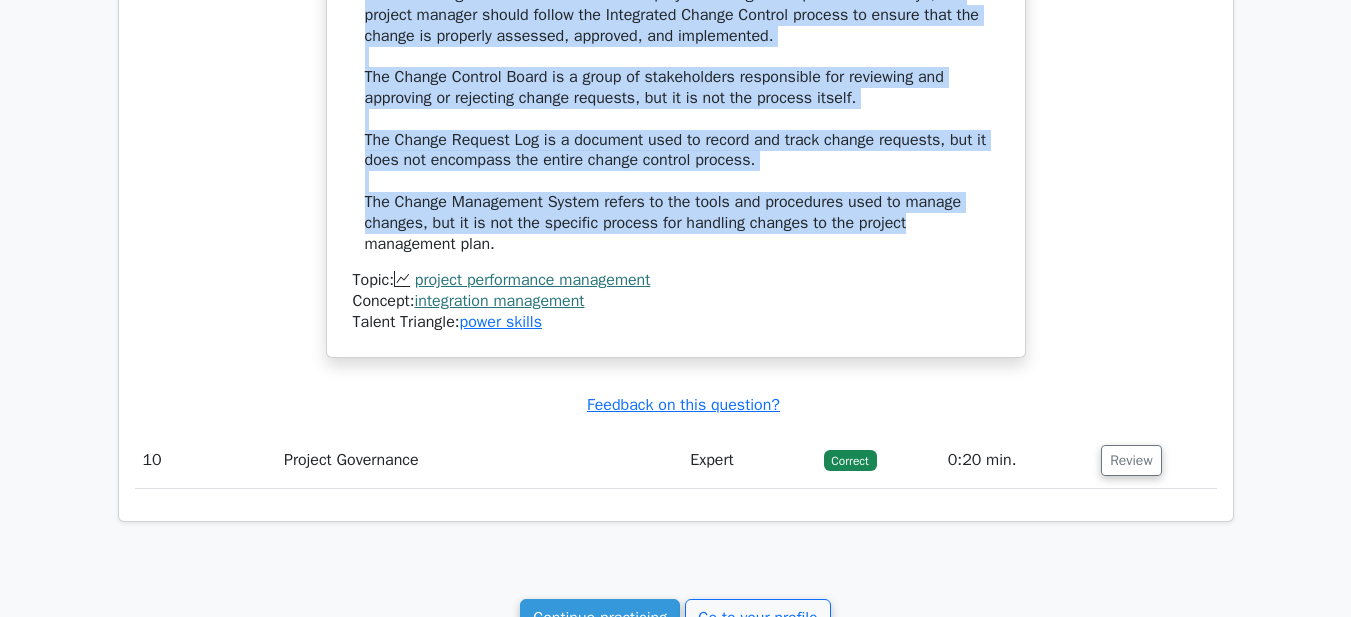 drag, startPoint x: 356, startPoint y: 106, endPoint x: 939, endPoint y: 242, distance: 598.65265 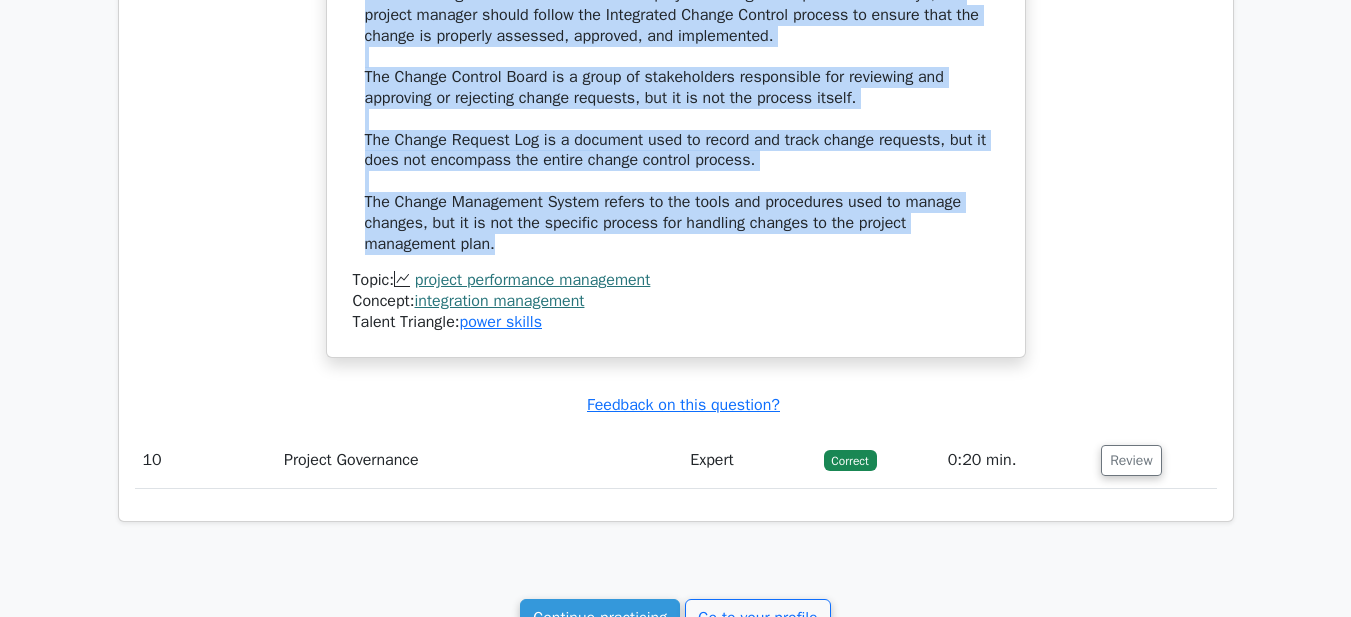click on "The best answer is Integrated Change Control. This process involves reviewing all change requests, approving changes, and managing changes to deliverables, project documents, and the project management plan. When a change needs to be made to the project management plan due to delays, the project manager should follow the Integrated Change Control process to ensure that the change is properly assessed, approved, and implemented. The Change Control Board is a group of stakeholders responsible for reviewing and approving or rejecting change requests, but it is not the process itself. The Change Request Log is a document used to record and track change requests, but it does not encompass the entire change control process. The Change Management System refers to the tools and procedures used to manage changes, but it is not the specific process for handling changes to the project management plan." at bounding box center [676, 78] 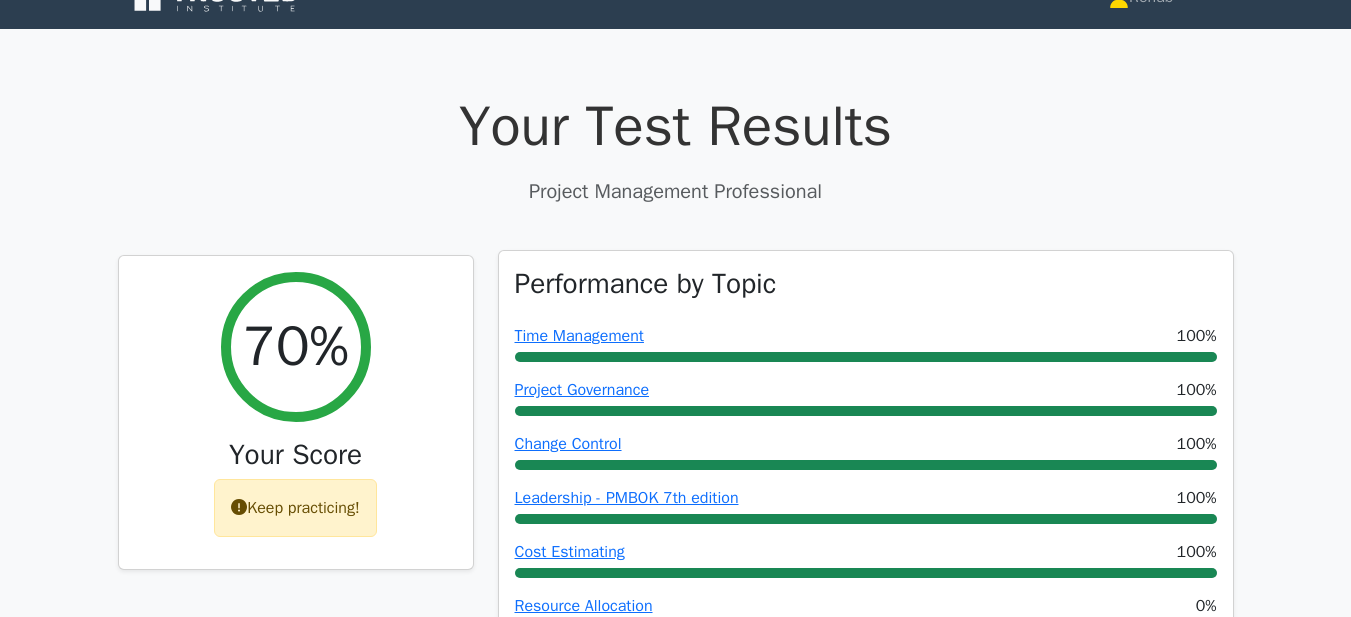 scroll, scrollTop: 0, scrollLeft: 0, axis: both 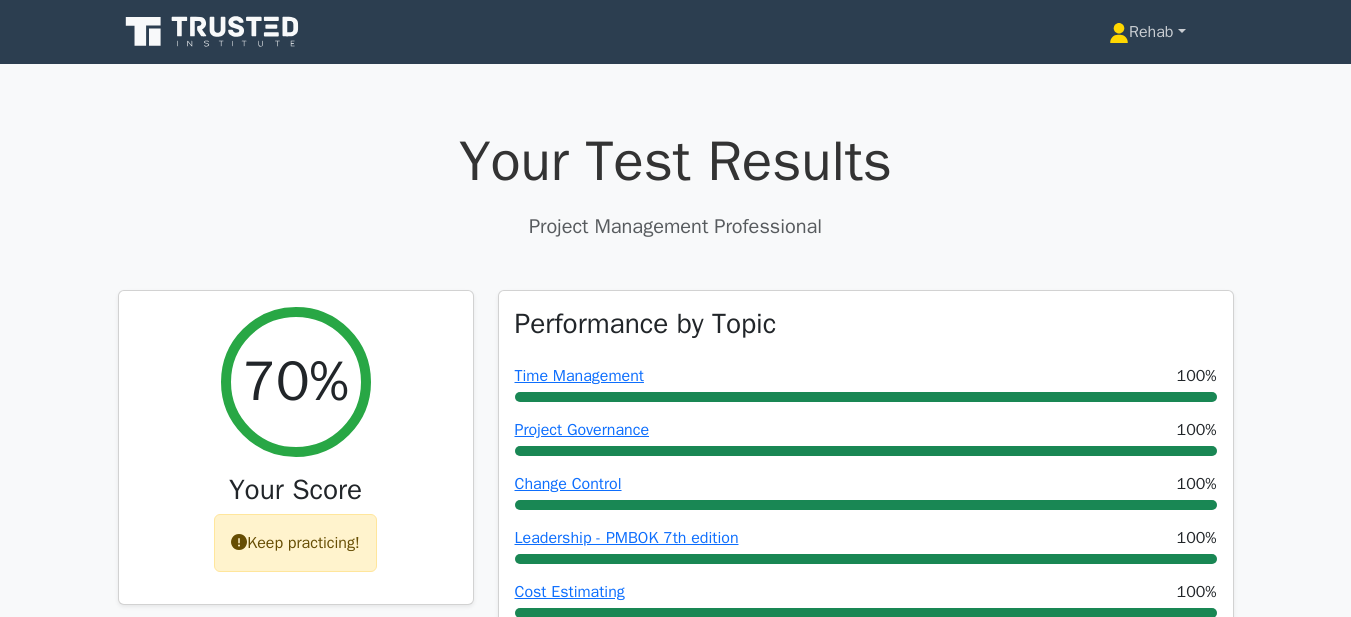 click on "Rehab" at bounding box center (1147, 32) 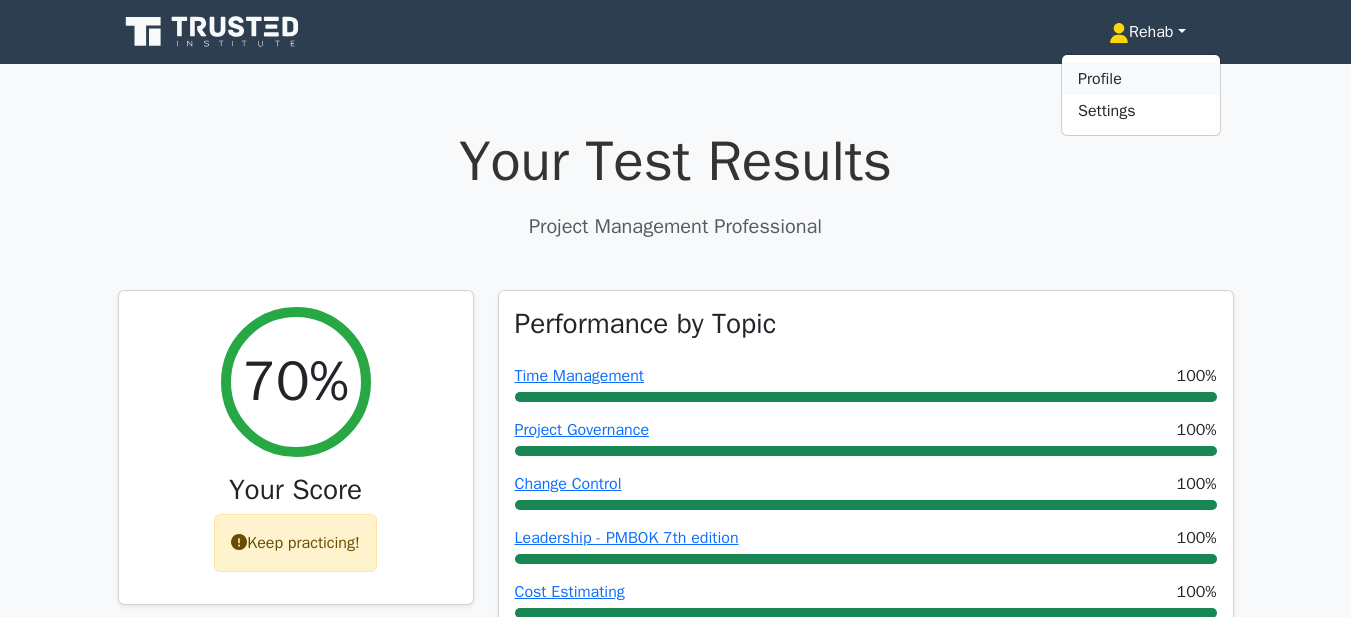 click on "Profile" at bounding box center (1141, 79) 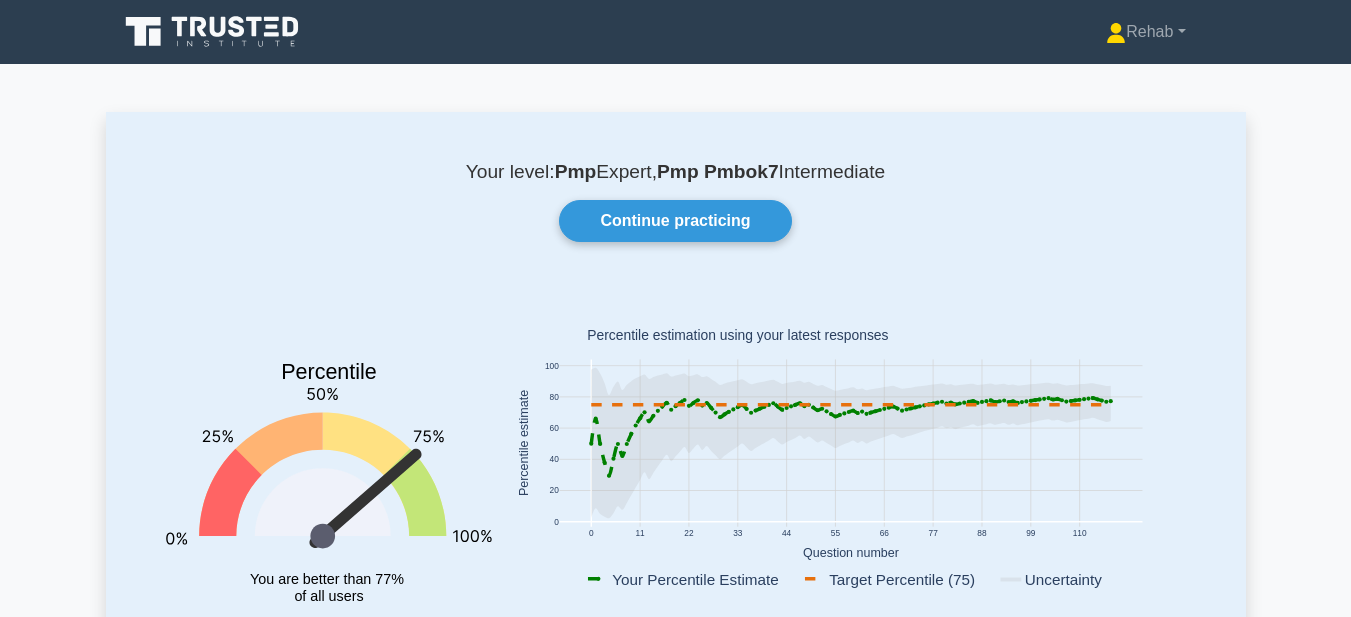 scroll, scrollTop: 0, scrollLeft: 0, axis: both 